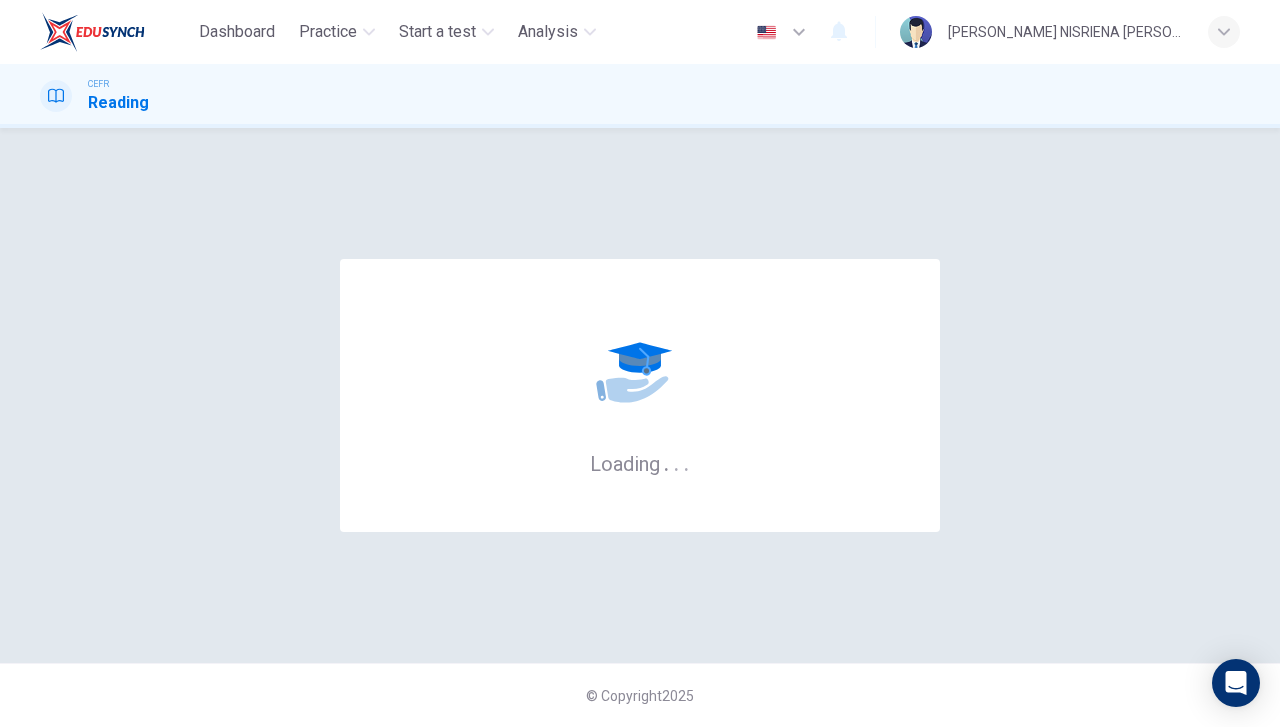 scroll, scrollTop: 0, scrollLeft: 0, axis: both 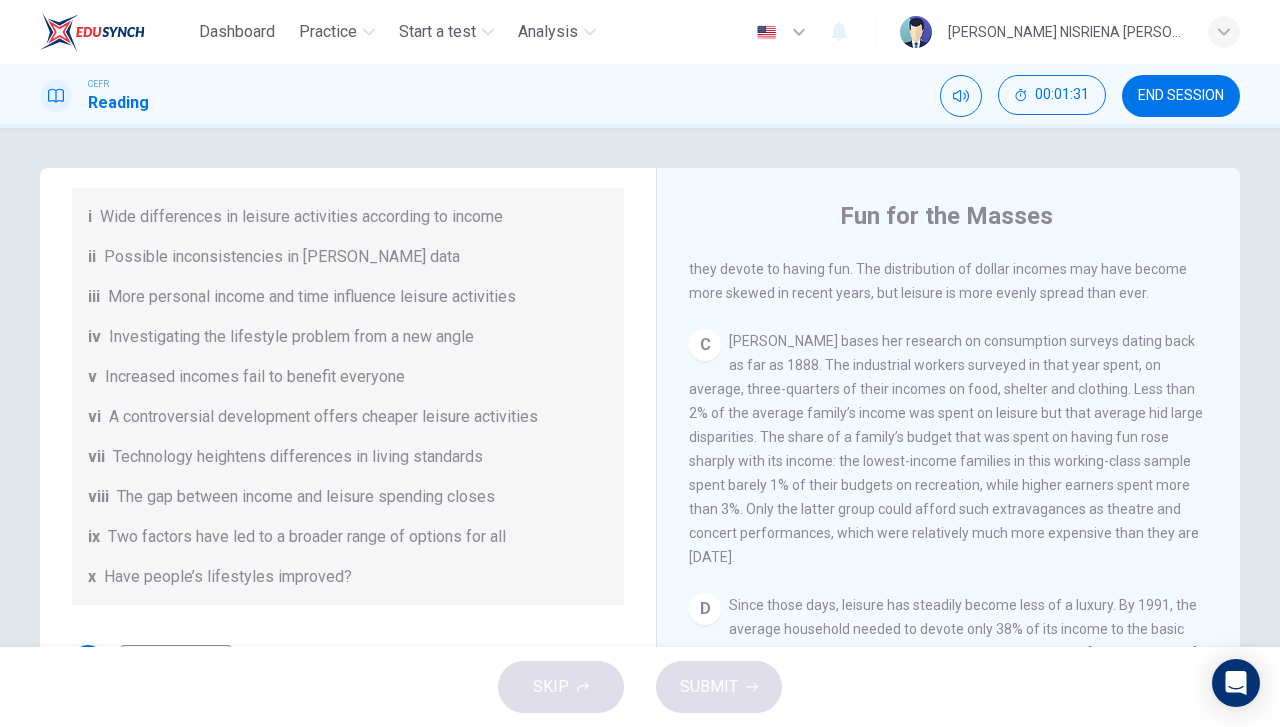 click on "[PERSON_NAME] bases her research on consumption surveys dating back as far as 1888. The industrial workers surveyed in that year spent, on average, three-quarters of their incomes on food, shelter and clothing. Less than 2% of the average family’s income was spent on leisure but that average hid large disparities. The share of a family’s budget that was spent on having fun rose sharply with its income: the lowest-income families in this working-class sample spent barely 1% of their budgets on recreation, while higher earners spent more than 3%. Only the latter group could afford such extravagances as theatre and concert performances, which were relatively much more expensive than they are [DATE]." at bounding box center [946, 449] 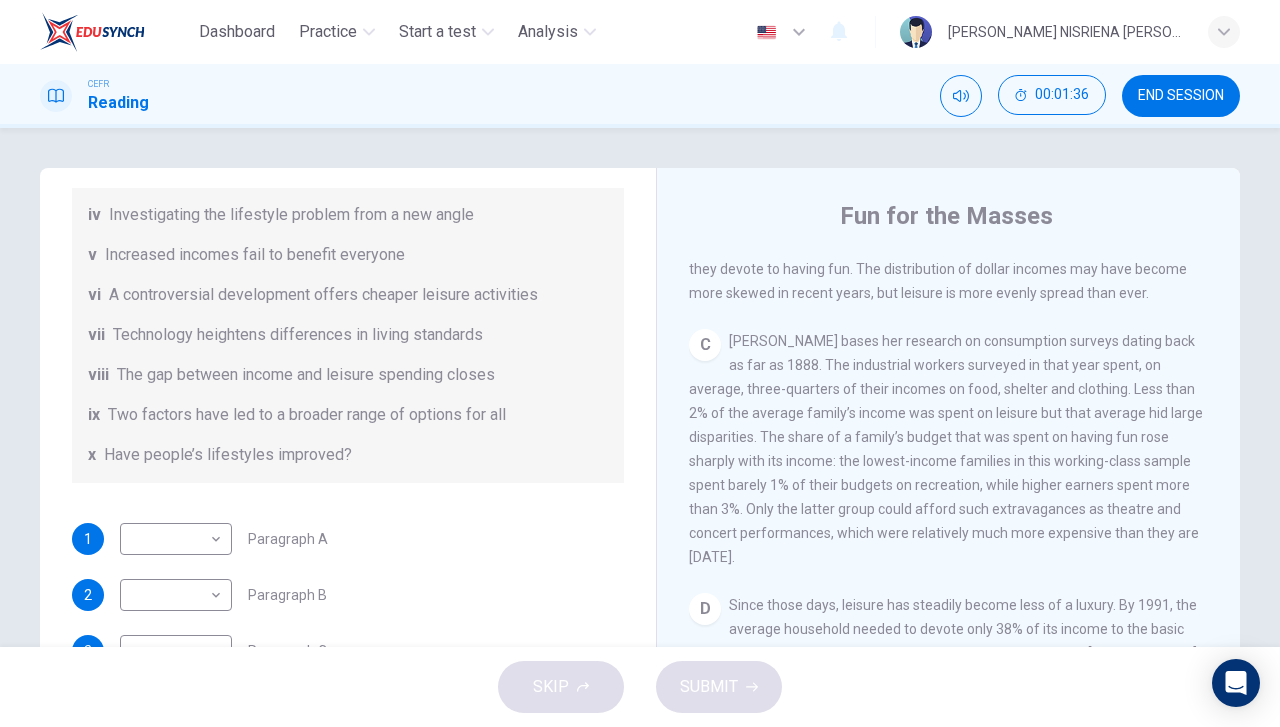 scroll, scrollTop: 351, scrollLeft: 0, axis: vertical 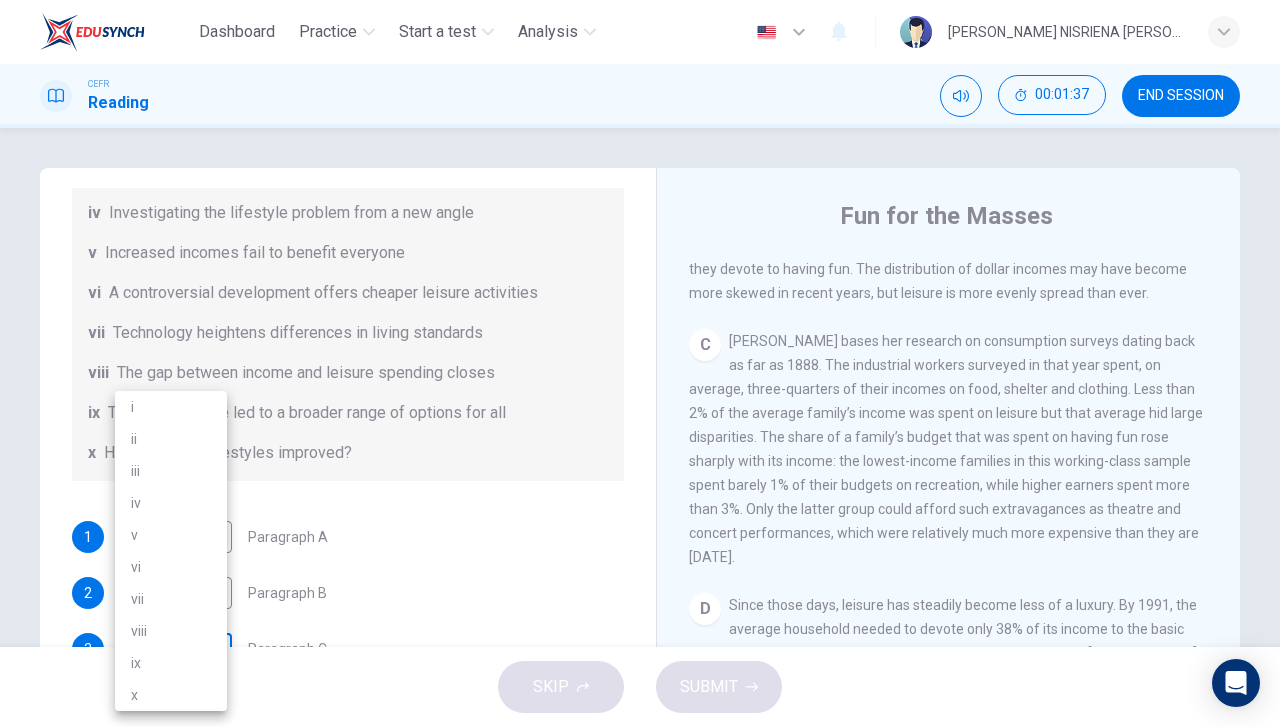 click on "Dashboard Practice Start a test Analysis English en ​ [PERSON_NAME] NISRIENA [PERSON_NAME] CEFR Reading 00:01:37 END SESSION Questions 1 - 7 The Reading Passage has nine paragraphs A-I.
From the list of headings below choose the most suitable heading for each paragraph.
Write the appropriate numbers (i-x) in the boxes below. List of Headings i Wide differences in leisure activities according to income ii Possible inconsistencies in [PERSON_NAME] data iii More personal income and time influence leisure activities iv Investigating the lifestyle problem from a new angle v Increased incomes fail to benefit everyone vi A controversial development offers cheaper leisure activities vii Technology heightens differences in living standards viii The gap between income and leisure spending closes ix Two factors have led to a broader range of options for all x Have people’s lifestyles improved? 1 ​ ​ Paragraph A 2 ​ ​ Paragraph B 3 ​ ​ Paragraph C 4 ​ ​ Paragraph D 5 ​ ​ Paragraph F 6 ​ ​ Paragraph G" at bounding box center (640, 363) 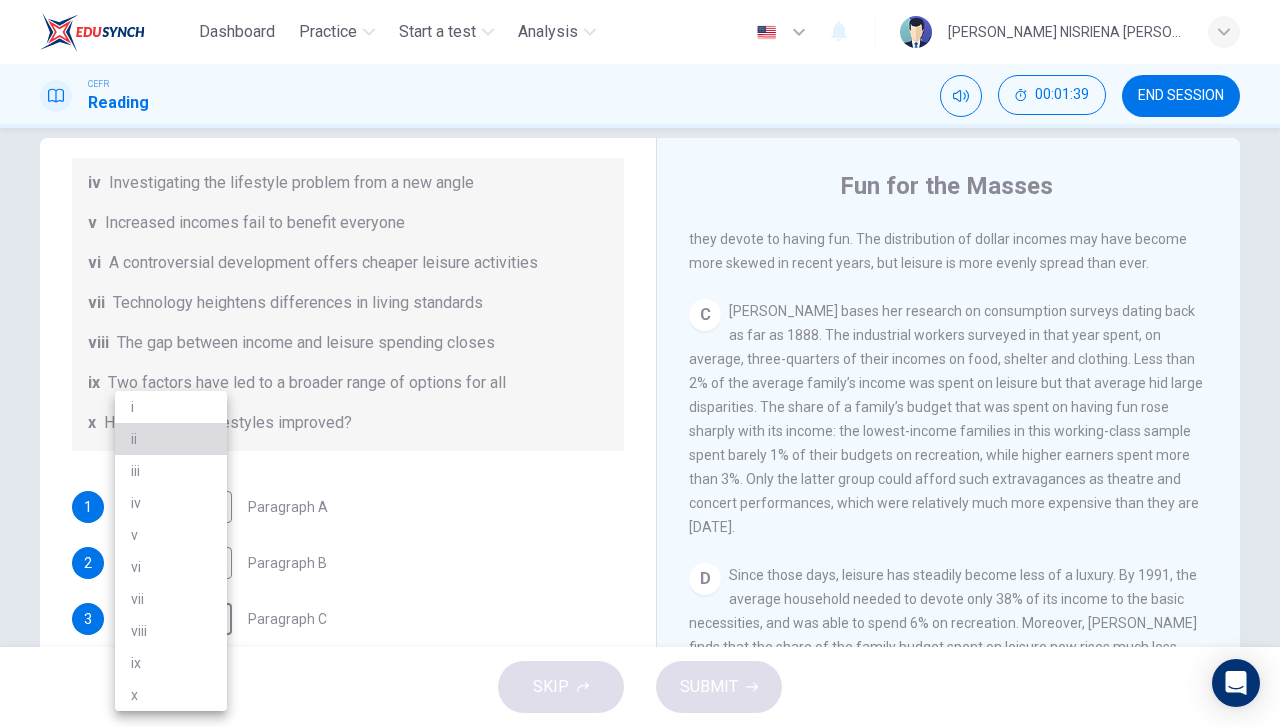 click on "ii" at bounding box center (171, 439) 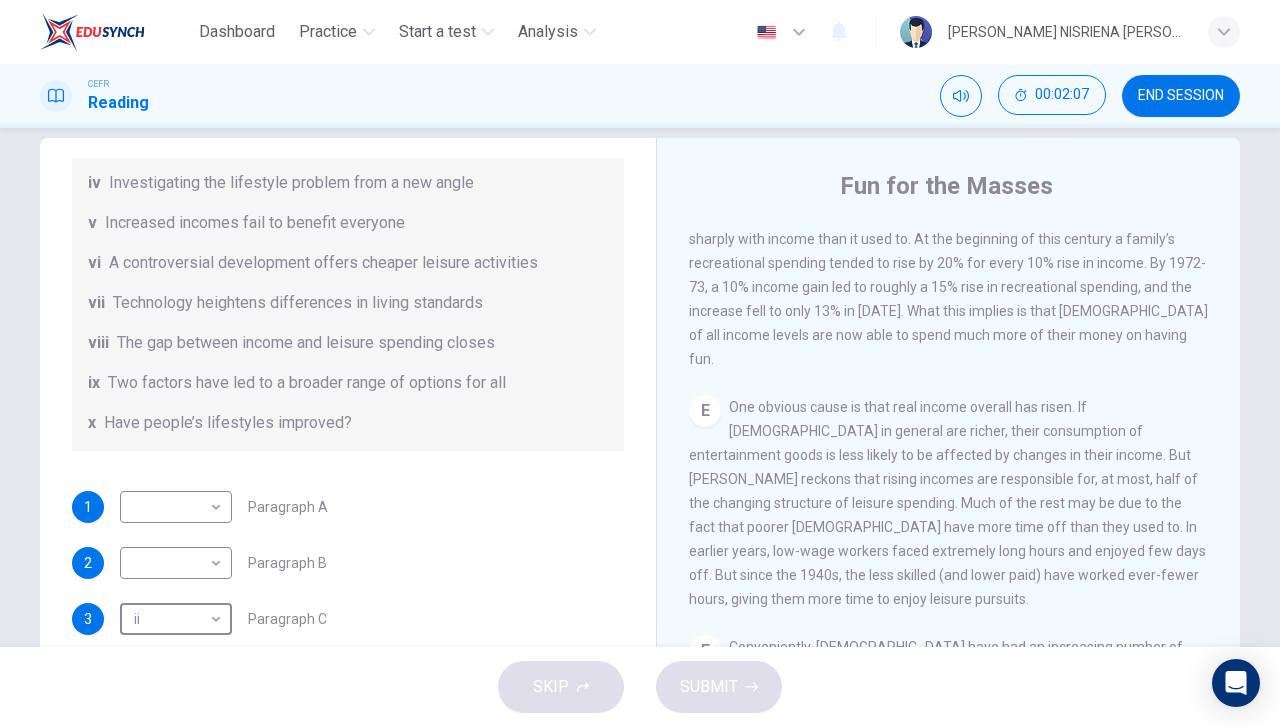 scroll, scrollTop: 1262, scrollLeft: 0, axis: vertical 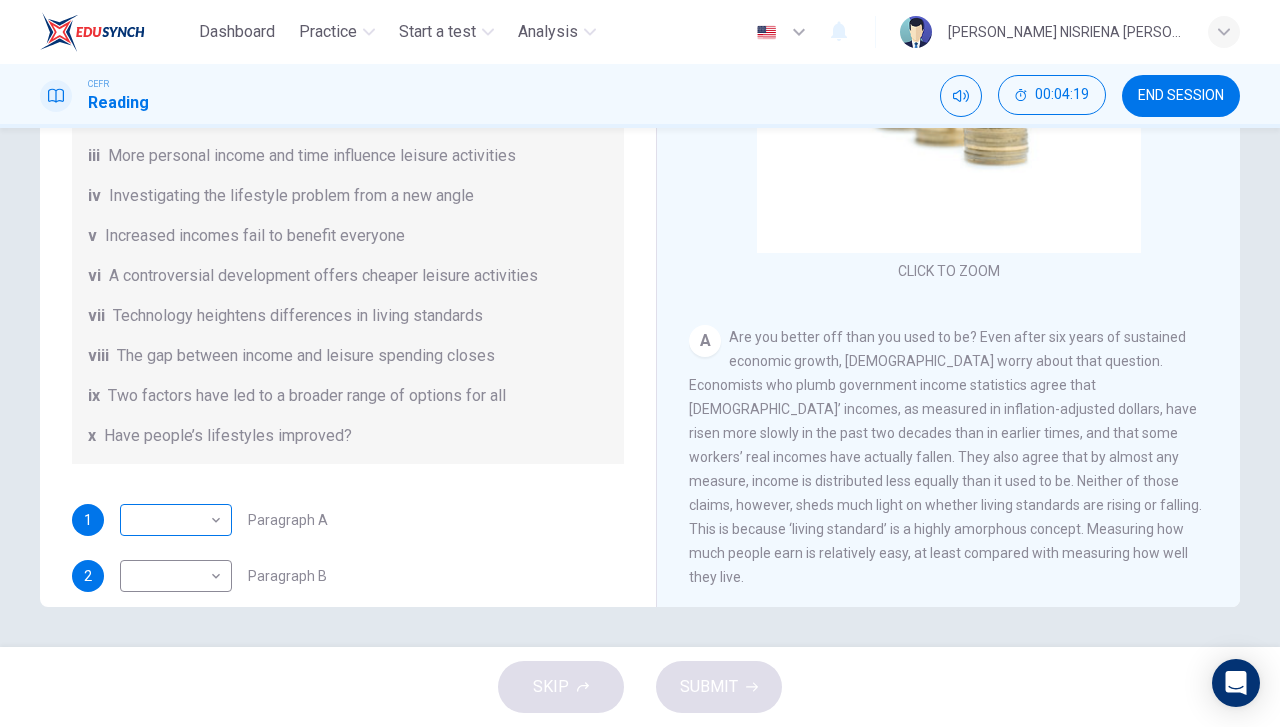 click on "Dashboard Practice Start a test Analysis English en ​ [PERSON_NAME] NISRIENA [PERSON_NAME] CEFR Reading 00:04:19 END SESSION Questions 1 - 7 The Reading Passage has nine paragraphs A-I.
From the list of headings below choose the most suitable heading for each paragraph.
Write the appropriate numbers (i-x) in the boxes below. List of Headings i Wide differences in leisure activities according to income ii Possible inconsistencies in [PERSON_NAME] data iii More personal income and time influence leisure activities iv Investigating the lifestyle problem from a new angle v Increased incomes fail to benefit everyone vi A controversial development offers cheaper leisure activities vii Technology heightens differences in living standards viii The gap between income and leisure spending closes ix Two factors have led to a broader range of options for all x Have people’s lifestyles improved? 1 ​ ​ Paragraph A 2 ​ ​ Paragraph B 3 ii ii ​ Paragraph C 4 ​ ​ Paragraph D 5 ​ ​ Paragraph F 6 ​ ​ 7 ​ ​" at bounding box center [640, 363] 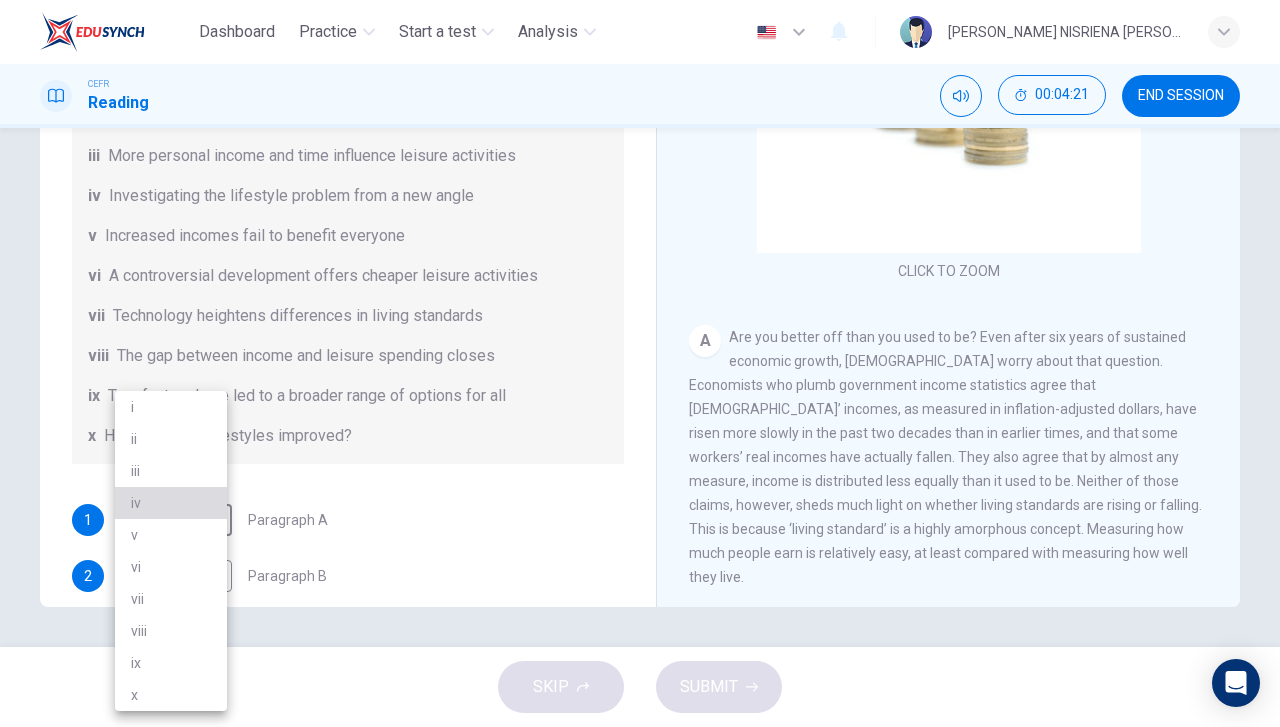 click on "iv" at bounding box center [171, 503] 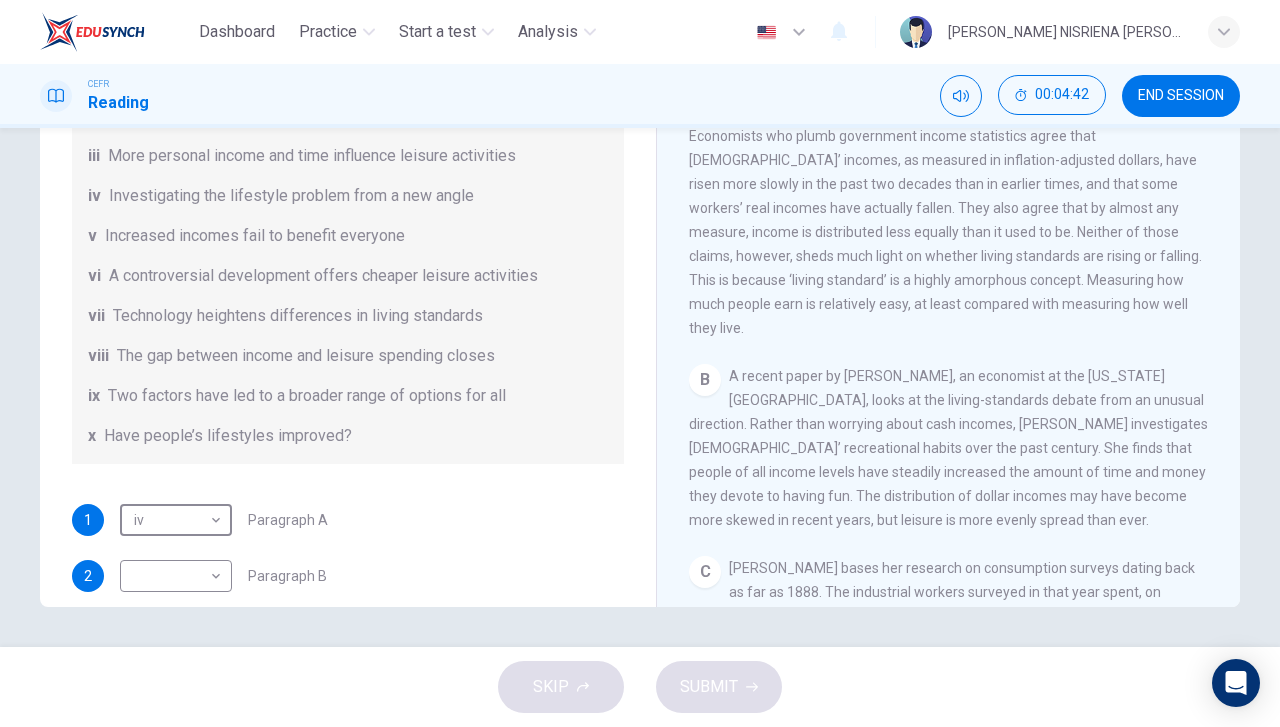 scroll, scrollTop: 395, scrollLeft: 0, axis: vertical 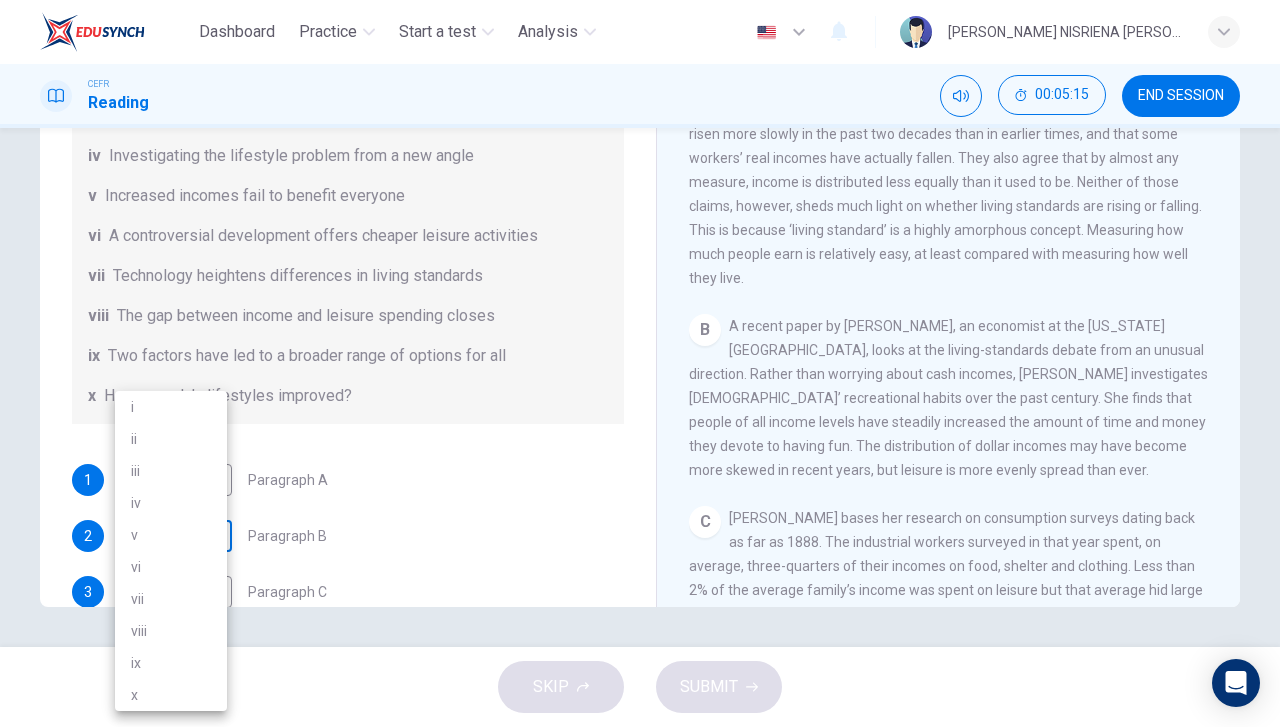 click on "Dashboard Practice Start a test Analysis English en ​ [PERSON_NAME] NISRIENA [PERSON_NAME] CEFR Reading 00:05:15 END SESSION Questions 1 - 7 The Reading Passage has nine paragraphs A-I.
From the list of headings below choose the most suitable heading for each paragraph.
Write the appropriate numbers (i-x) in the boxes below. List of Headings i Wide differences in leisure activities according to income ii Possible inconsistencies in [PERSON_NAME] data iii More personal income and time influence leisure activities iv Investigating the lifestyle problem from a new angle v Increased incomes fail to benefit everyone vi A controversial development offers cheaper leisure activities vii Technology heightens differences in living standards viii The gap between income and leisure spending closes ix Two factors have led to a broader range of options for all x Have people’s lifestyles improved? 1 iv iv ​ Paragraph A 2 ​ ​ Paragraph B 3 ii ii ​ Paragraph C 4 ​ ​ Paragraph D 5 ​ ​ Paragraph F 6 ​ ​ 7 ​ A" at bounding box center (640, 363) 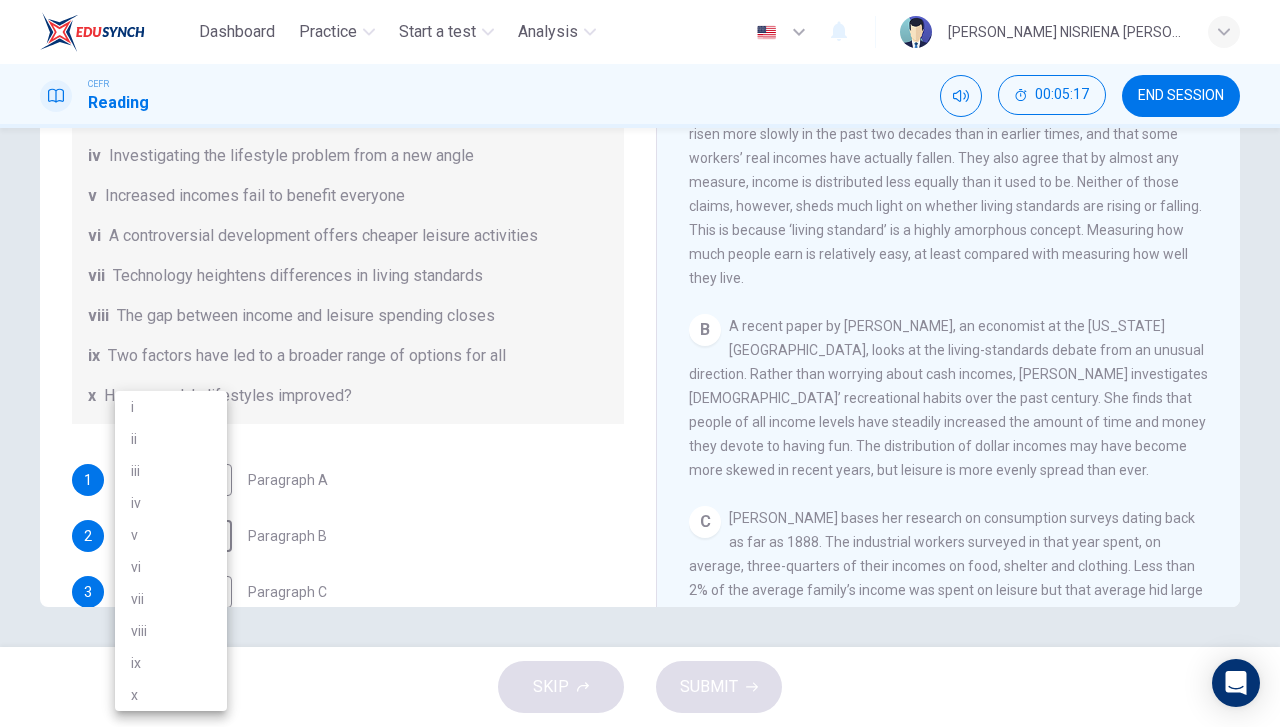 click on "iii" at bounding box center [171, 471] 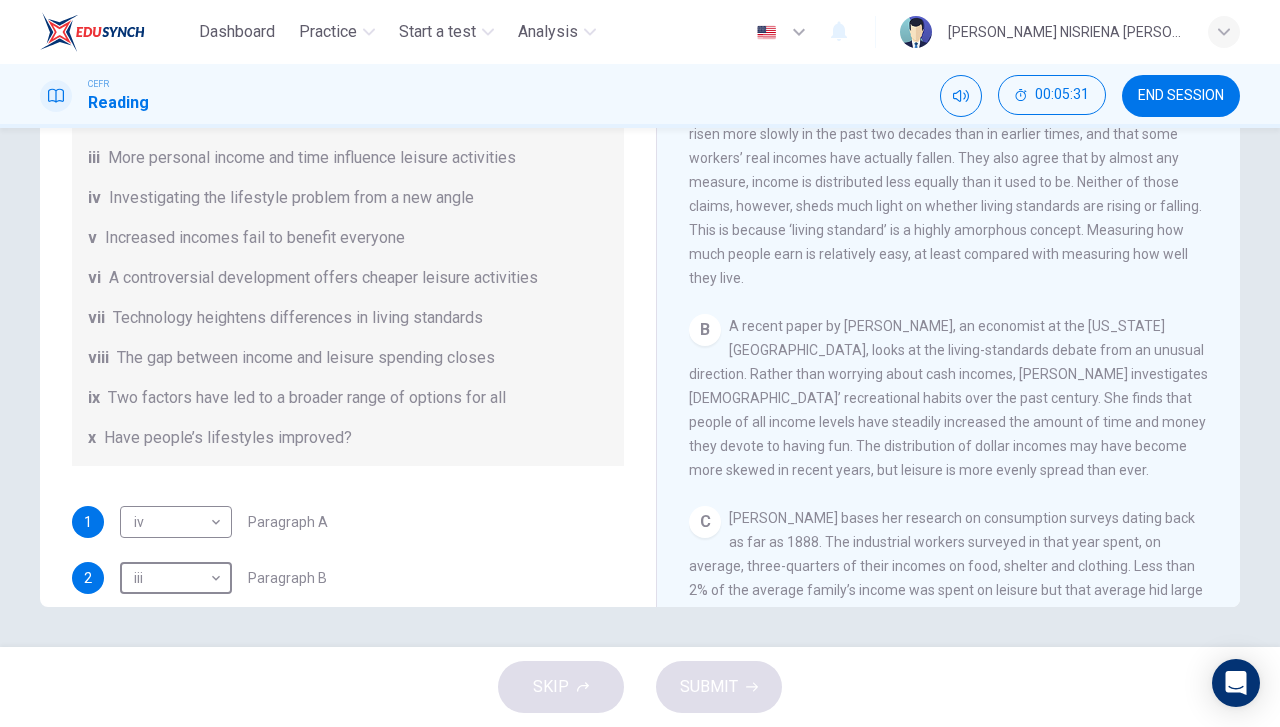 scroll, scrollTop: 110, scrollLeft: 0, axis: vertical 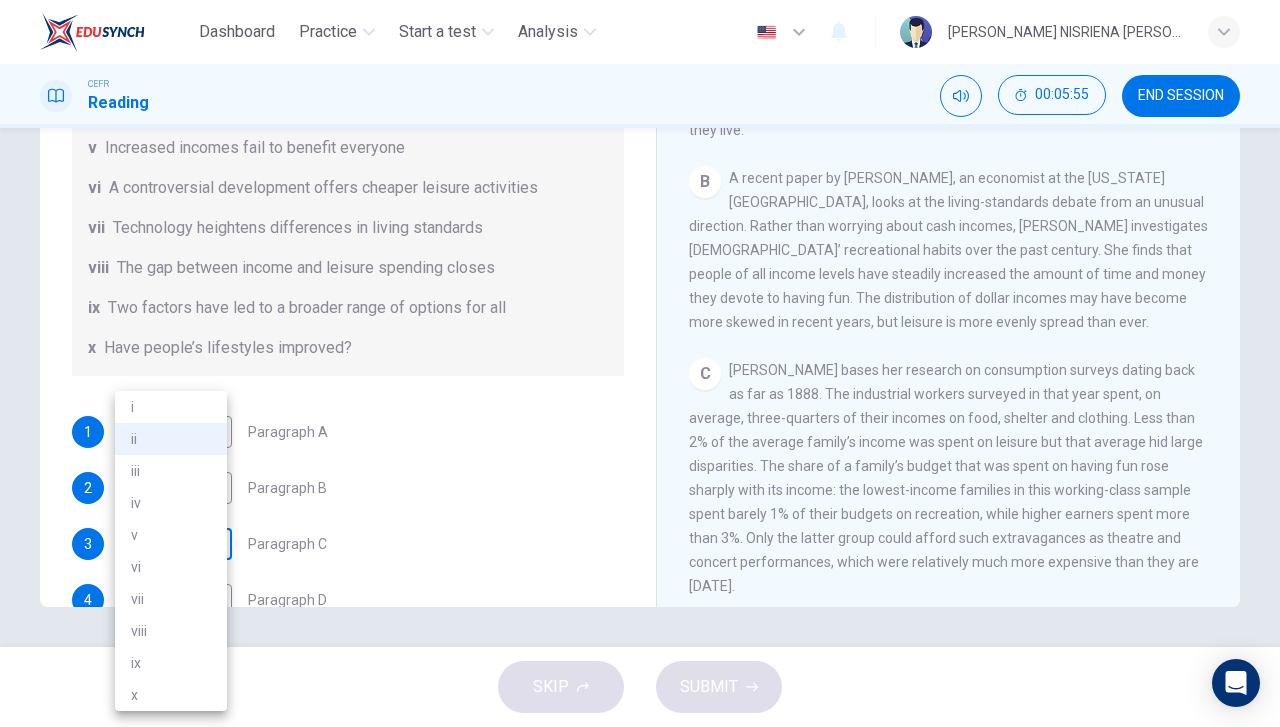 click on "Dashboard Practice Start a test Analysis English en ​ [PERSON_NAME] NISRIENA [PERSON_NAME] CEFR Reading 00:05:55 END SESSION Questions 1 - 7 The Reading Passage has nine paragraphs A-I.
From the list of headings below choose the most suitable heading for each paragraph.
Write the appropriate numbers (i-x) in the boxes below. List of Headings i Wide differences in leisure activities according to income ii Possible inconsistencies in [PERSON_NAME] data iii More personal income and time influence leisure activities iv Investigating the lifestyle problem from a new angle v Increased incomes fail to benefit everyone vi A controversial development offers cheaper leisure activities vii Technology heightens differences in living standards viii The gap between income and leisure spending closes ix Two factors have led to a broader range of options for all x Have people’s lifestyles improved? 1 iv iv ​ Paragraph A 2 iii iii ​ Paragraph B 3 ii ii ​ Paragraph C 4 ​ ​ Paragraph D 5 ​ ​ Paragraph F 6 ​ ​ 7 A" at bounding box center (640, 363) 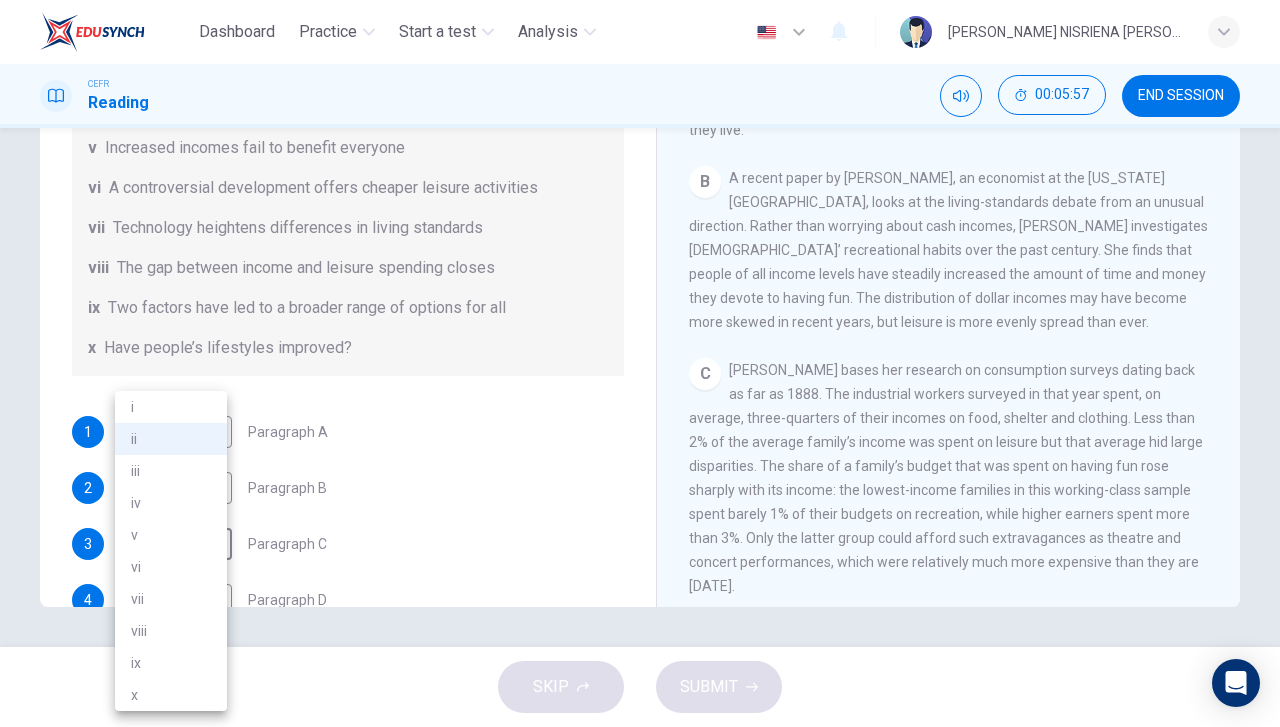 click on "iii" at bounding box center (171, 471) 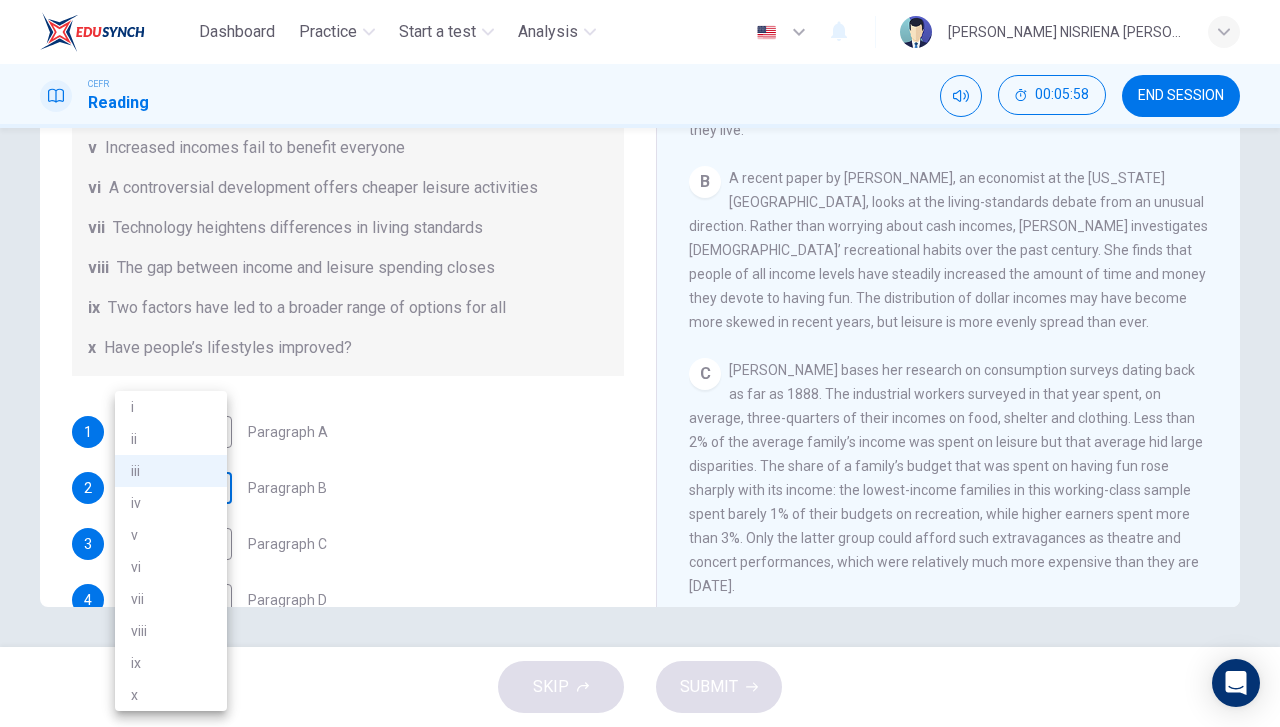 click on "Dashboard Practice Start a test Analysis English en ​ [PERSON_NAME] NISRIENA [PERSON_NAME] CEFR Reading 00:05:58 END SESSION Questions 1 - 7 The Reading Passage has nine paragraphs A-I.
From the list of headings below choose the most suitable heading for each paragraph.
Write the appropriate numbers (i-x) in the boxes below. List of Headings i Wide differences in leisure activities according to income ii Possible inconsistencies in [PERSON_NAME] data iii More personal income and time influence leisure activities iv Investigating the lifestyle problem from a new angle v Increased incomes fail to benefit everyone vi A controversial development offers cheaper leisure activities vii Technology heightens differences in living standards viii The gap between income and leisure spending closes ix Two factors have led to a broader range of options for all x Have people’s lifestyles improved? 1 iv iv ​ Paragraph A 2 iii iii ​ Paragraph B 3 iii iii ​ Paragraph C 4 ​ ​ Paragraph D 5 ​ ​ Paragraph F 6 ​ ​ 7" at bounding box center (640, 363) 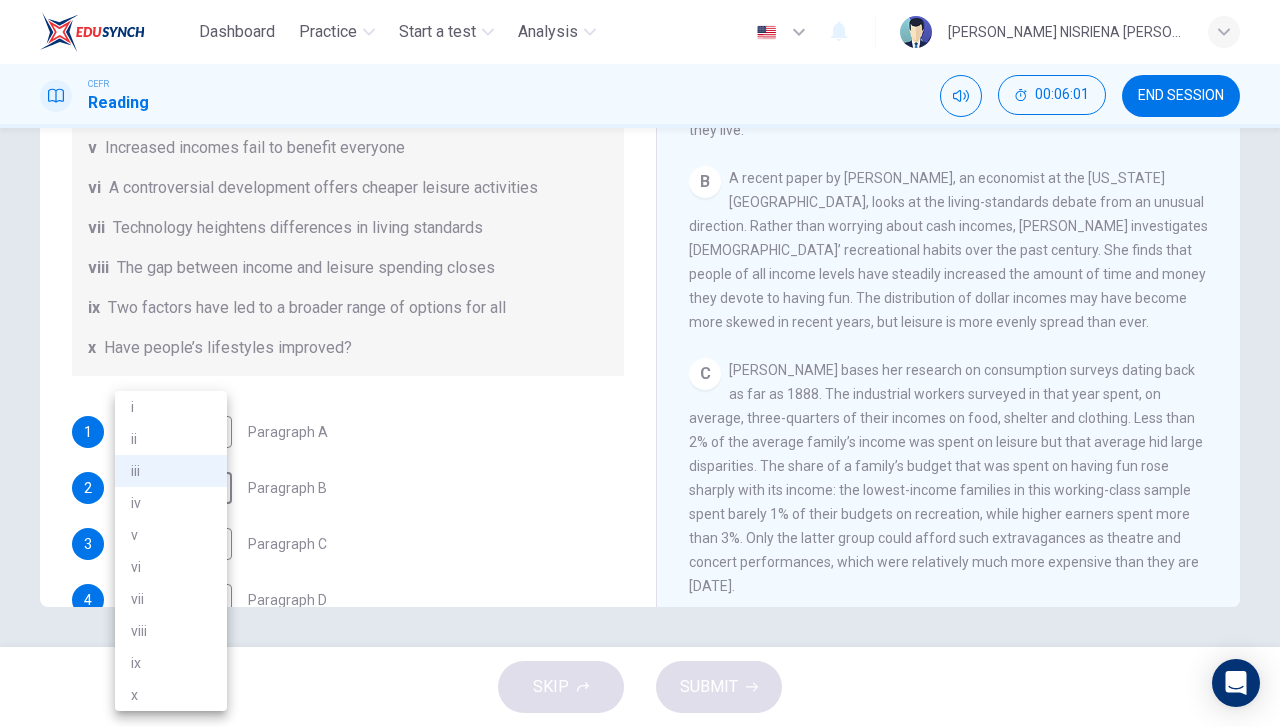 click at bounding box center [640, 363] 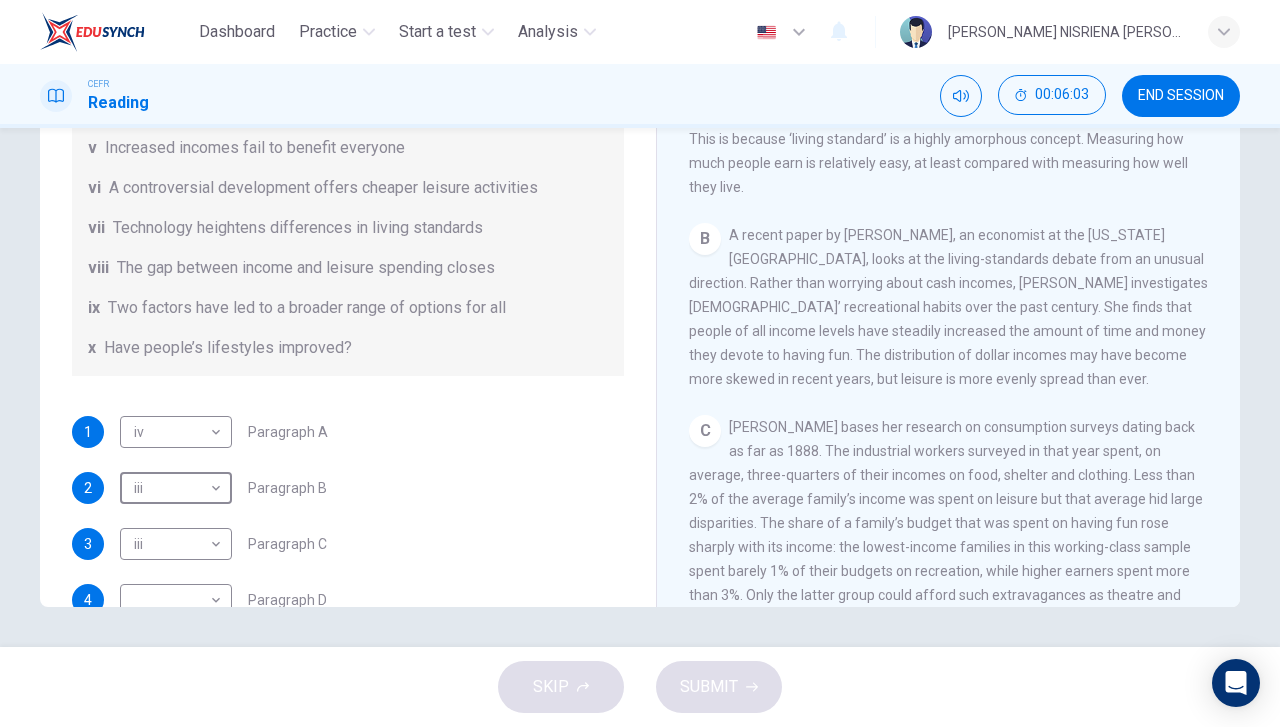scroll, scrollTop: 485, scrollLeft: 0, axis: vertical 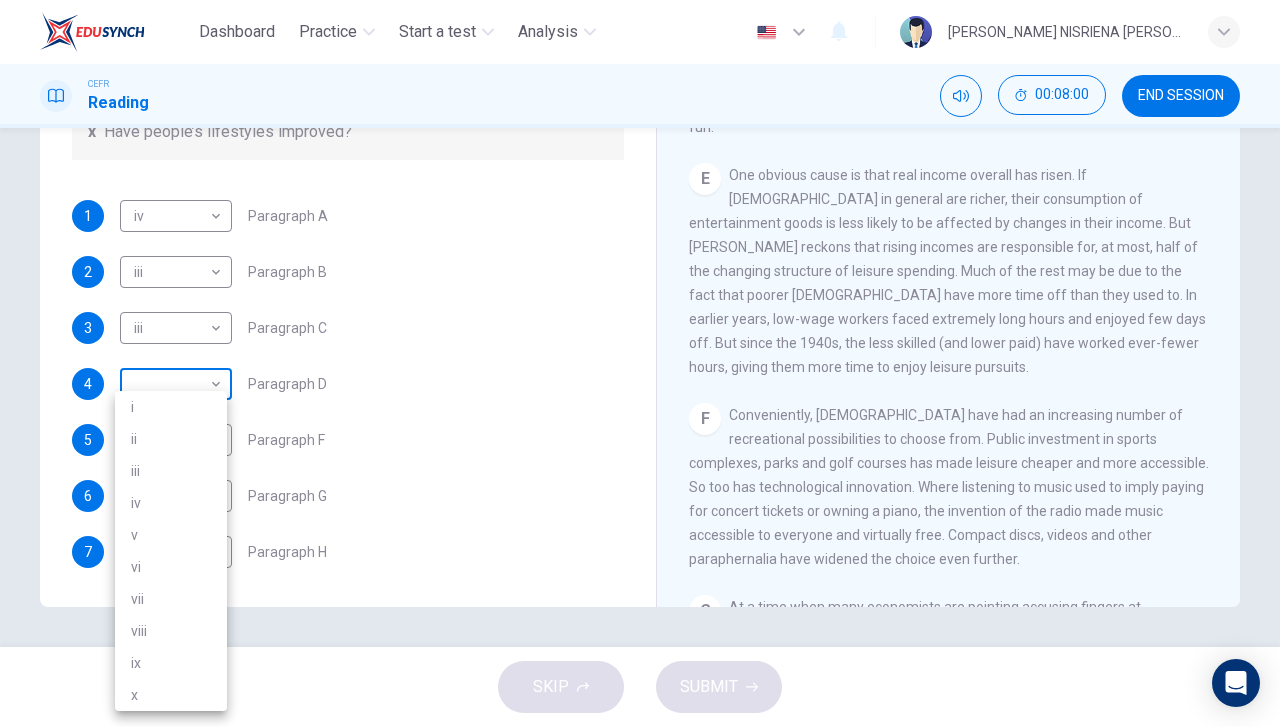 click on "Dashboard Practice Start a test Analysis English en ​ [PERSON_NAME] NISRIENA [PERSON_NAME] CEFR Reading 00:08:00 END SESSION Questions 1 - 7 The Reading Passage has nine paragraphs A-I.
From the list of headings below choose the most suitable heading for each paragraph.
Write the appropriate numbers (i-x) in the boxes below. List of Headings i Wide differences in leisure activities according to income ii Possible inconsistencies in [PERSON_NAME] data iii More personal income and time influence leisure activities iv Investigating the lifestyle problem from a new angle v Increased incomes fail to benefit everyone vi A controversial development offers cheaper leisure activities vii Technology heightens differences in living standards viii The gap between income and leisure spending closes ix Two factors have led to a broader range of options for all x Have people’s lifestyles improved? 1 iv iv ​ Paragraph A 2 iii iii ​ Paragraph B 3 iii iii ​ Paragraph C 4 ​ ​ Paragraph D 5 ​ ​ Paragraph F 6 ​ ​ 7" at bounding box center (640, 363) 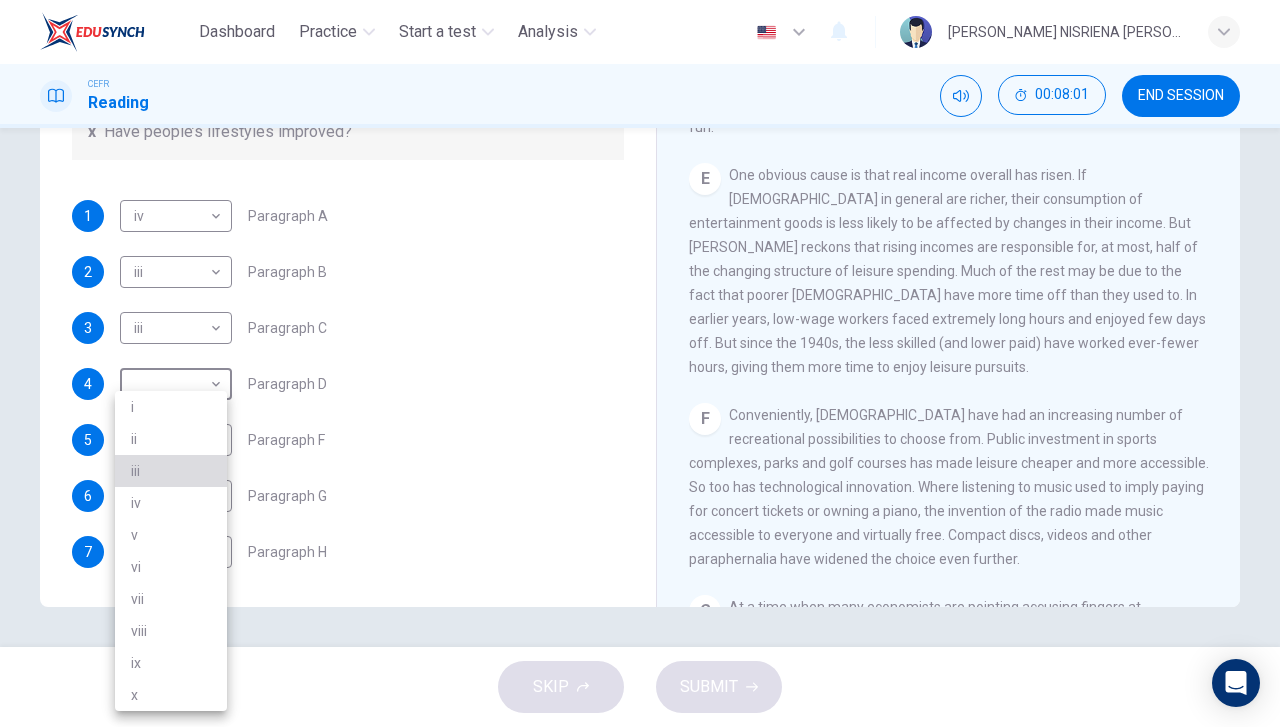 click on "iii" at bounding box center [171, 471] 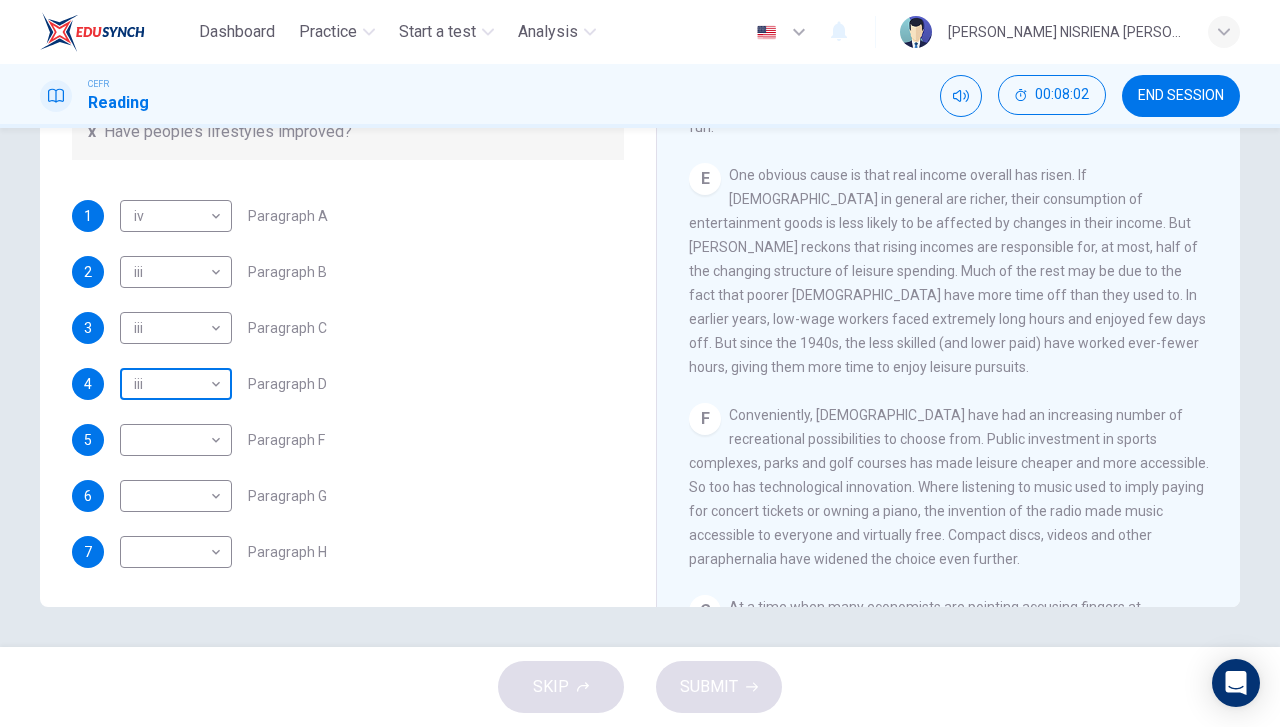 click on "Dashboard Practice Start a test Analysis English en ​ [PERSON_NAME] NISRIENA [PERSON_NAME] CEFR Reading 00:08:02 END SESSION Questions 1 - 7 The Reading Passage has nine paragraphs A-I.
From the list of headings below choose the most suitable heading for each paragraph.
Write the appropriate numbers (i-x) in the boxes below. List of Headings i Wide differences in leisure activities according to income ii Possible inconsistencies in [PERSON_NAME] data iii More personal income and time influence leisure activities iv Investigating the lifestyle problem from a new angle v Increased incomes fail to benefit everyone vi A controversial development offers cheaper leisure activities vii Technology heightens differences in living standards viii The gap between income and leisure spending closes ix Two factors have led to a broader range of options for all x Have people’s lifestyles improved? 1 iv iv ​ Paragraph A 2 iii iii ​ Paragraph B 3 iii iii ​ Paragraph C 4 iii iii ​ Paragraph D 5 ​ ​ Paragraph F 6 ​ 7" at bounding box center (640, 363) 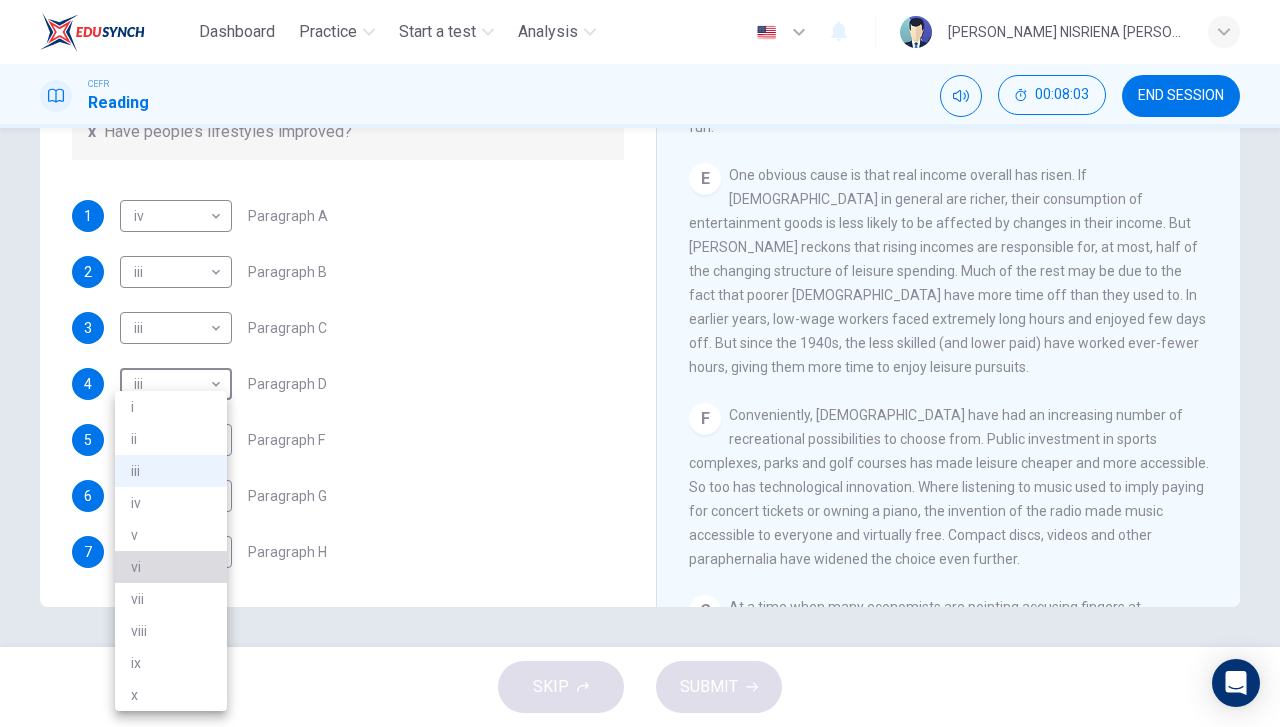 click on "vi" at bounding box center (171, 567) 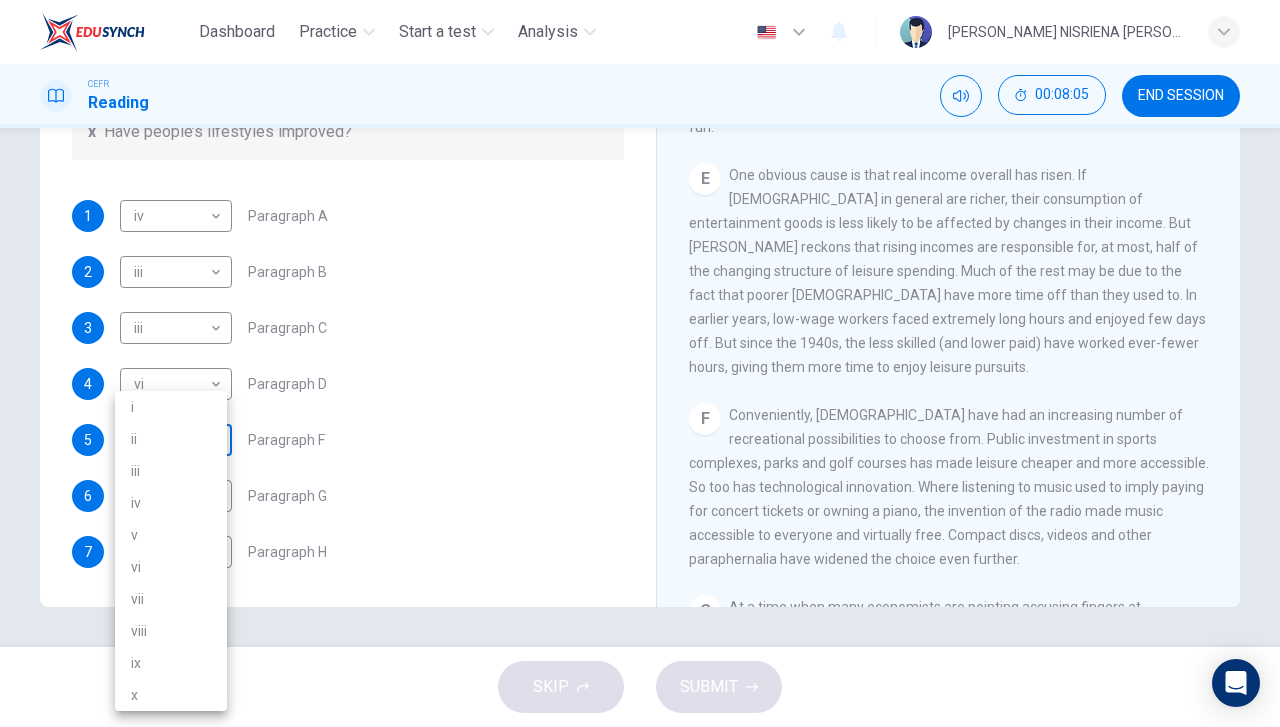 click on "Dashboard Practice Start a test Analysis English en ​ [PERSON_NAME] NISRIENA [PERSON_NAME] CEFR Reading 00:08:05 END SESSION Questions 1 - 7 The Reading Passage has nine paragraphs A-I.
From the list of headings below choose the most suitable heading for each paragraph.
Write the appropriate numbers (i-x) in the boxes below. List of Headings i Wide differences in leisure activities according to income ii Possible inconsistencies in [PERSON_NAME] data iii More personal income and time influence leisure activities iv Investigating the lifestyle problem from a new angle v Increased incomes fail to benefit everyone vi A controversial development offers cheaper leisure activities vii Technology heightens differences in living standards viii The gap between income and leisure spending closes ix Two factors have led to a broader range of options for all x Have people’s lifestyles improved? 1 iv iv ​ Paragraph A 2 iii iii ​ Paragraph B 3 iii iii ​ Paragraph C 4 vi vi ​ Paragraph D 5 ​ ​ Paragraph F 6 ​ ​" at bounding box center [640, 363] 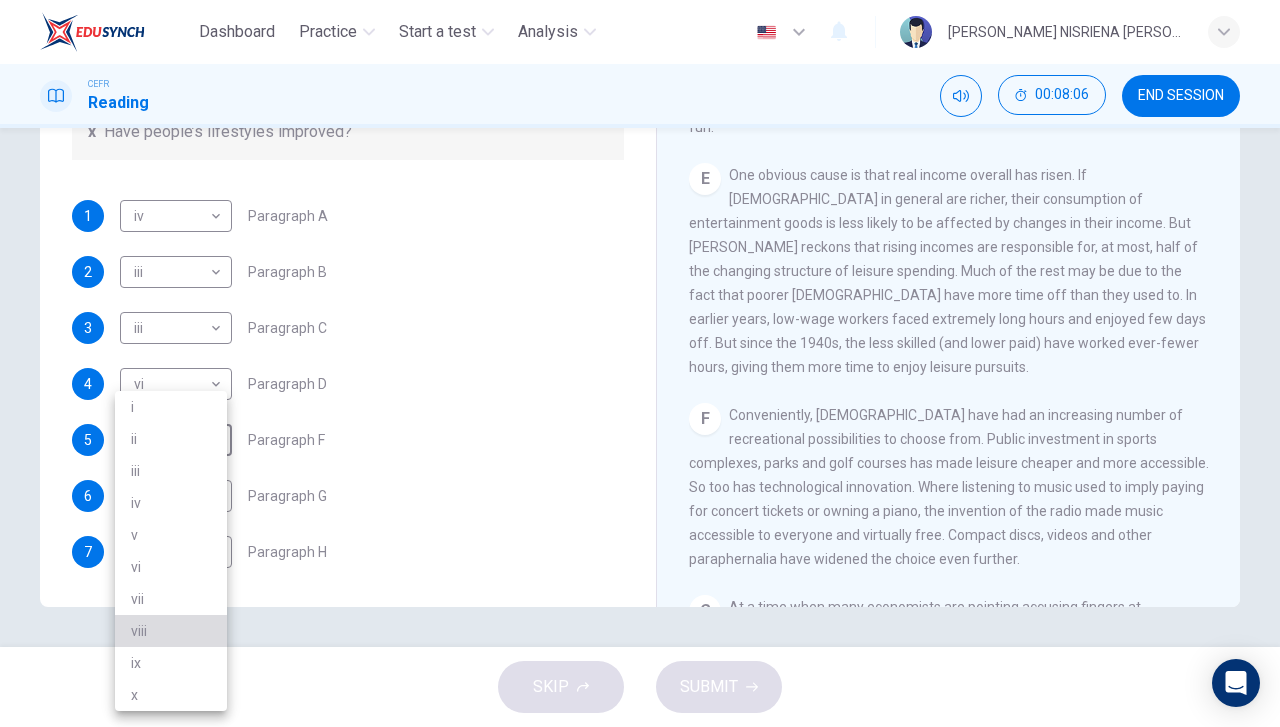 click on "viii" at bounding box center [171, 631] 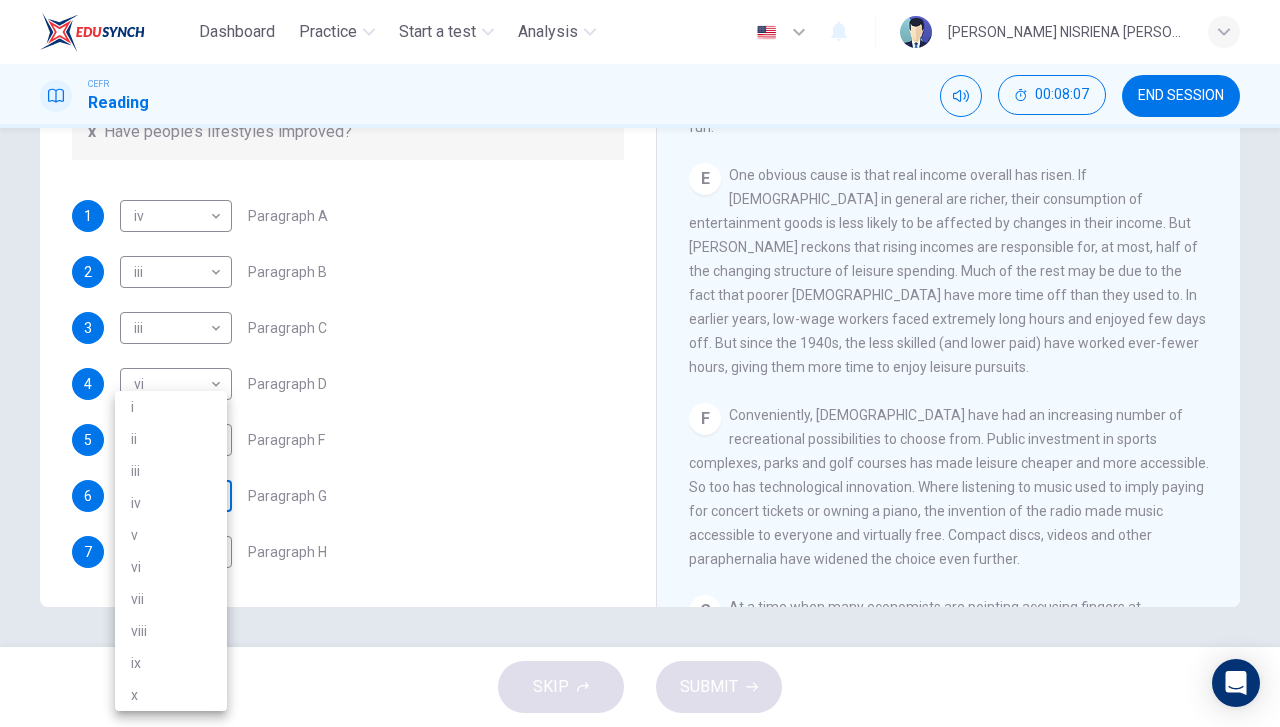 click on "Dashboard Practice Start a test Analysis English en ​ [PERSON_NAME] NISRIENA [PERSON_NAME] CEFR Reading 00:08:07 END SESSION Questions 1 - 7 The Reading Passage has nine paragraphs A-I.
From the list of headings below choose the most suitable heading for each paragraph.
Write the appropriate numbers (i-x) in the boxes below. List of Headings i Wide differences in leisure activities according to income ii Possible inconsistencies in [PERSON_NAME] data iii More personal income and time influence leisure activities iv Investigating the lifestyle problem from a new angle v Increased incomes fail to benefit everyone vi A controversial development offers cheaper leisure activities vii Technology heightens differences in living standards viii The gap between income and leisure spending closes ix Two factors have led to a broader range of options for all x Have people’s lifestyles improved? 1 iv iv ​ Paragraph A 2 iii iii ​ Paragraph B 3 iii iii ​ Paragraph C 4 vi vi ​ Paragraph D 5 viii viii ​ Paragraph F 6 7" at bounding box center [640, 363] 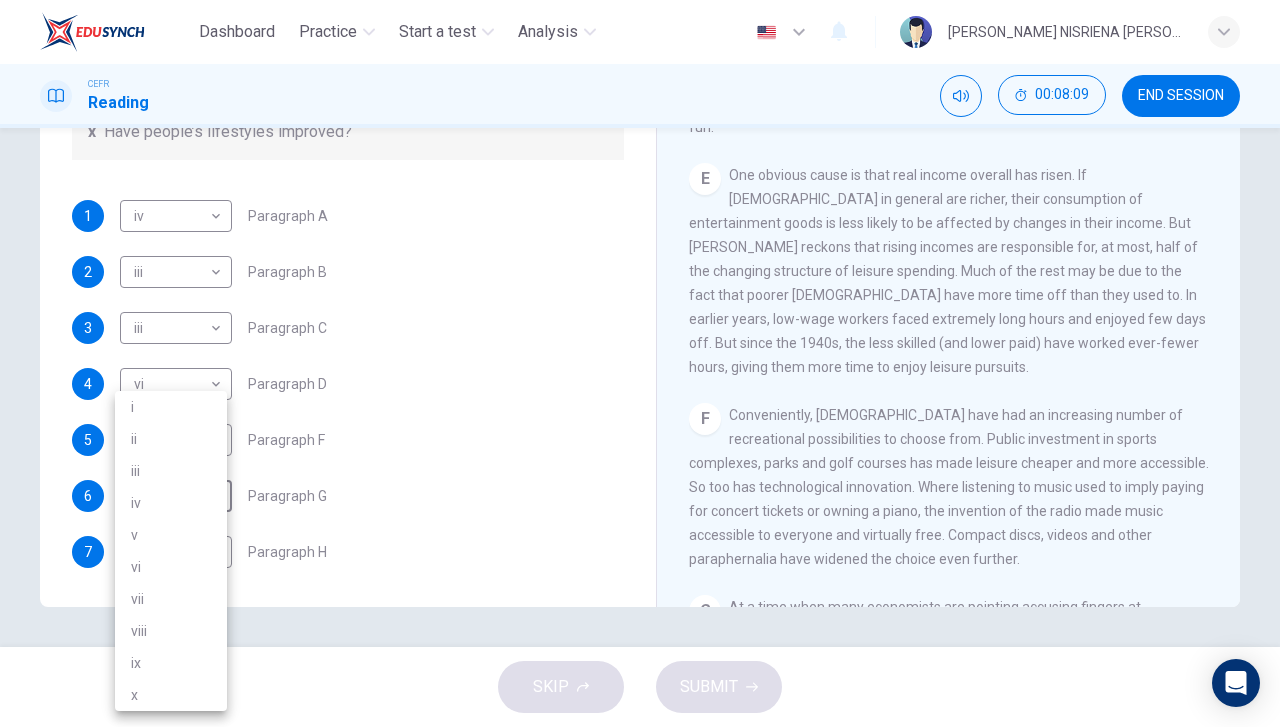 drag, startPoint x: 196, startPoint y: 653, endPoint x: 188, endPoint y: 681, distance: 29.12044 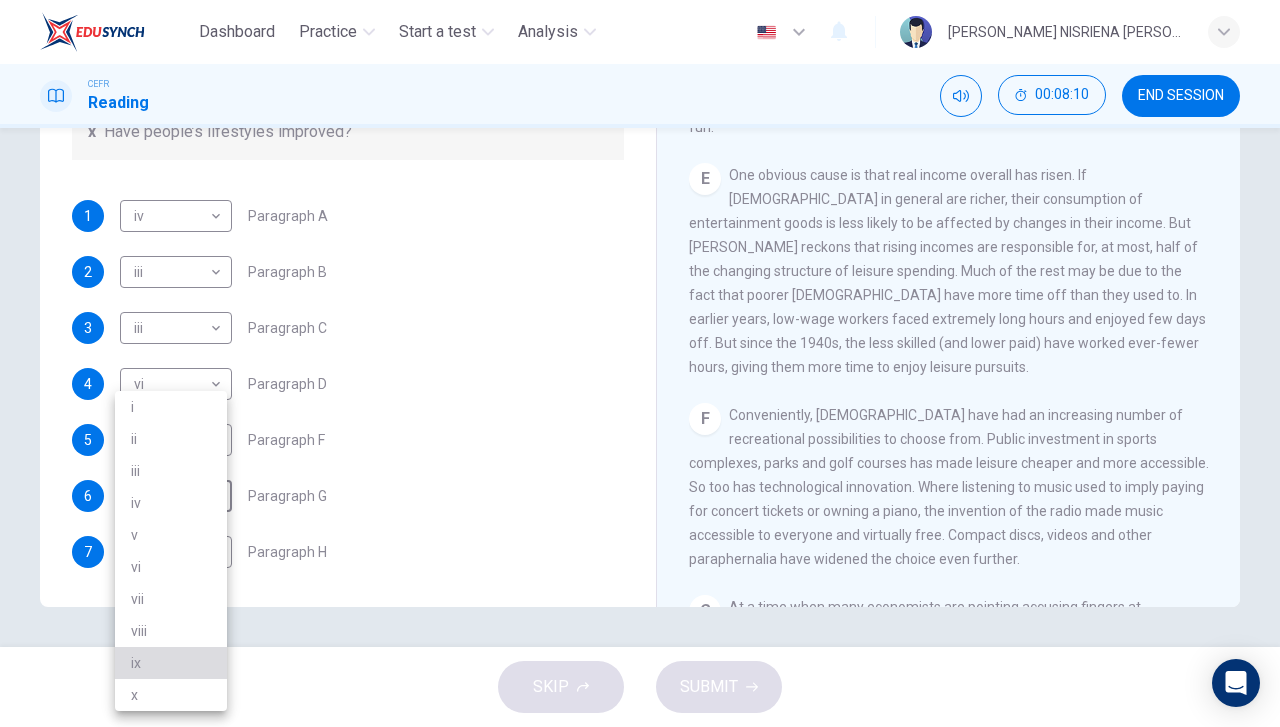 click on "ix" at bounding box center [171, 663] 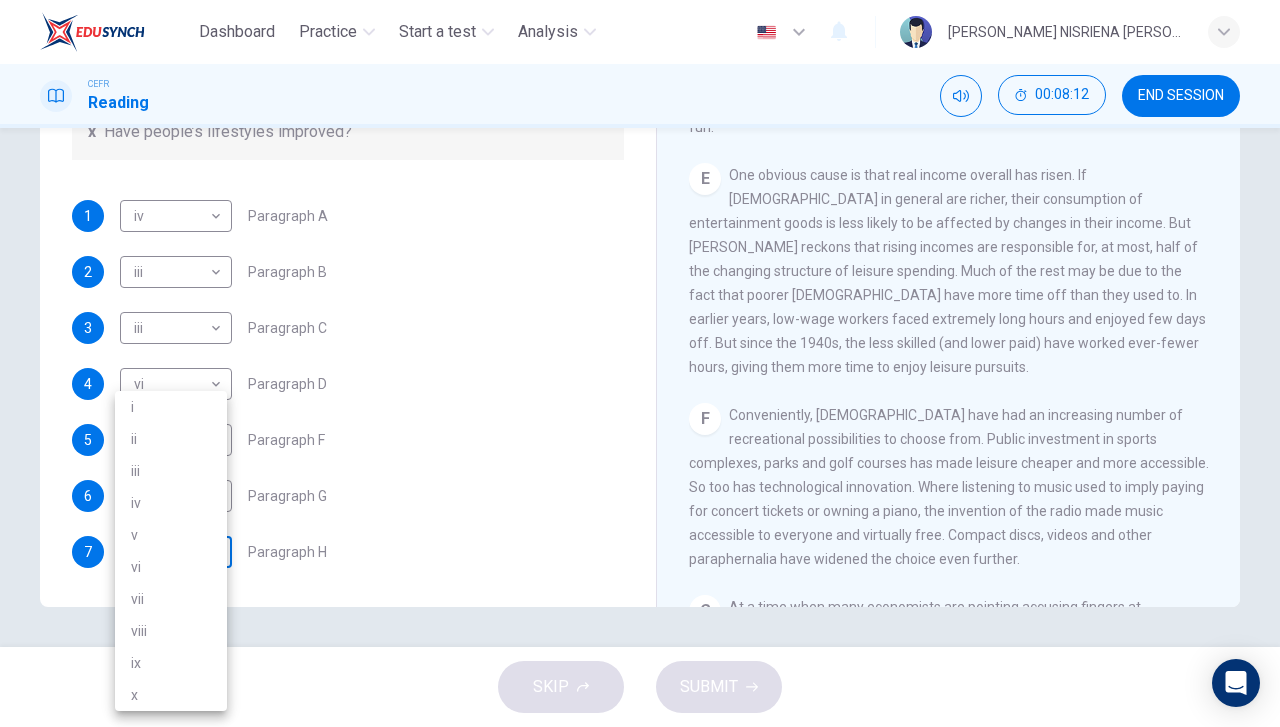 click on "Dashboard Practice Start a test Analysis English en ​ [PERSON_NAME] NISRIENA [PERSON_NAME] CEFR Reading 00:08:12 END SESSION Questions 1 - 7 The Reading Passage has nine paragraphs A-I.
From the list of headings below choose the most suitable heading for each paragraph.
Write the appropriate numbers (i-x) in the boxes below. List of Headings i Wide differences in leisure activities according to income ii Possible inconsistencies in [PERSON_NAME] data iii More personal income and time influence leisure activities iv Investigating the lifestyle problem from a new angle v Increased incomes fail to benefit everyone vi A controversial development offers cheaper leisure activities vii Technology heightens differences in living standards viii The gap between income and leisure spending closes ix Two factors have led to a broader range of options for all x Have people’s lifestyles improved? 1 iv iv ​ Paragraph A 2 iii iii ​ Paragraph B 3 iii iii ​ Paragraph C 4 vi vi ​ Paragraph D 5 viii viii ​ Paragraph F 6 7" at bounding box center [640, 363] 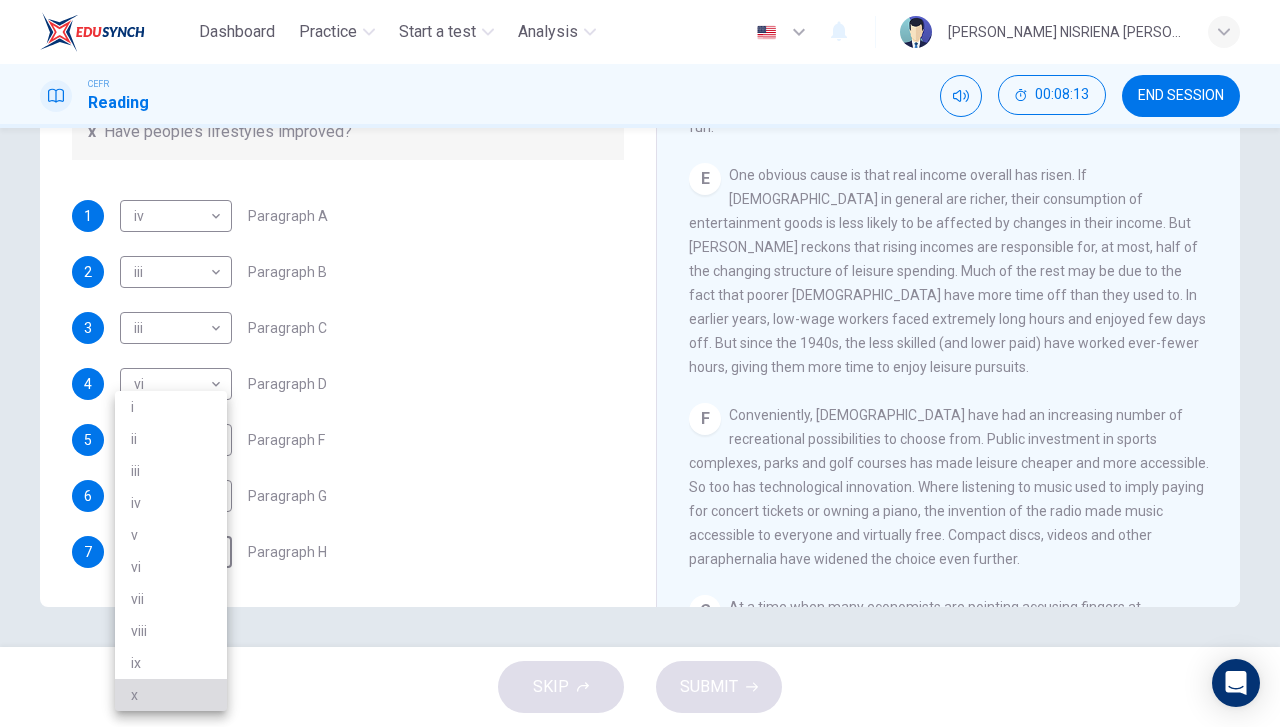 click on "x" at bounding box center (171, 695) 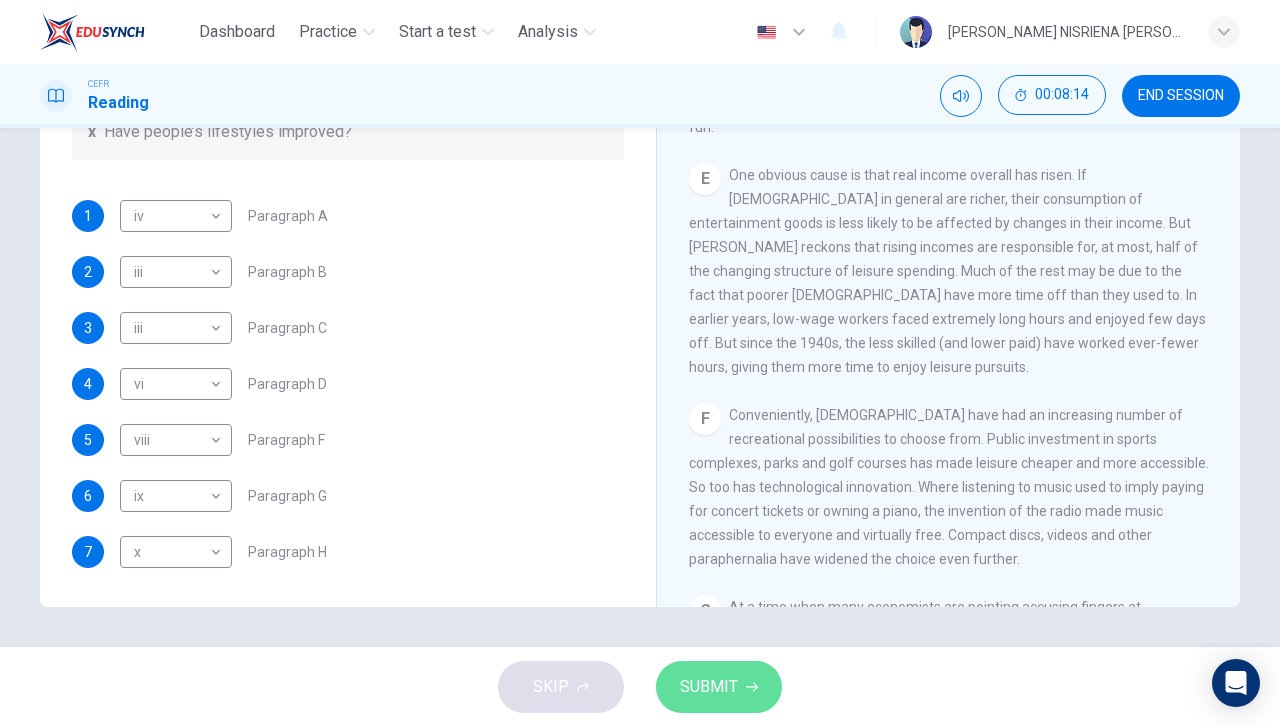 click on "SUBMIT" at bounding box center [709, 687] 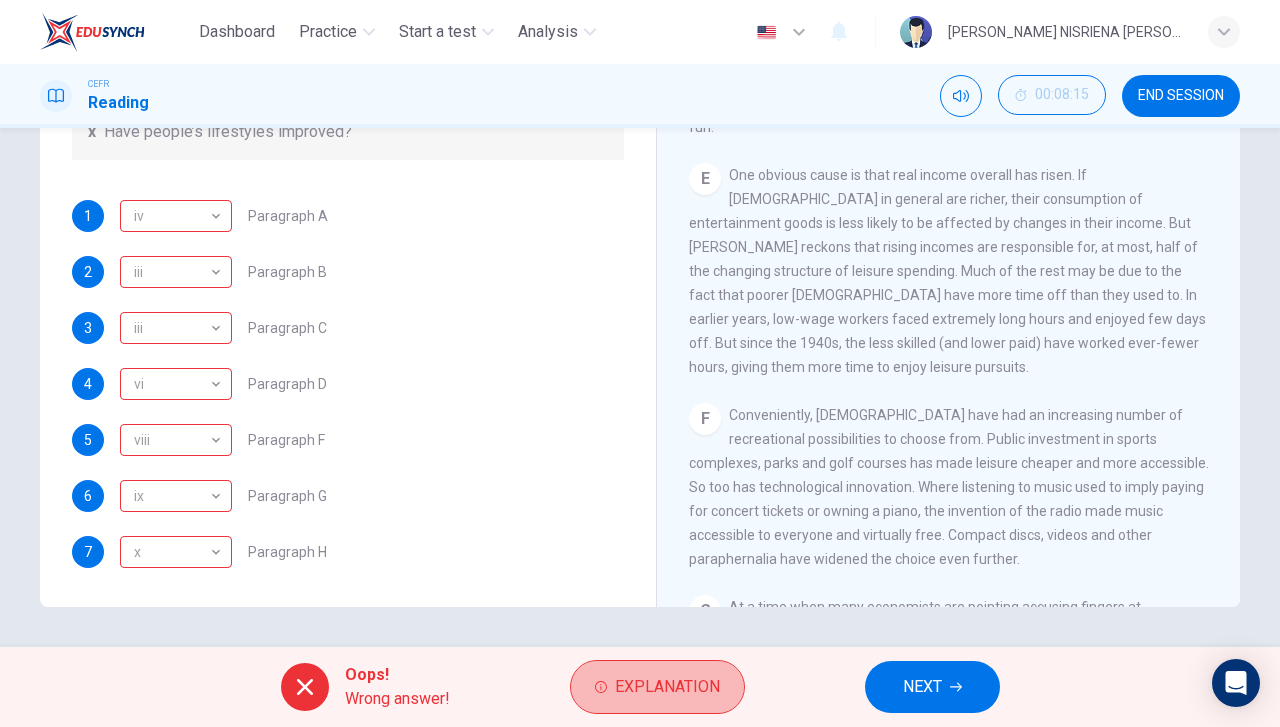 click on "Explanation" at bounding box center (657, 687) 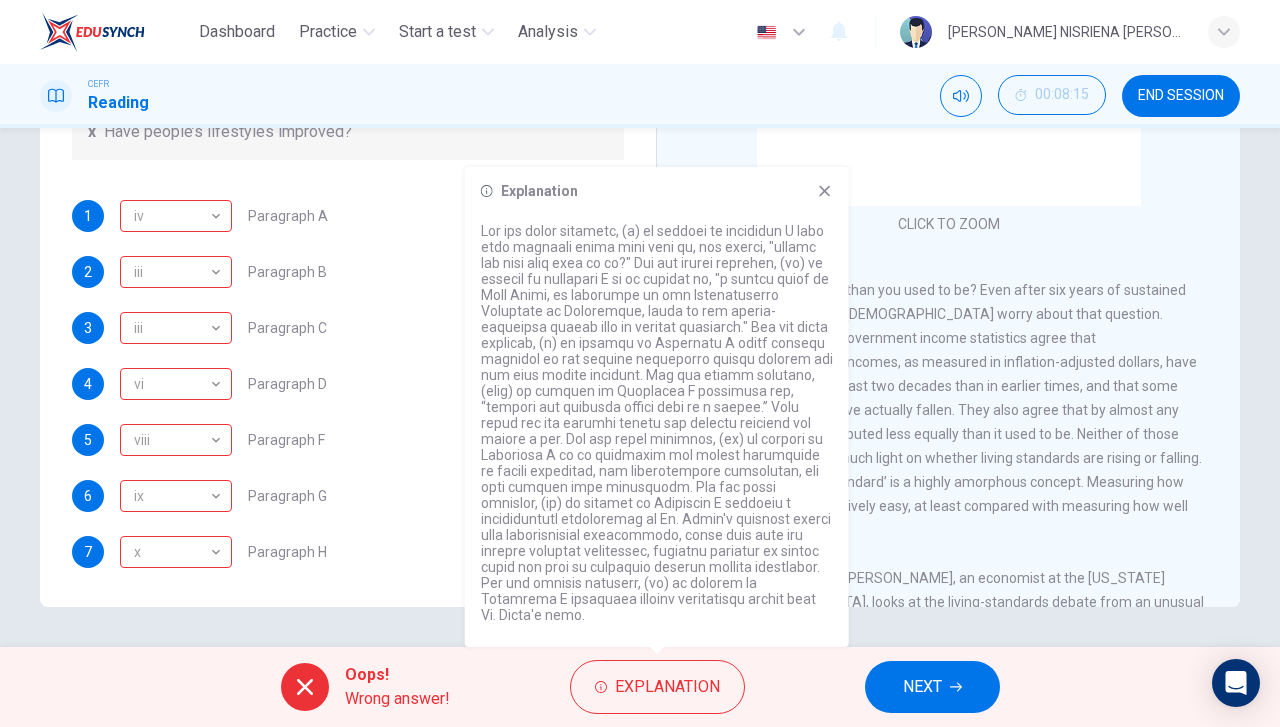 scroll, scrollTop: 142, scrollLeft: 0, axis: vertical 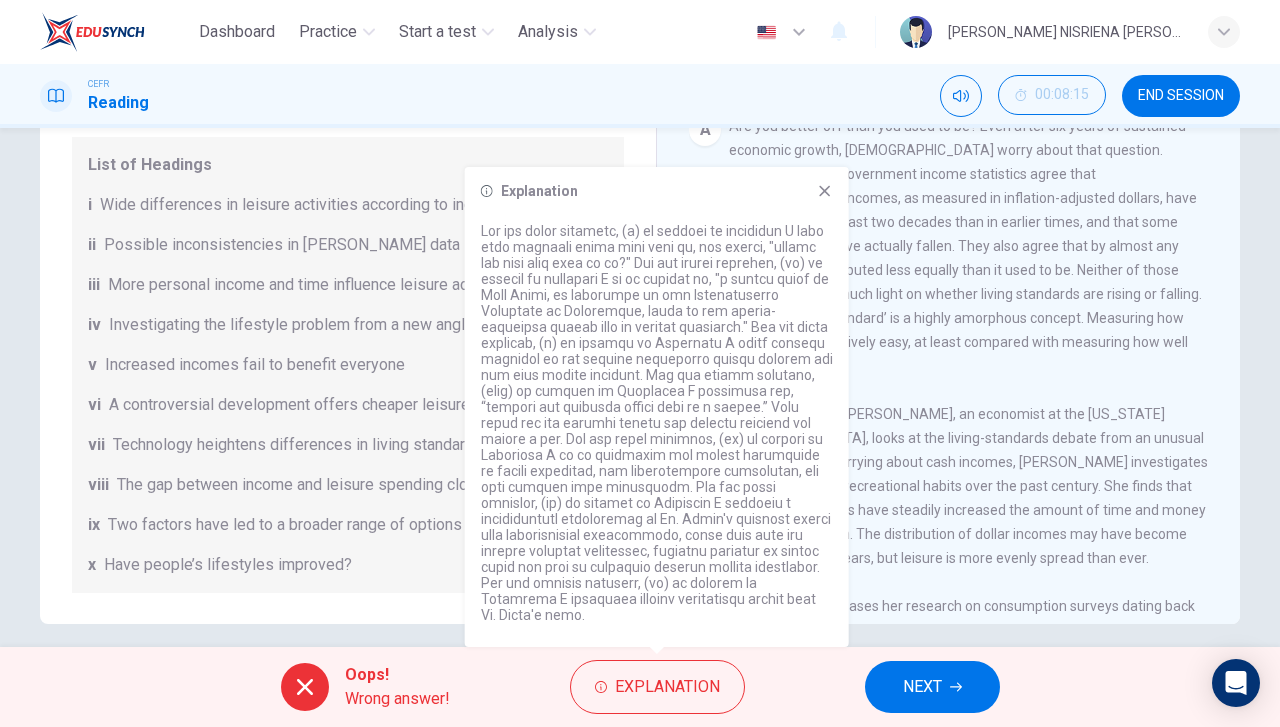 click 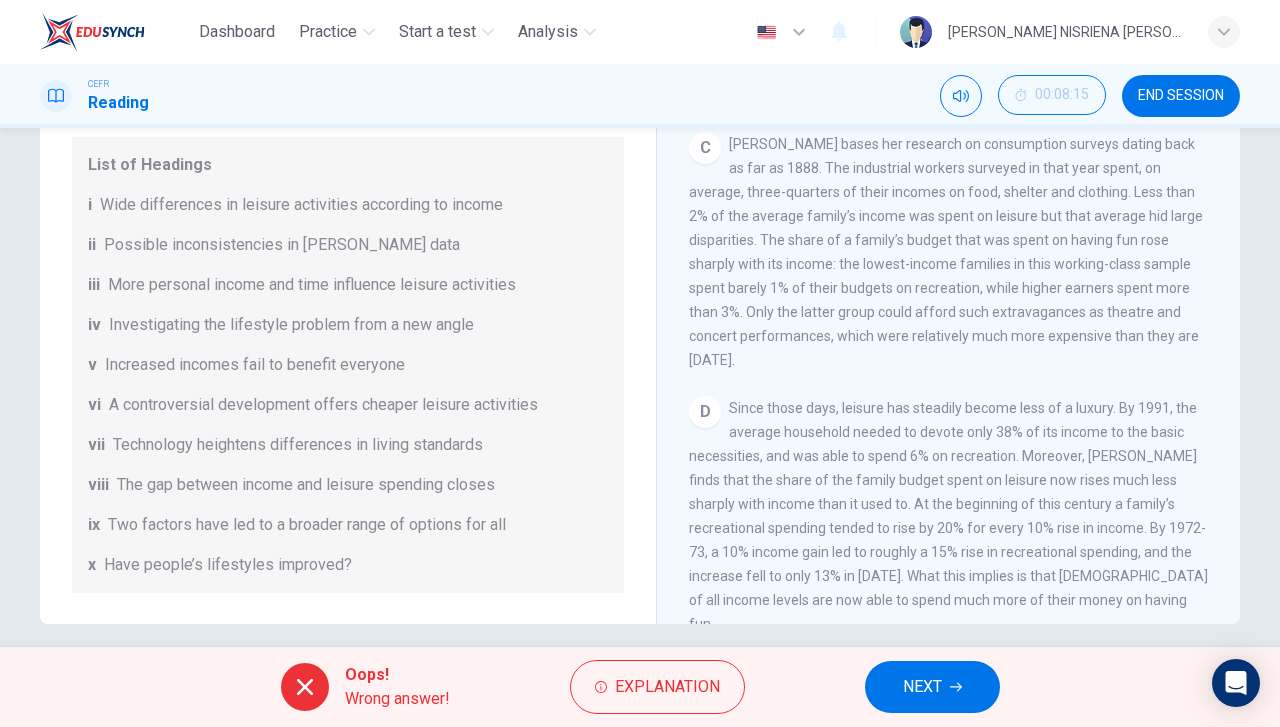 scroll, scrollTop: 797, scrollLeft: 0, axis: vertical 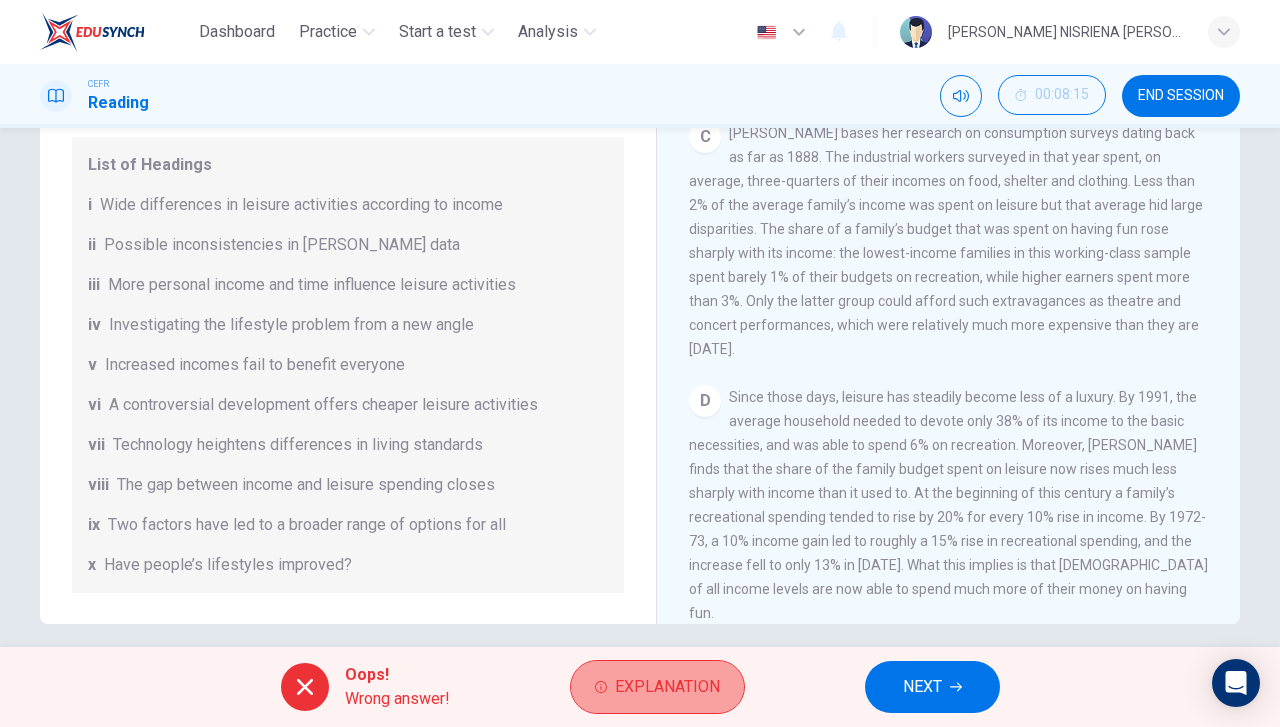 click on "Explanation" at bounding box center [667, 687] 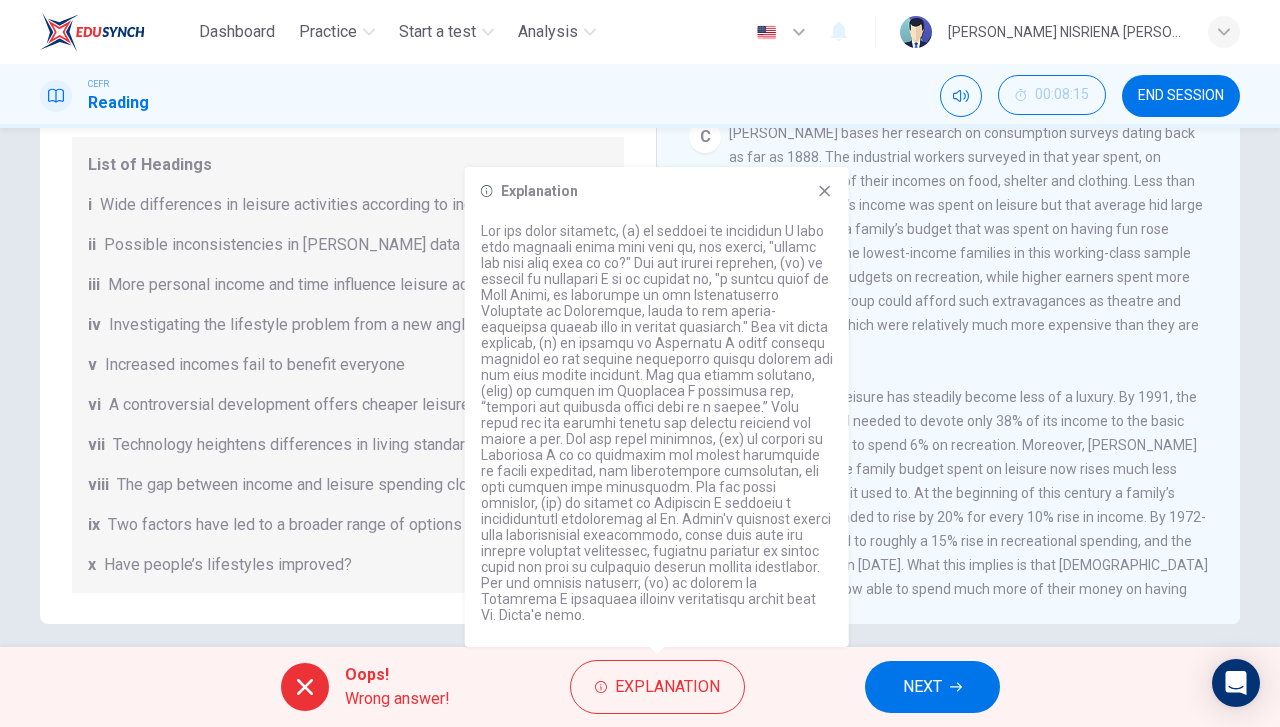 click on "Since those days, leisure has steadily become less of a luxury. By 1991, the average household needed to devote only 38% of its income to the basic necessities, and was able to spend 6% on recreation. Moreover, [PERSON_NAME] finds that the share of the family budget spent on leisure now rises much less sharply with income than it used to. At the beginning of this century a family’s recreational spending tended to rise by 20% for every 10% rise in income. By 1972-73, a 10% income gain led to roughly a 15% rise in recreational spending, and the increase fell to only 13% in [DATE]. What this implies is that [DEMOGRAPHIC_DATA] of all income levels are now able to spend much more of their money on having fun." at bounding box center (948, 505) 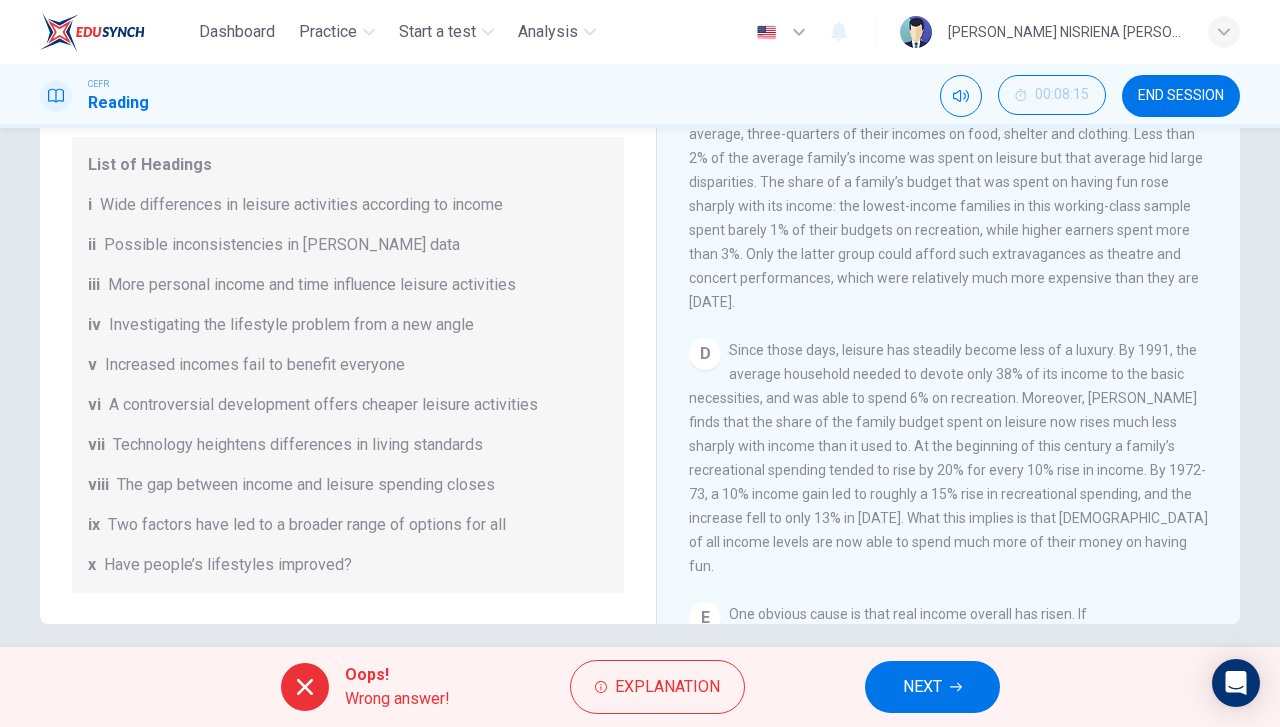 scroll, scrollTop: 865, scrollLeft: 0, axis: vertical 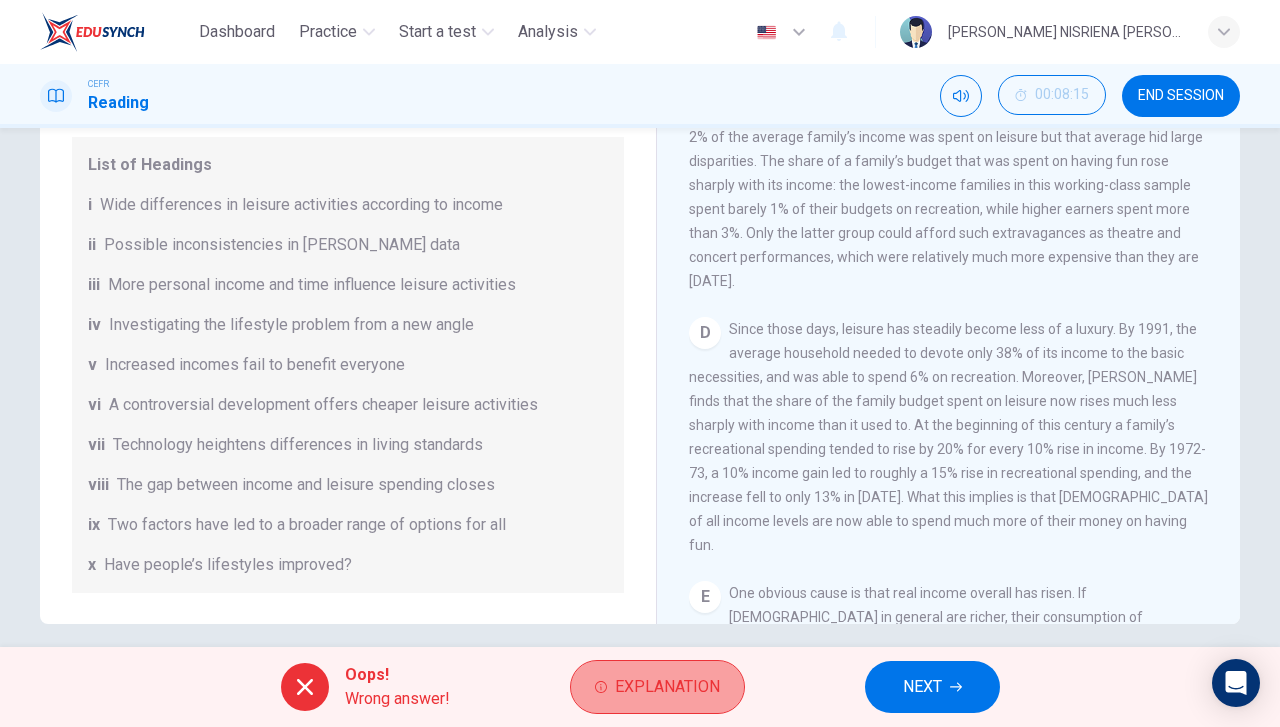 click on "Explanation" at bounding box center (657, 687) 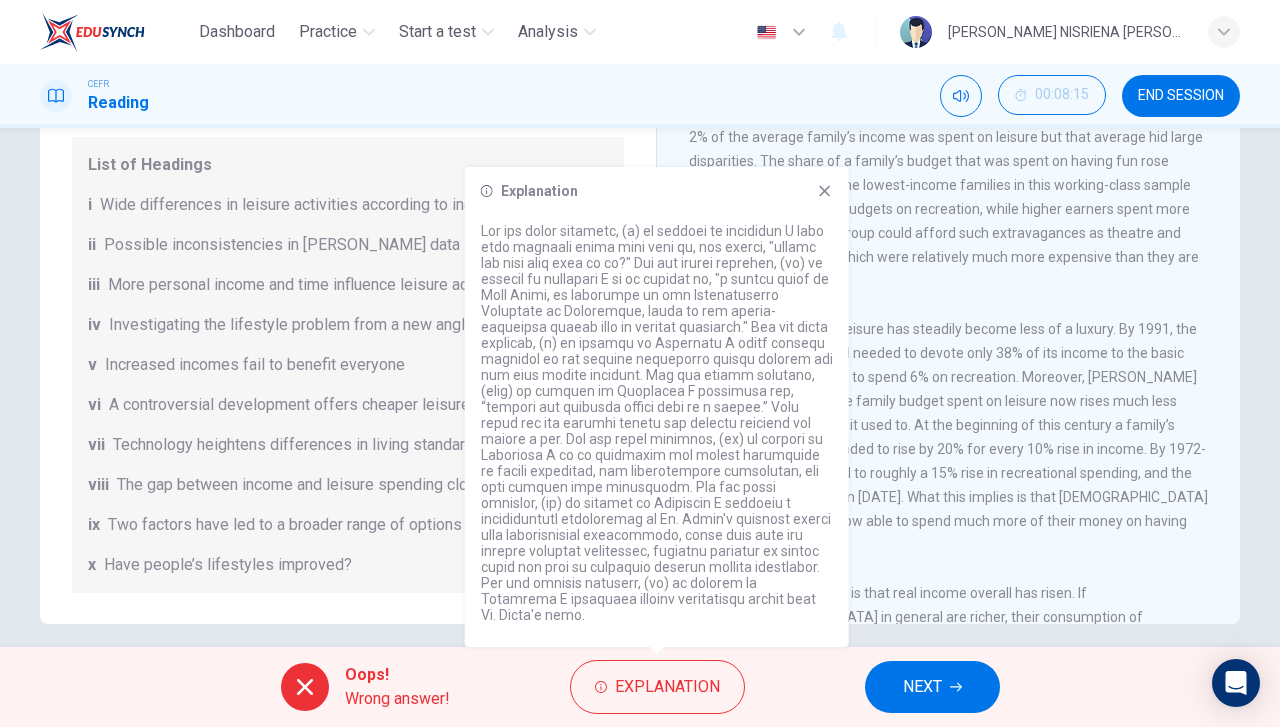 click on "D Since those days, leisure has steadily become less of a luxury. By 1991, the average household needed to devote only 38% of its income to the basic necessities, and was able to spend 6% on recreation. Moreover, [PERSON_NAME] finds that the share of the family budget spent on leisure now rises much less sharply with income than it used to. At the beginning of this century a family’s recreational spending tended to rise by 20% for every 10% rise in income. By 1972-73, a 10% income gain led to roughly a 15% rise in recreational spending, and the increase fell to only 13% in [DATE]. What this implies is that [DEMOGRAPHIC_DATA] of all income levels are now able to spend much more of their money on having fun." at bounding box center [949, 437] 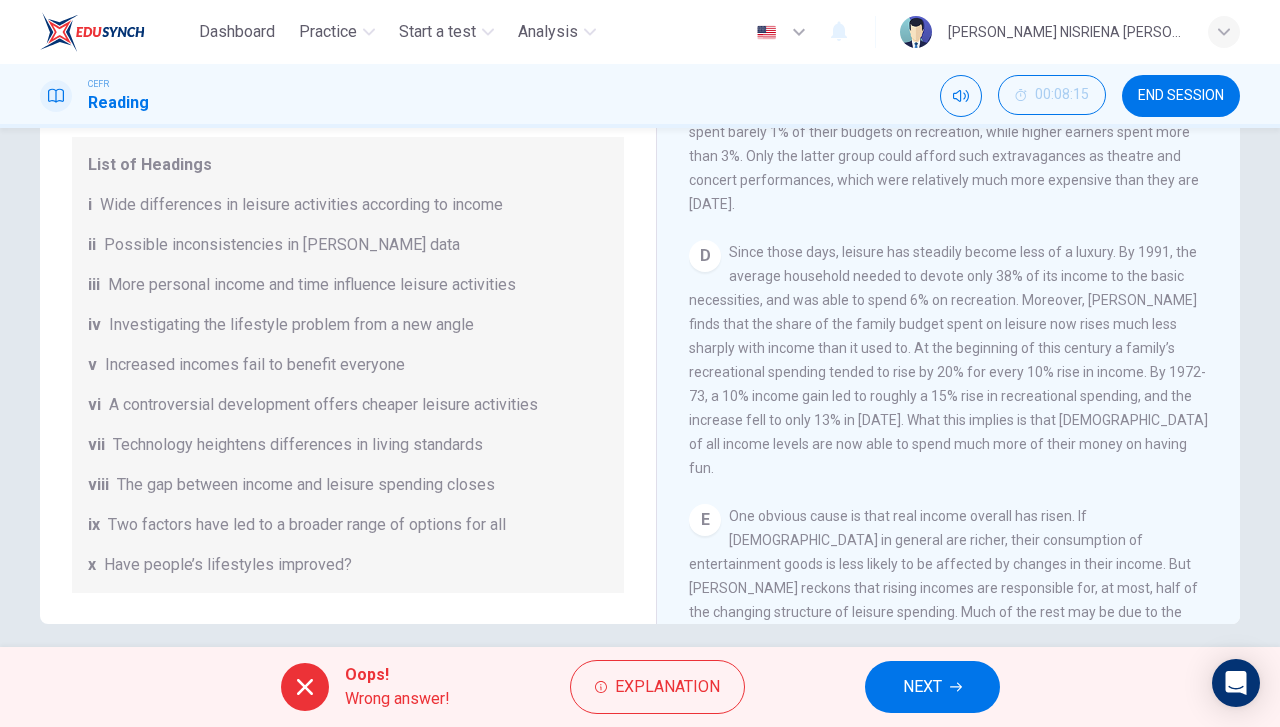 scroll, scrollTop: 1059, scrollLeft: 0, axis: vertical 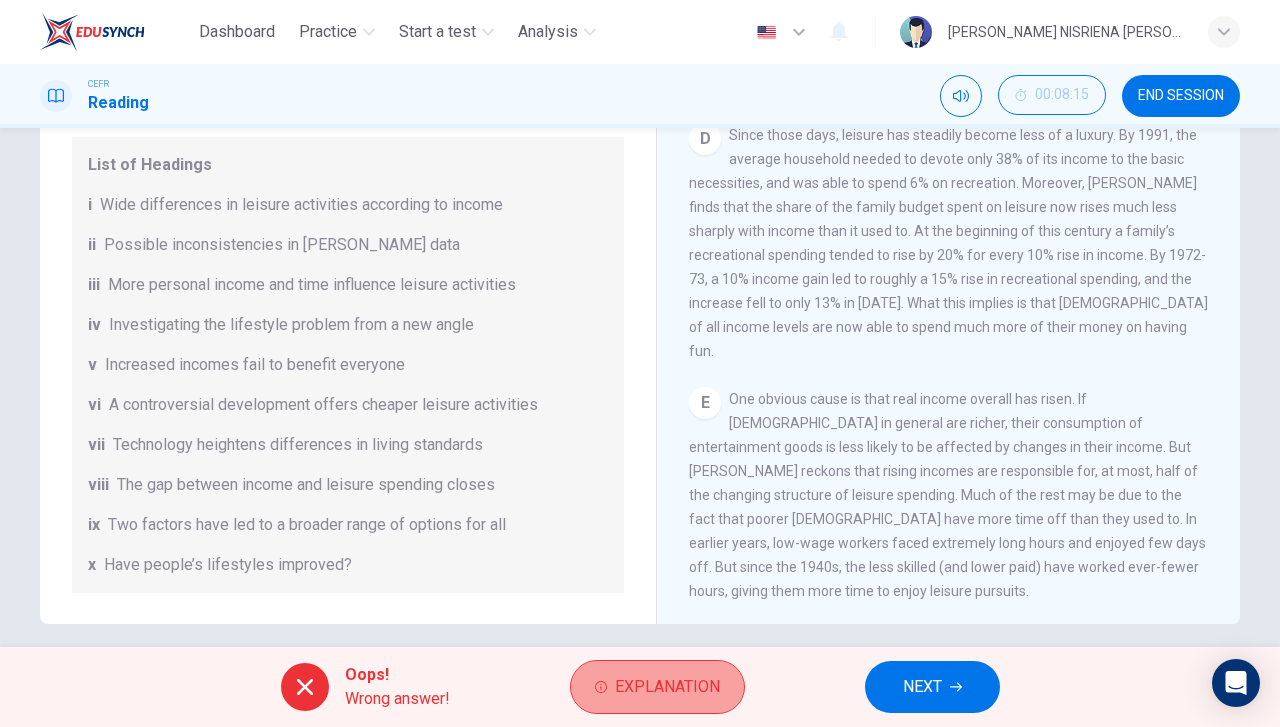 click on "Explanation" at bounding box center (667, 687) 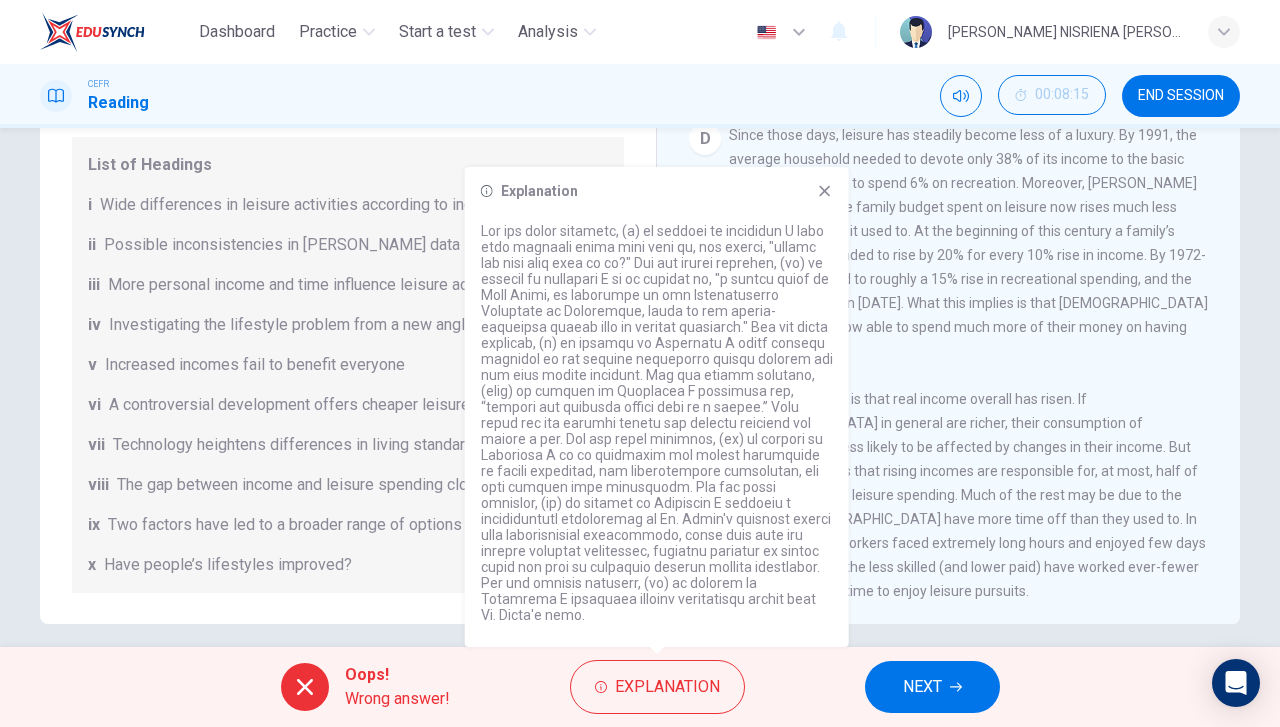 click on "E One obvious cause is that real income overall has risen. If [DEMOGRAPHIC_DATA] in general are richer, their consumption of entertainment goods is less likely to be affected by changes in their income. But [PERSON_NAME] reckons that rising incomes are responsible for, at most, half of the changing structure of leisure spending. Much of the rest may be due to the fact that poorer [DEMOGRAPHIC_DATA] have more time off than they used to. In earlier years, low-wage workers faced extremely long hours and enjoyed few days off. But since the 1940s, the less skilled (and lower paid) have worked ever-fewer hours, giving them more time to enjoy leisure pursuits." at bounding box center [949, 495] 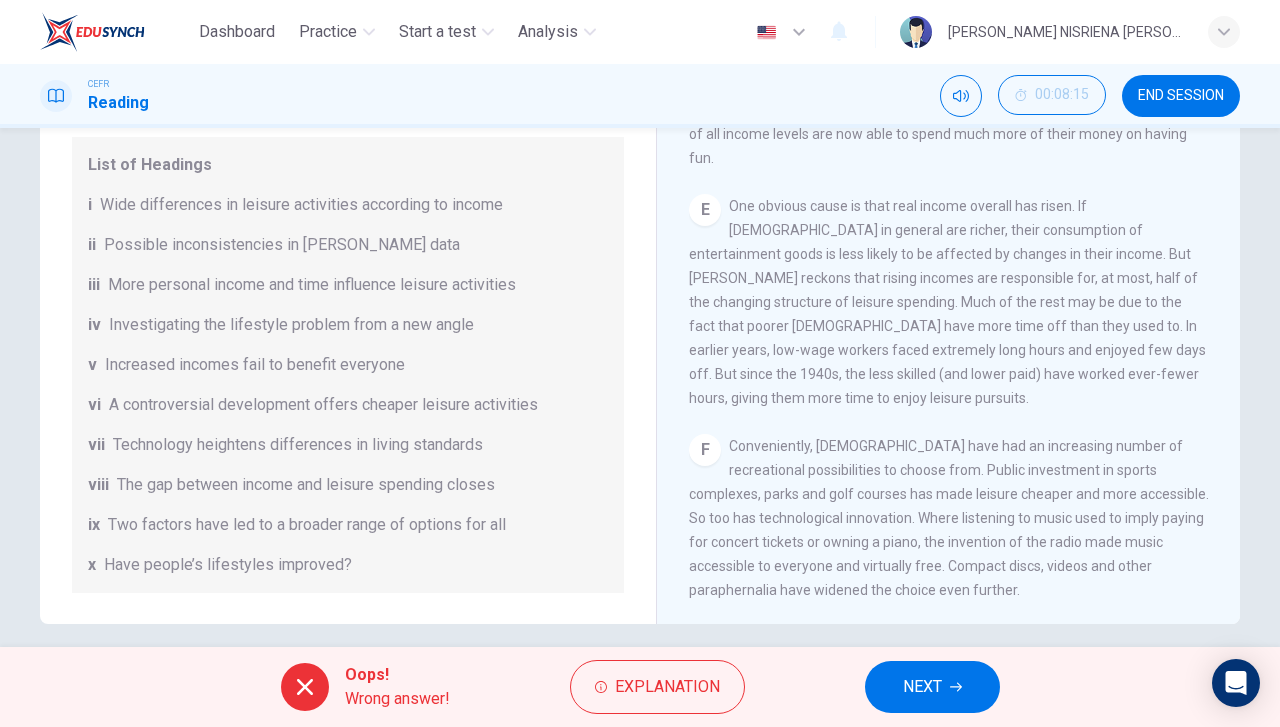 scroll, scrollTop: 1253, scrollLeft: 0, axis: vertical 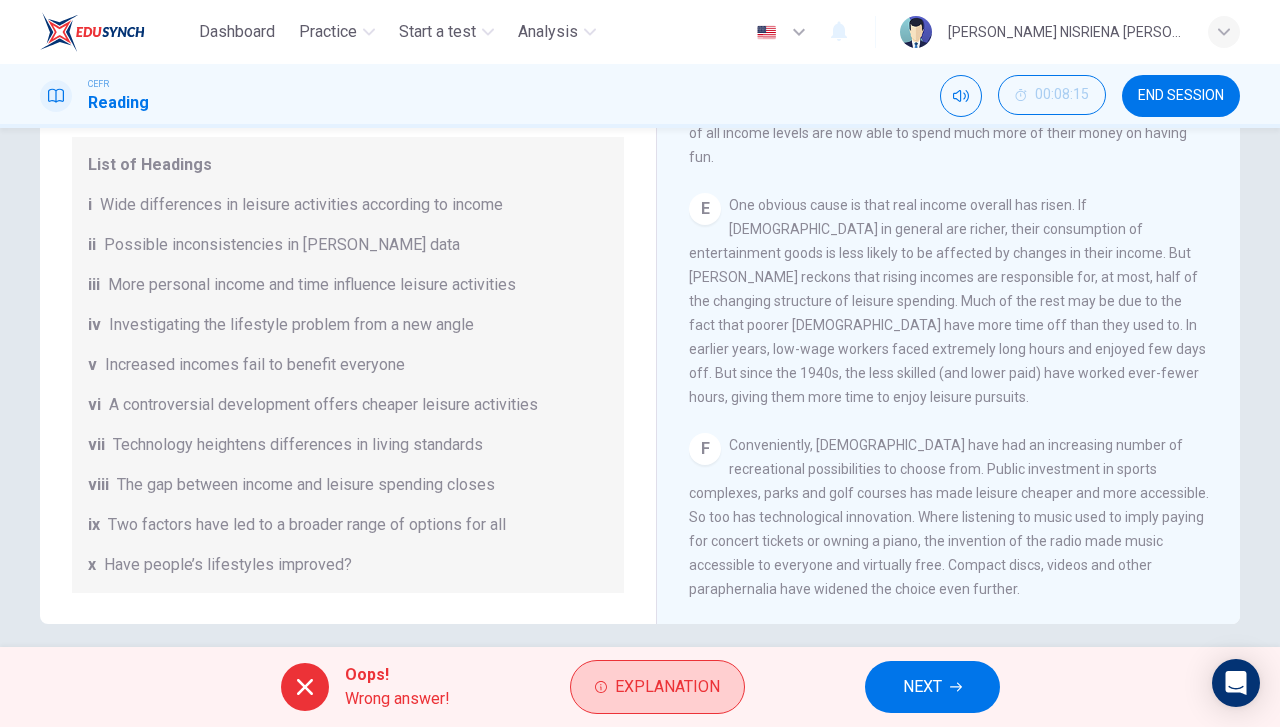 click on "Explanation" at bounding box center [667, 687] 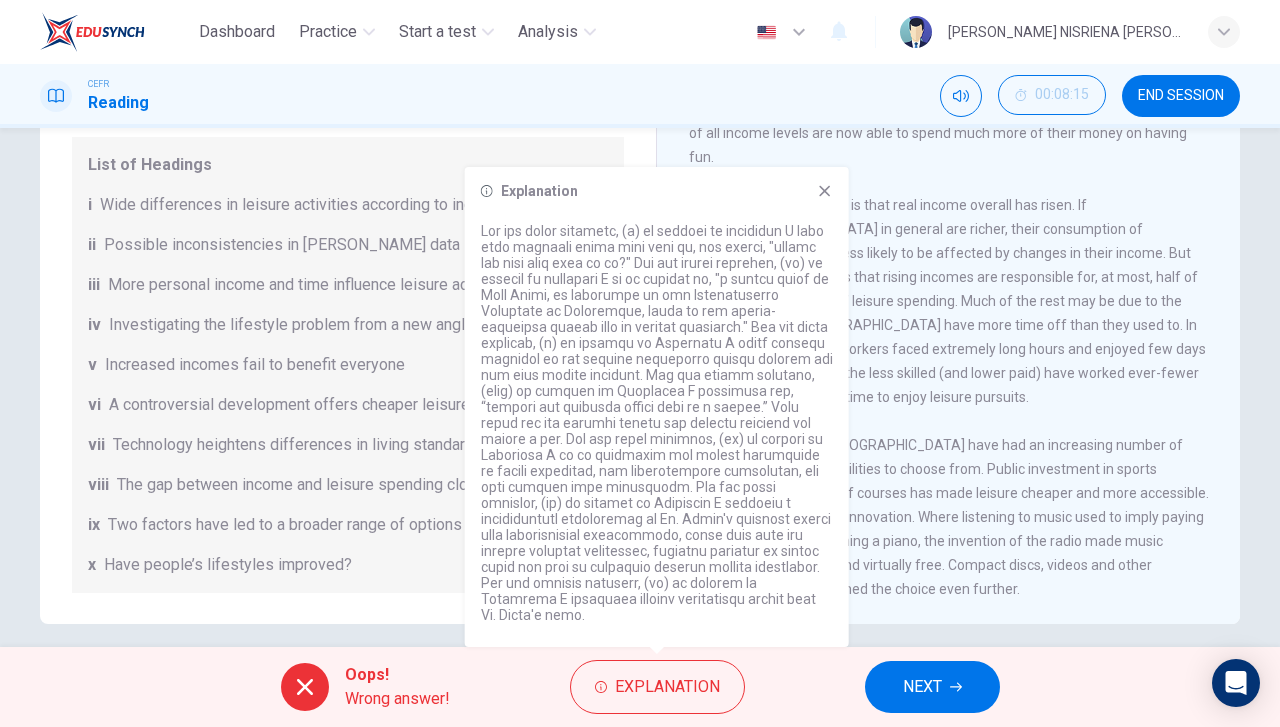 click on "Conveniently, [DEMOGRAPHIC_DATA] have had an increasing number of recreational possibilities to choose from. Public investment in sports complexes, parks and golf courses has made leisure cheaper and more accessible. So too has technological innovation. Where listening to music used to imply paying for concert tickets or owning a piano, the invention of the radio made music accessible to everyone and virtually free. Compact discs, videos and other paraphernalia have widened the choice even further." at bounding box center (949, 517) 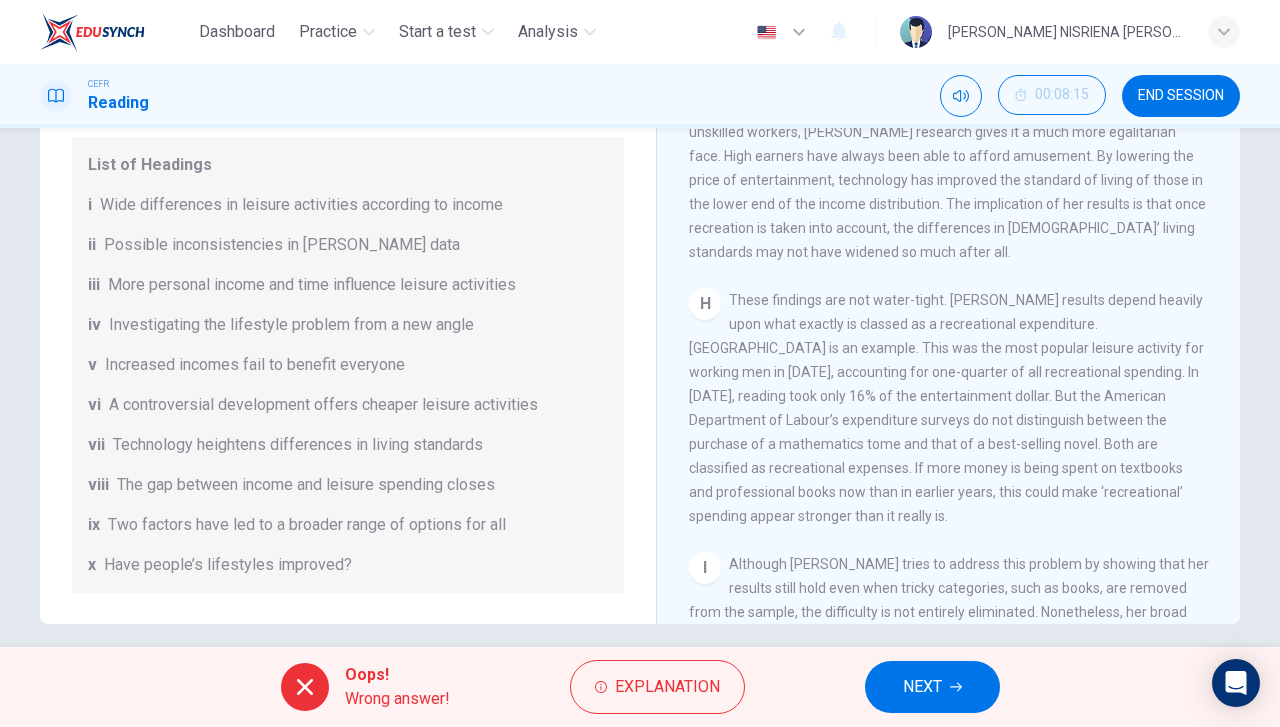 scroll, scrollTop: 1807, scrollLeft: 0, axis: vertical 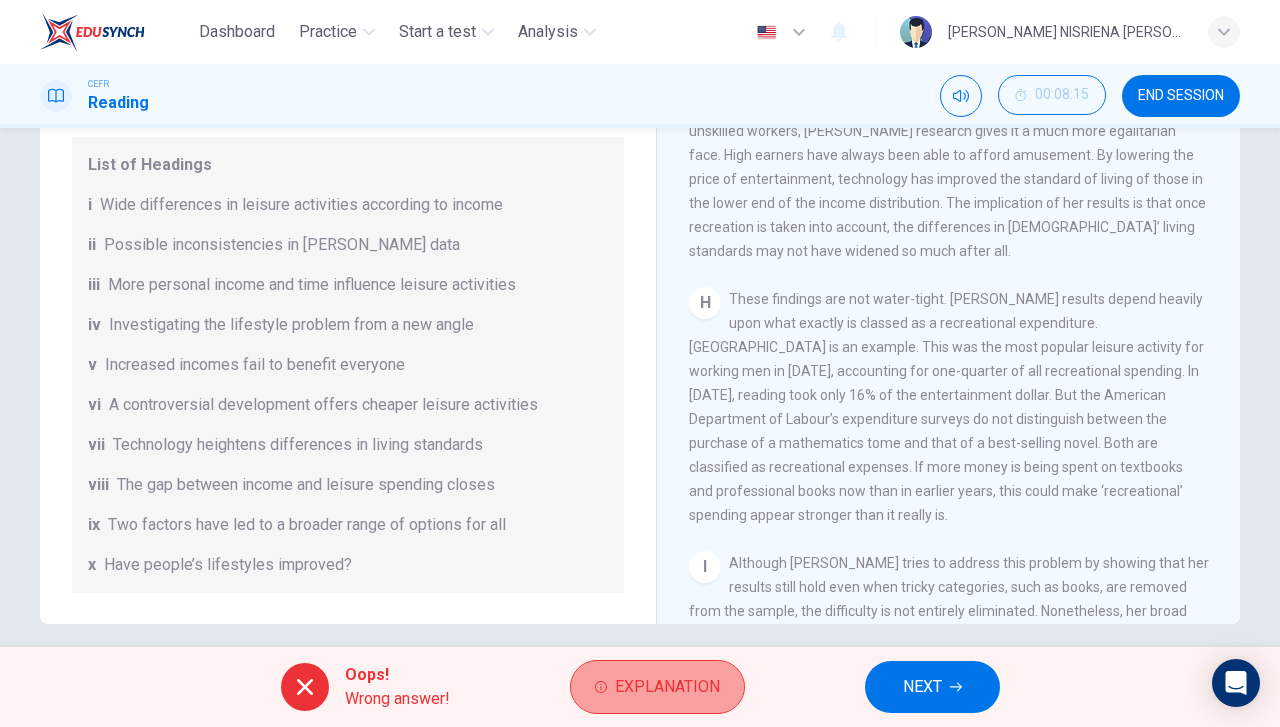 click on "Explanation" at bounding box center (667, 687) 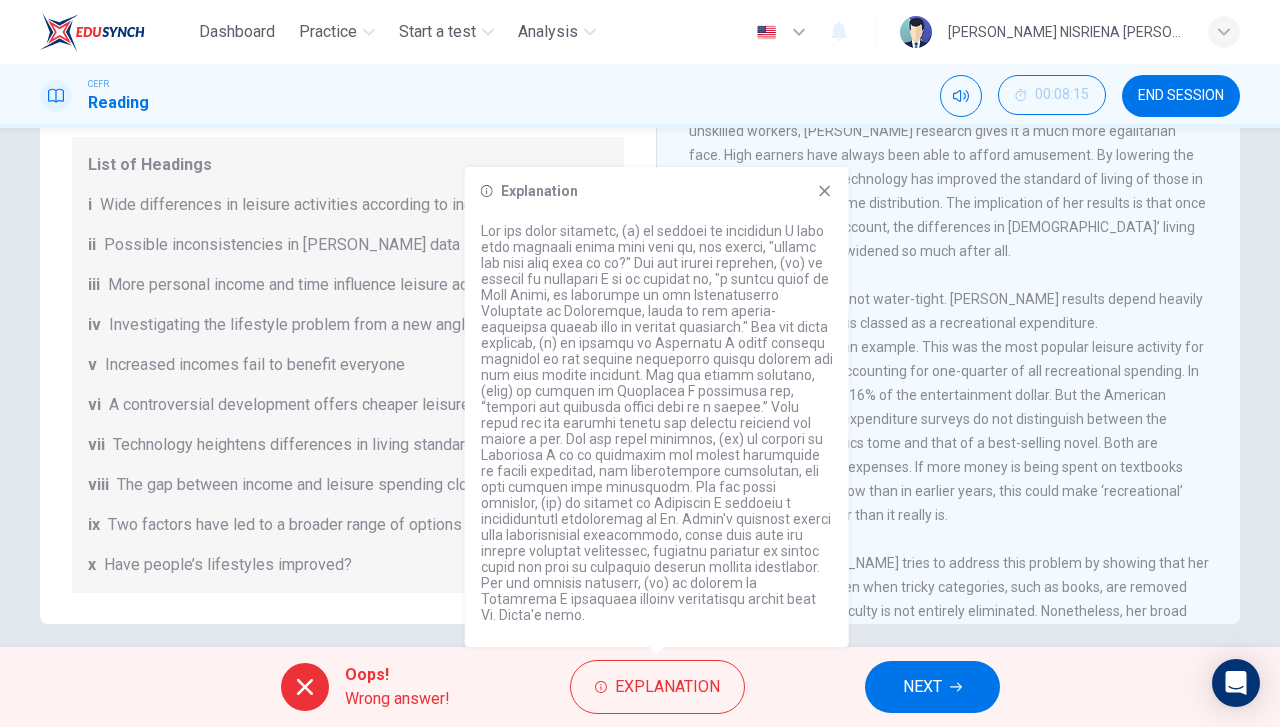 click on "These findings are not water-tight. [PERSON_NAME] results depend heavily upon what exactly is classed as a recreational expenditure. [GEOGRAPHIC_DATA] is an example. This was the most popular leisure activity for working men in [DATE], accounting for one-quarter of all recreational spending. In [DATE], reading took only 16% of the entertainment dollar. But the American Department of Labour’s expenditure surveys do not distinguish between the purchase of a mathematics tome and that of a best-selling novel. Both are classified as recreational expenses. If more money is being spent on textbooks and professional books now than in earlier years, this could make ‘recreational’ spending appear stronger than it really is." at bounding box center [946, 407] 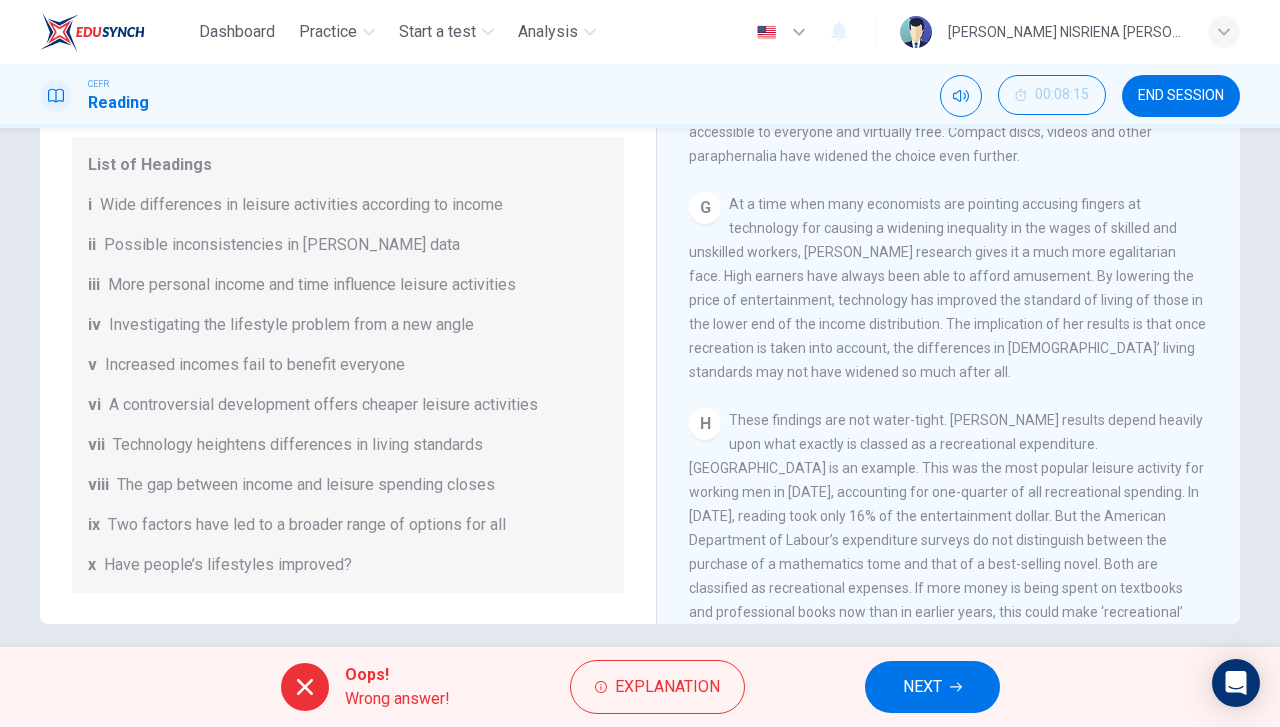 scroll, scrollTop: 1676, scrollLeft: 0, axis: vertical 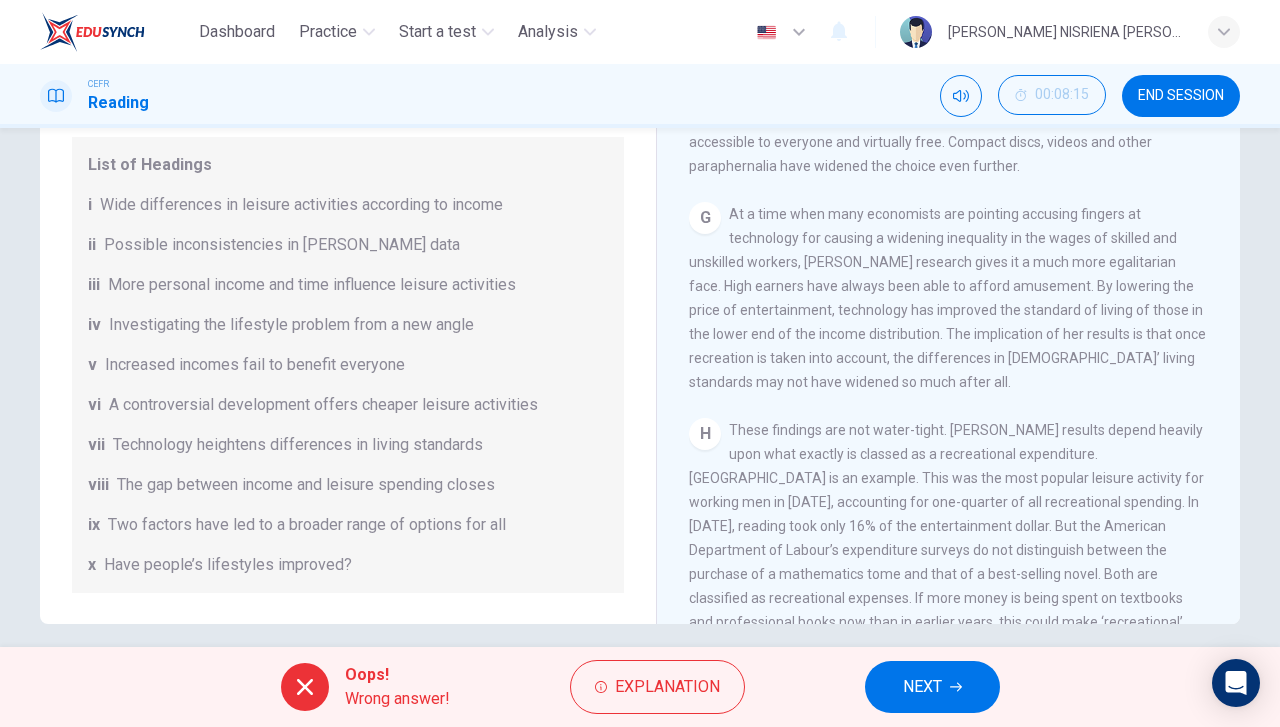 click on "NEXT" at bounding box center (922, 687) 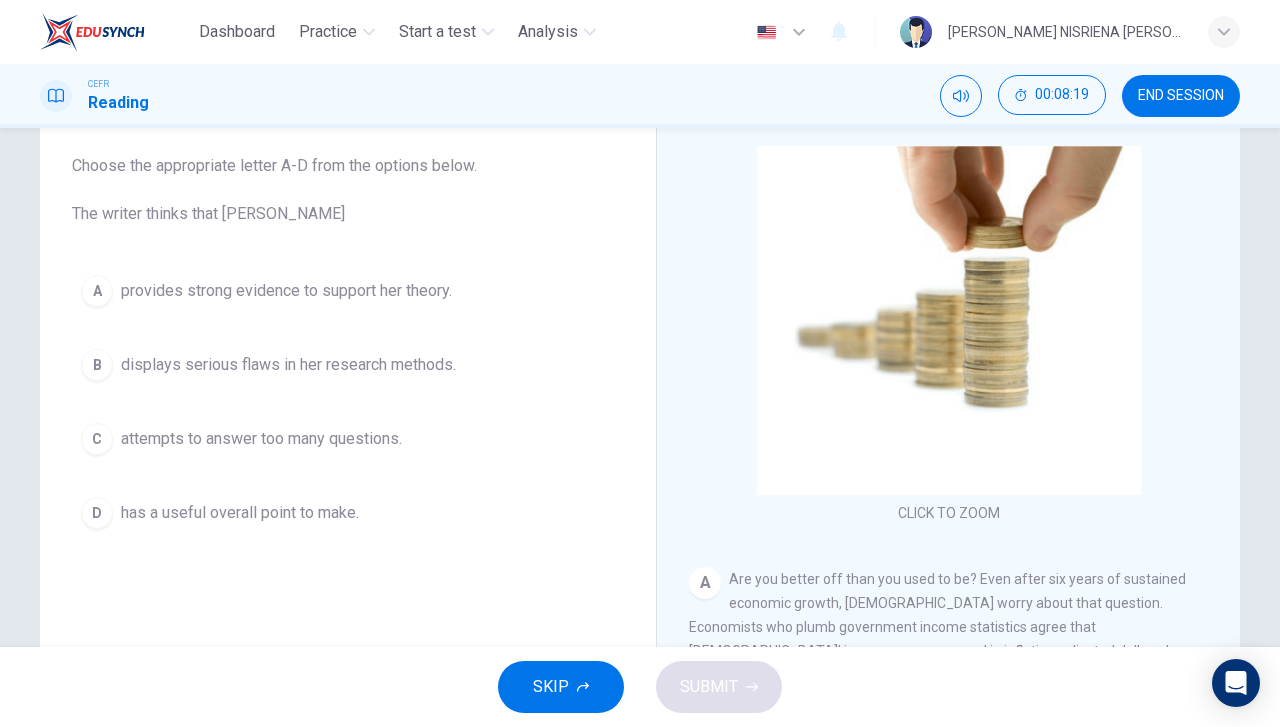 scroll, scrollTop: 123, scrollLeft: 0, axis: vertical 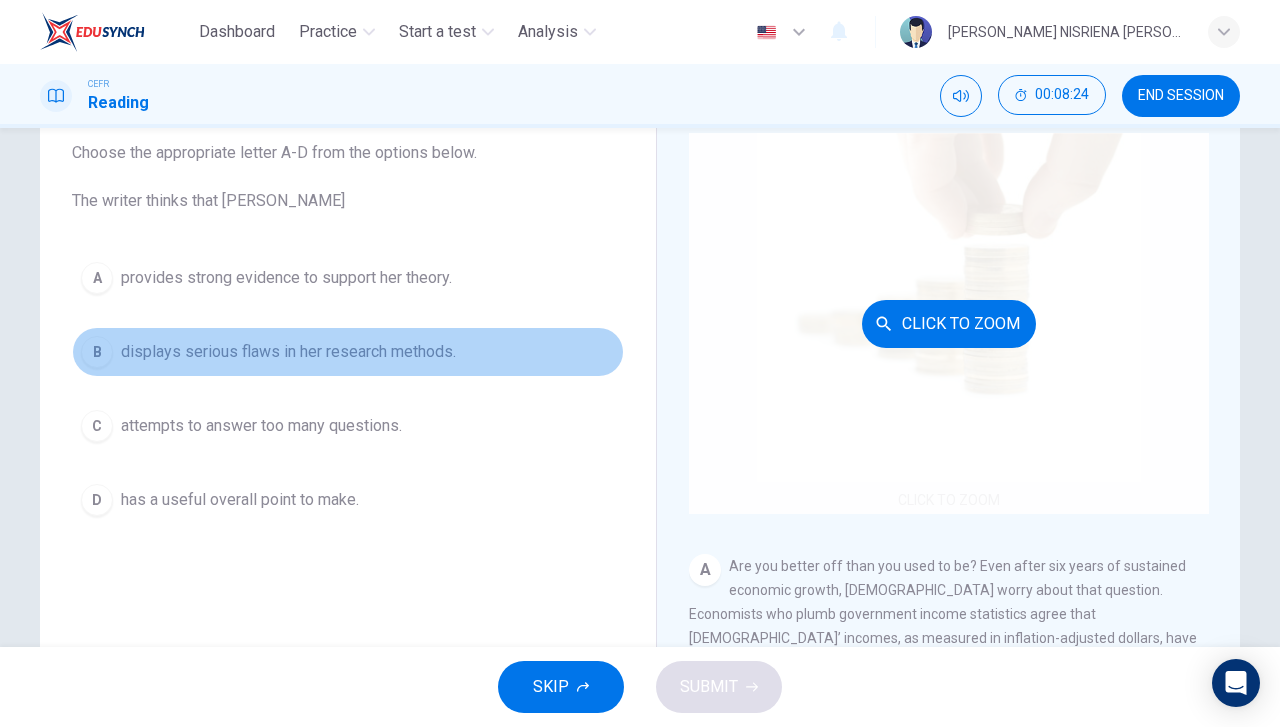 drag, startPoint x: 419, startPoint y: 360, endPoint x: 1018, endPoint y: 501, distance: 615.37146 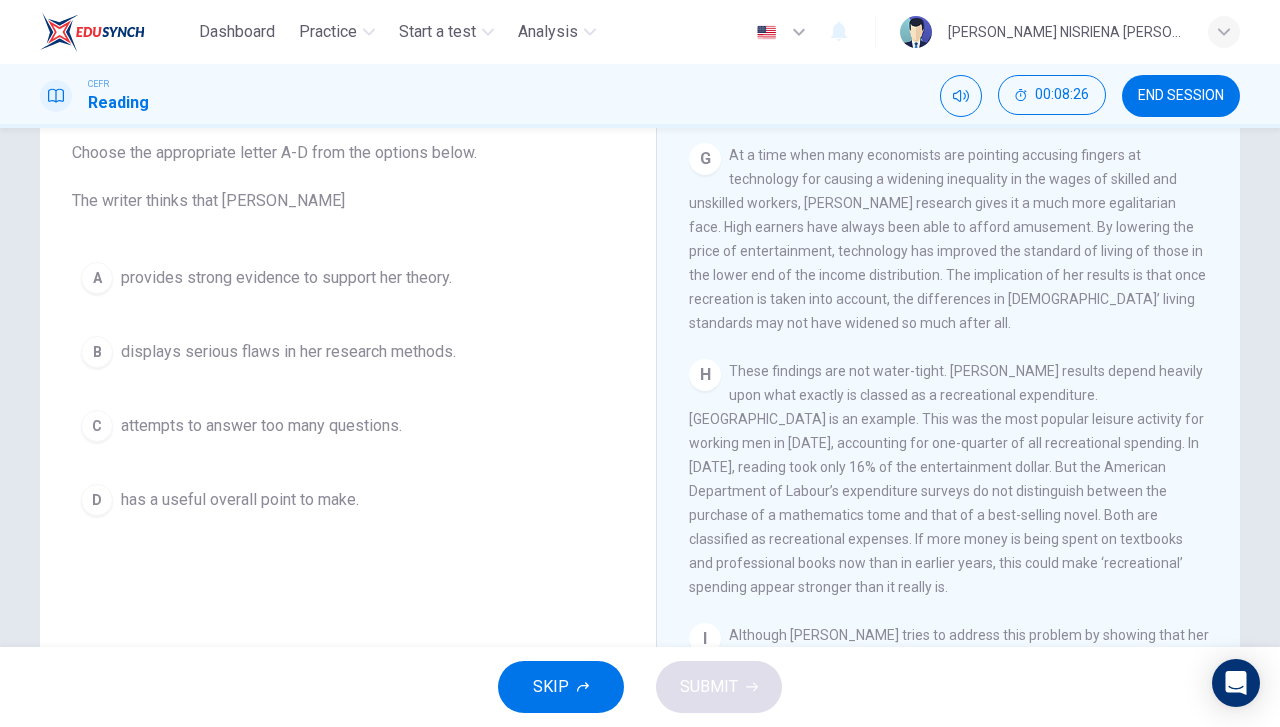 scroll, scrollTop: 1880, scrollLeft: 0, axis: vertical 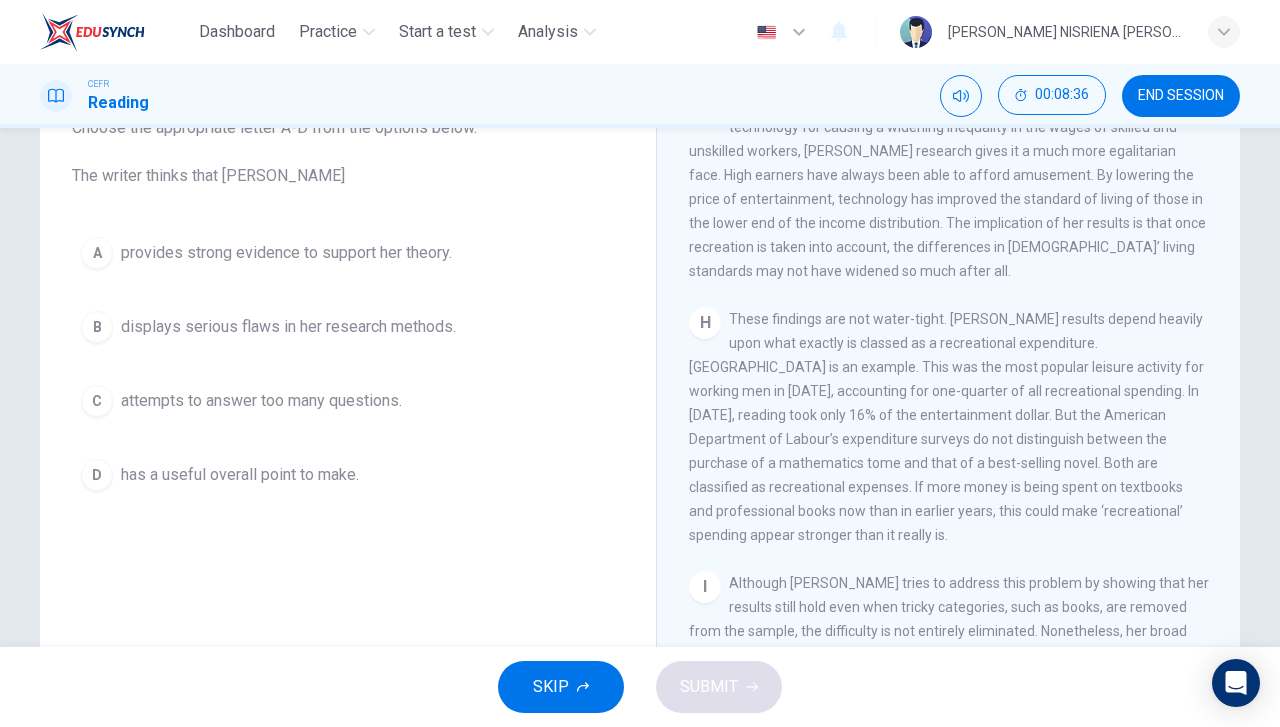 click on "provides strong evidence to support her theory." at bounding box center (286, 253) 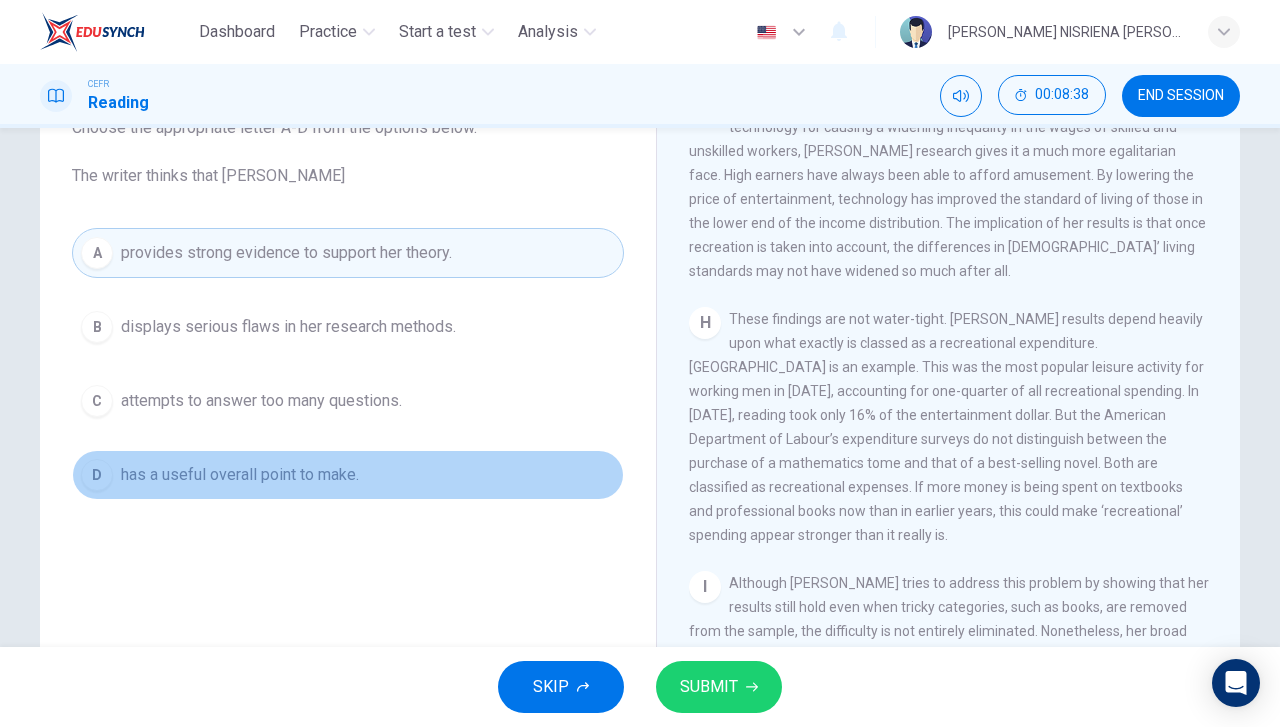 click on "D has a useful overall point to make." at bounding box center (348, 475) 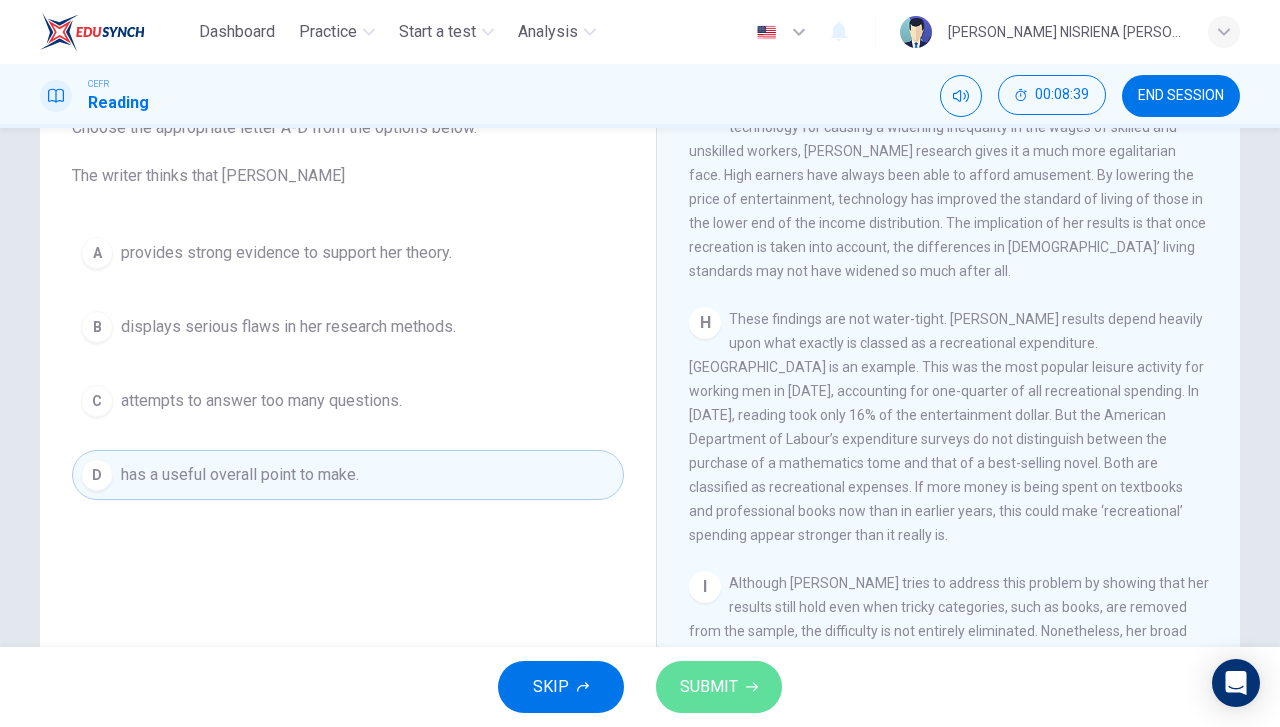 click on "SUBMIT" at bounding box center (719, 687) 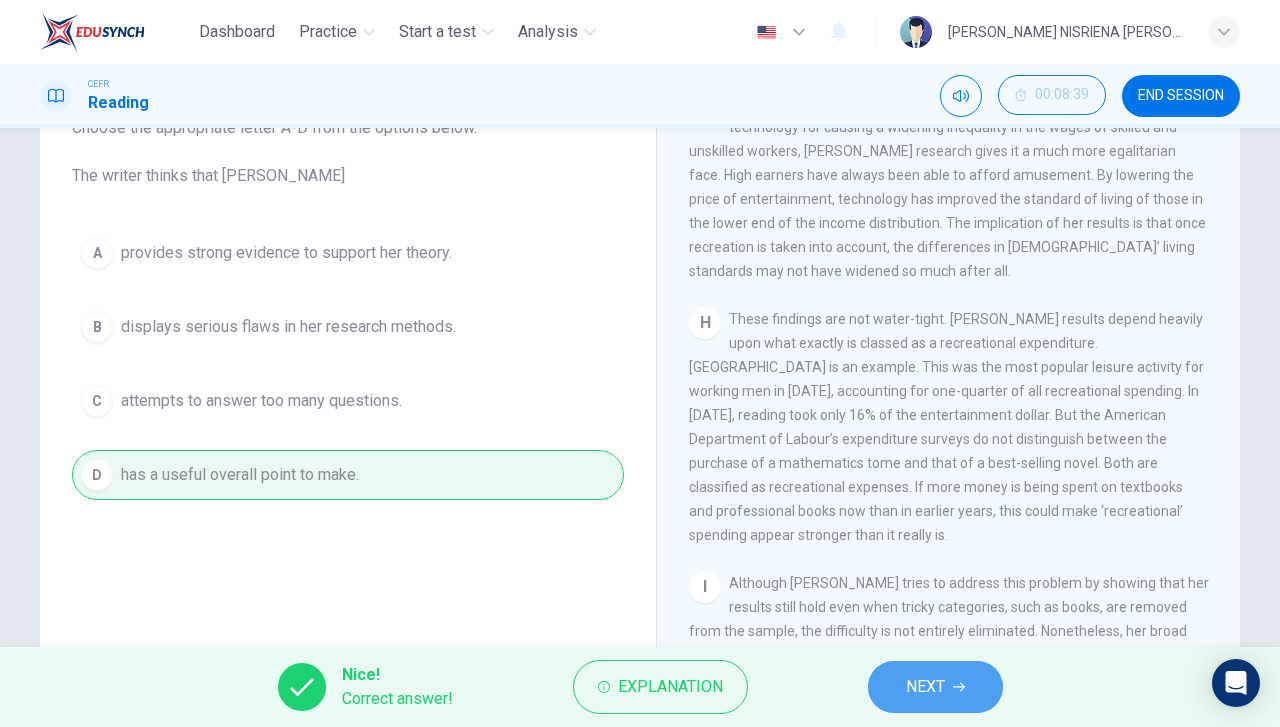 click on "NEXT" at bounding box center (925, 687) 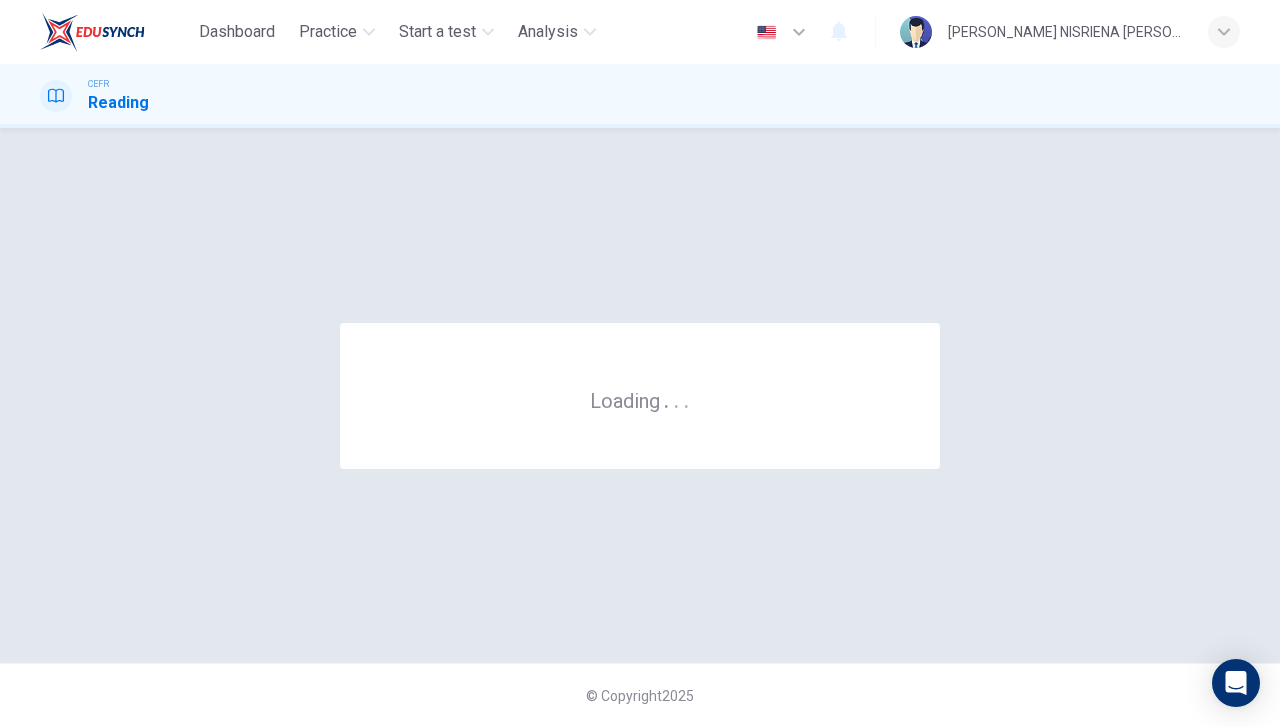 scroll, scrollTop: 0, scrollLeft: 0, axis: both 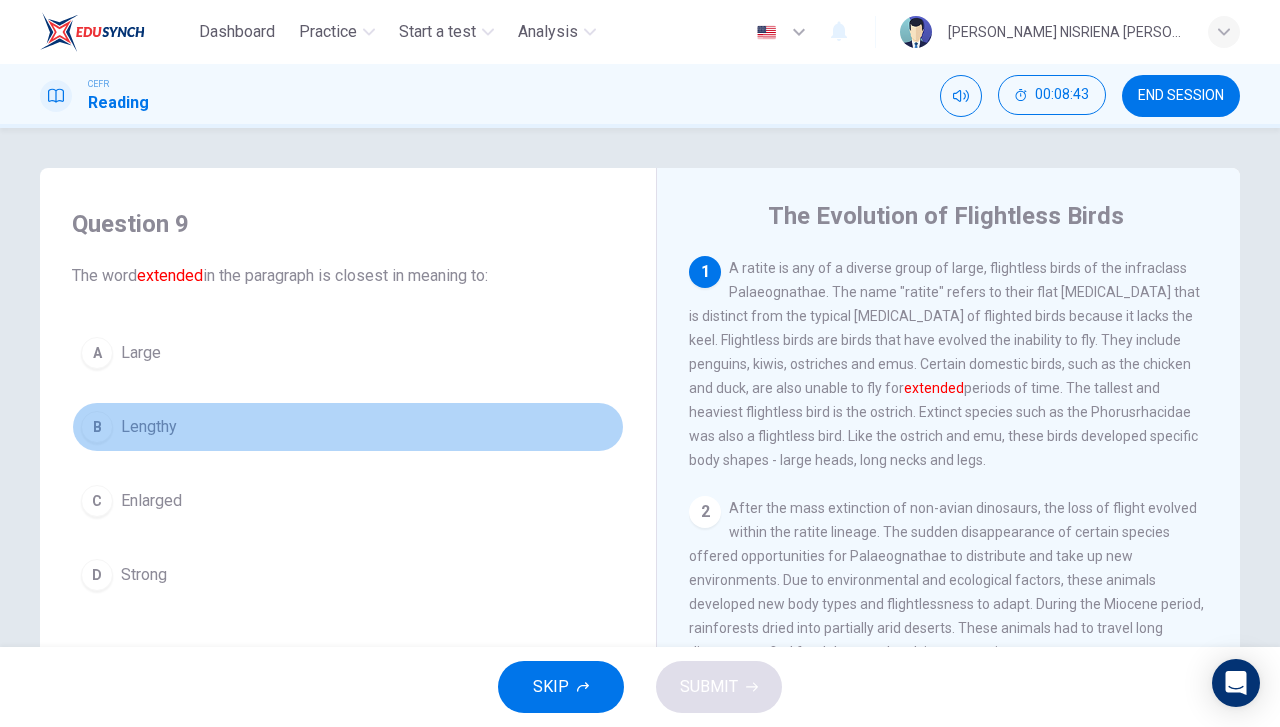 click on "B Lengthy" at bounding box center (348, 427) 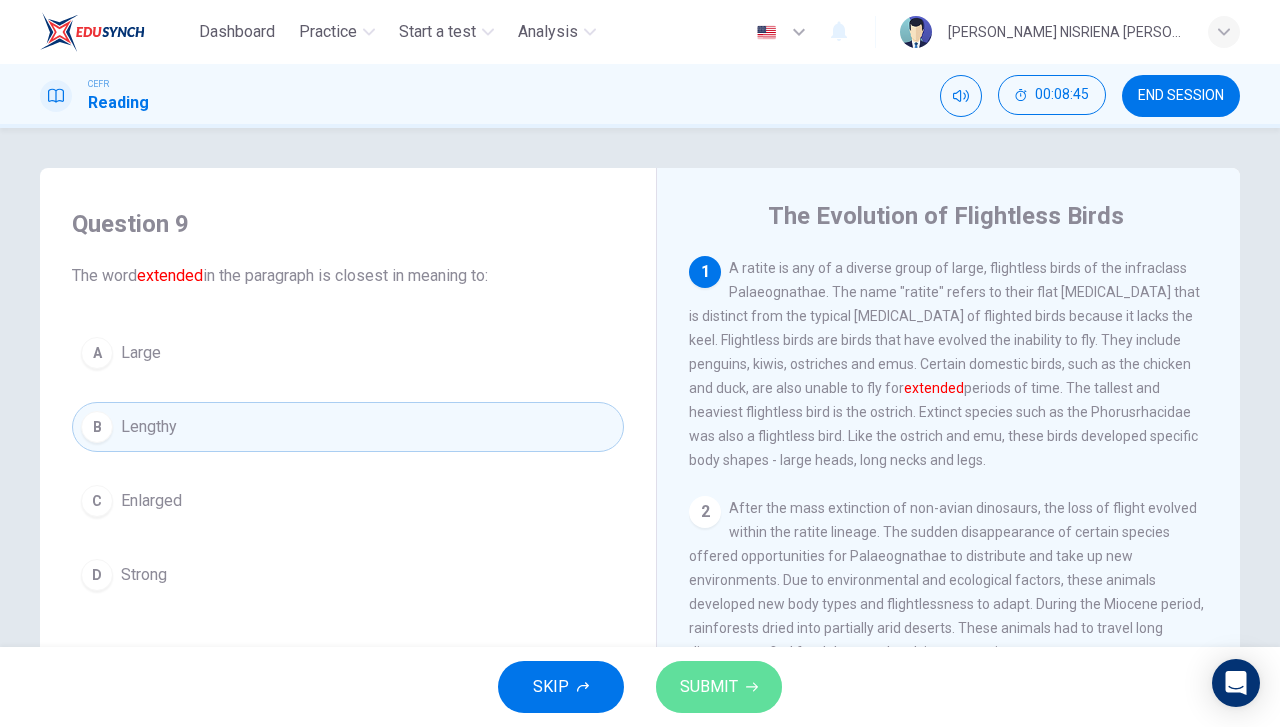 click on "SUBMIT" at bounding box center [719, 687] 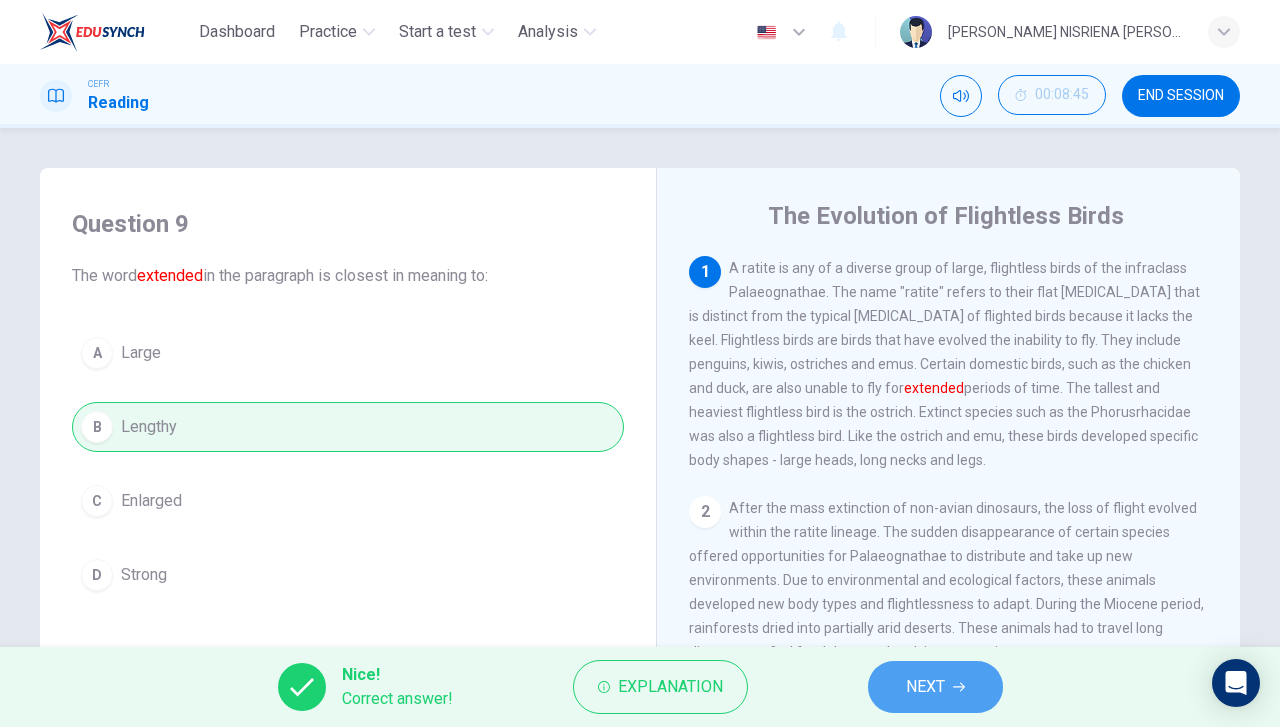 click on "NEXT" at bounding box center [925, 687] 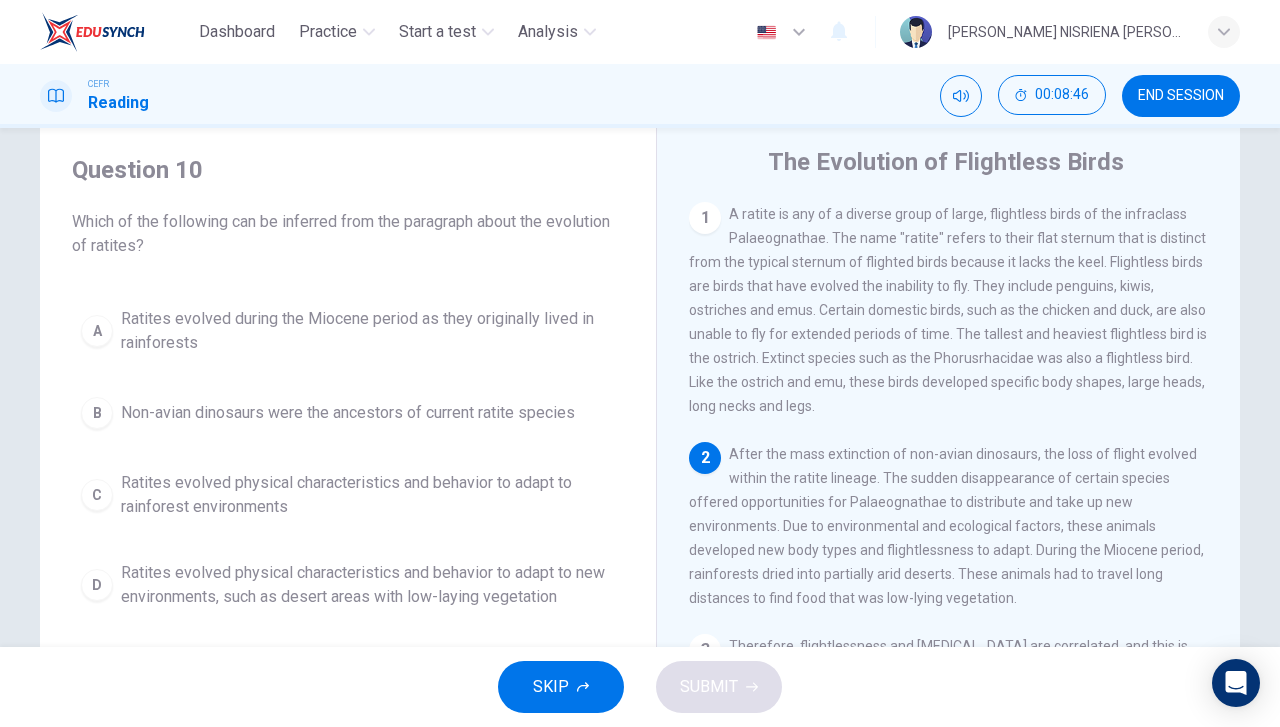 scroll, scrollTop: 55, scrollLeft: 0, axis: vertical 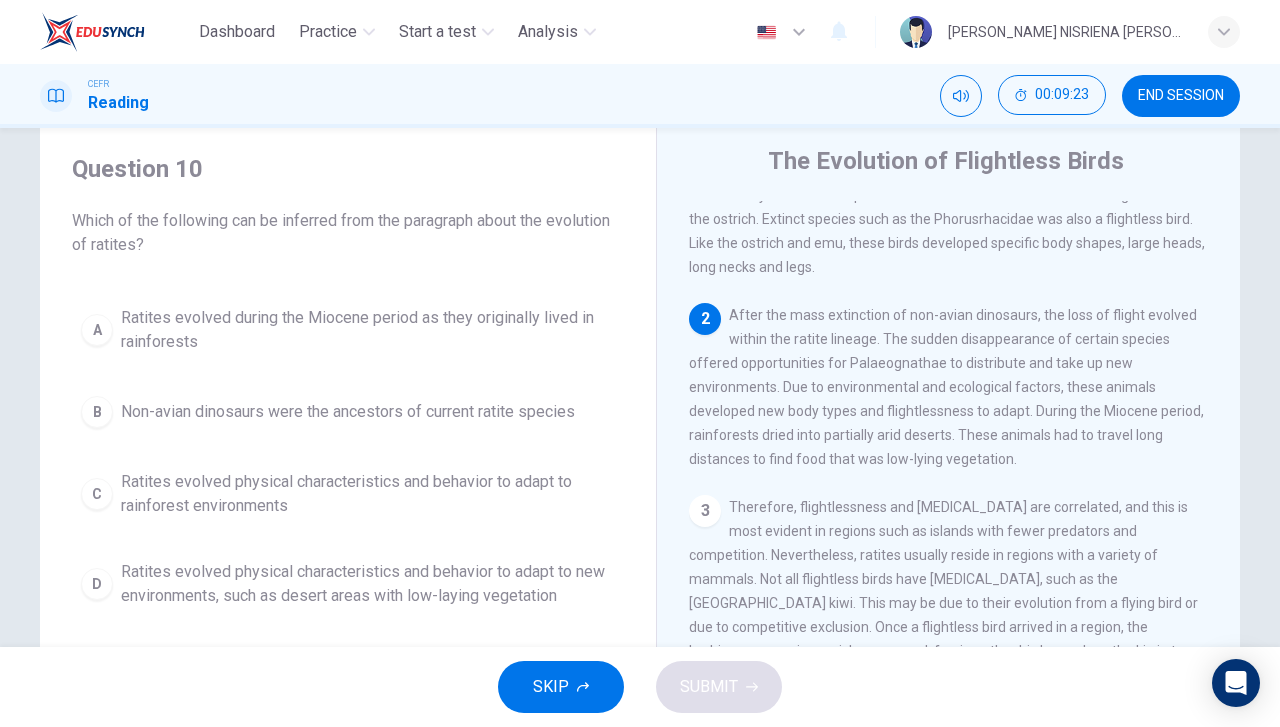 click on "Non-avian dinosaurs were the ancestors of current ratite species" at bounding box center [348, 412] 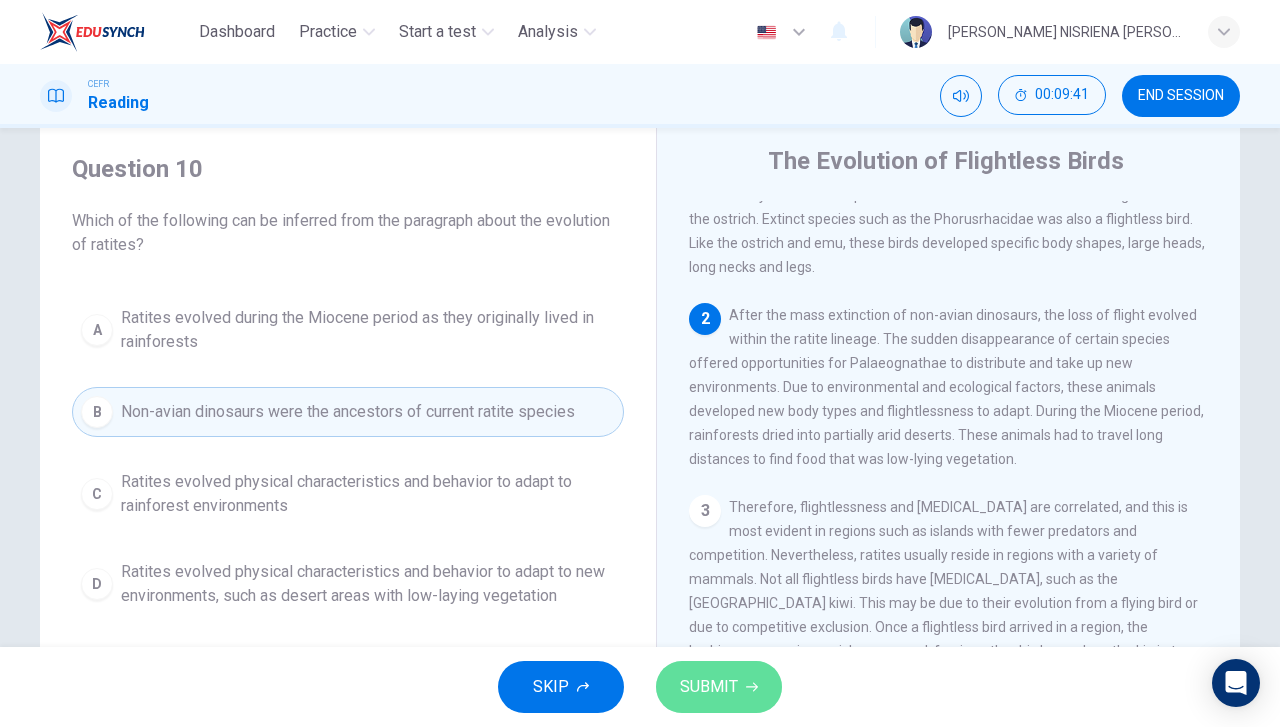 click on "SUBMIT" at bounding box center [709, 687] 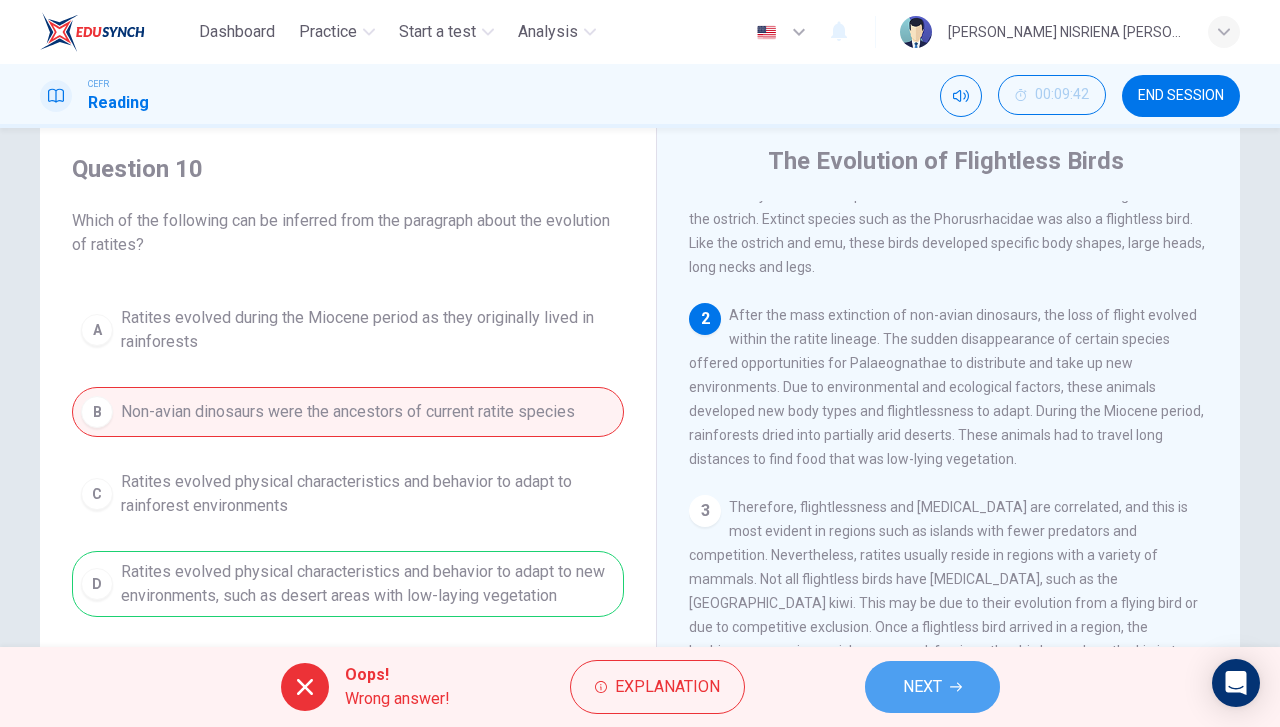 click on "NEXT" at bounding box center (922, 687) 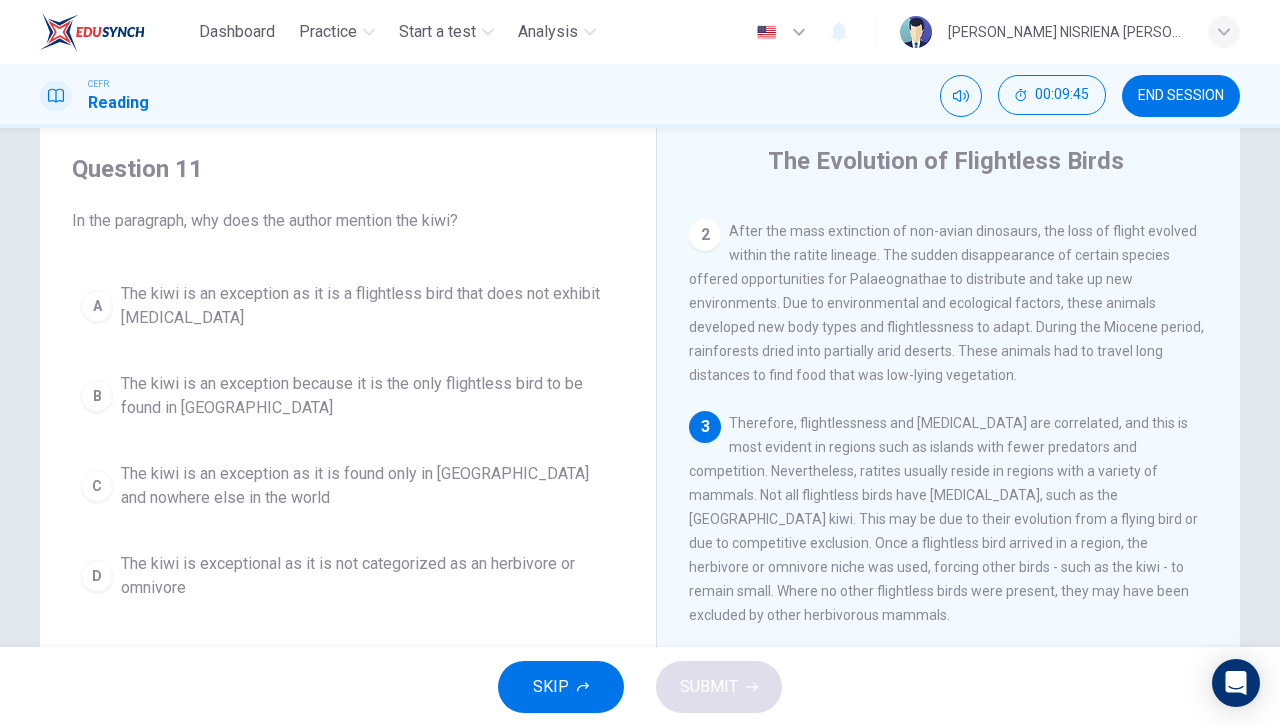 scroll, scrollTop: 264, scrollLeft: 0, axis: vertical 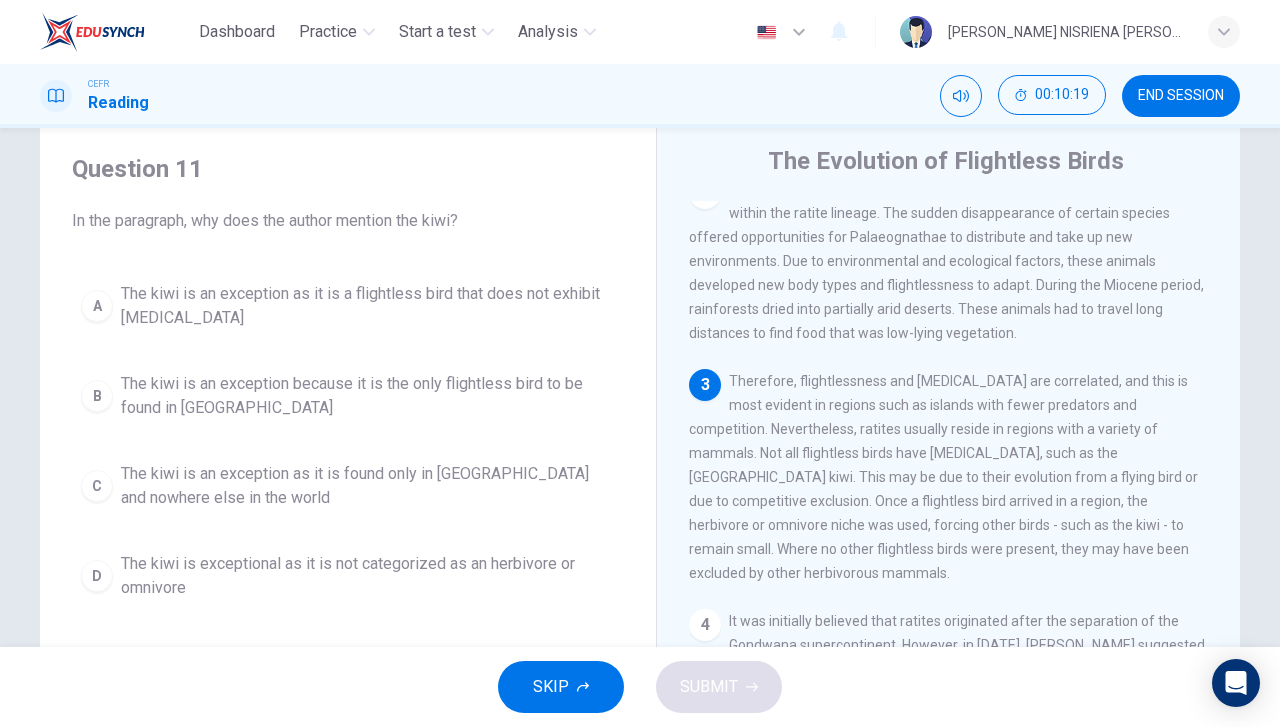 click on "The kiwi is an exception because it is the only flightless bird to be found in [GEOGRAPHIC_DATA]" at bounding box center [368, 396] 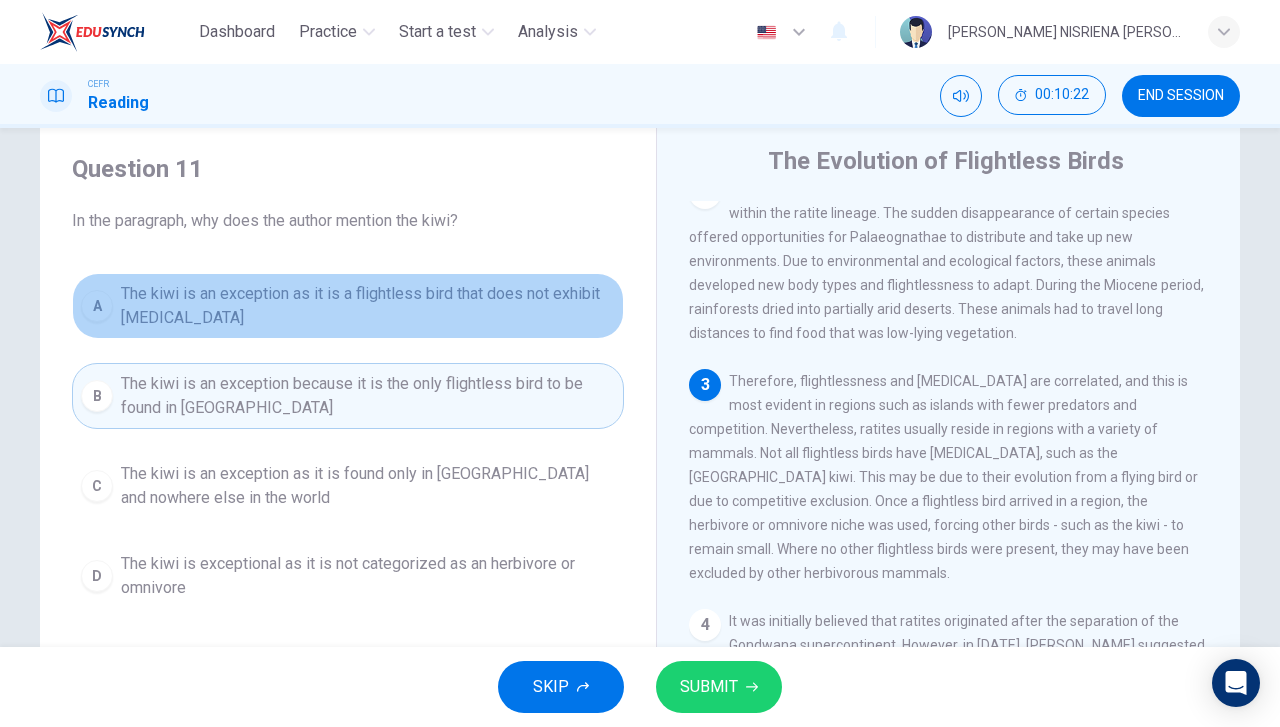 click on "The kiwi is an exception as it is a flightless bird that does not exhibit [MEDICAL_DATA]" at bounding box center (368, 306) 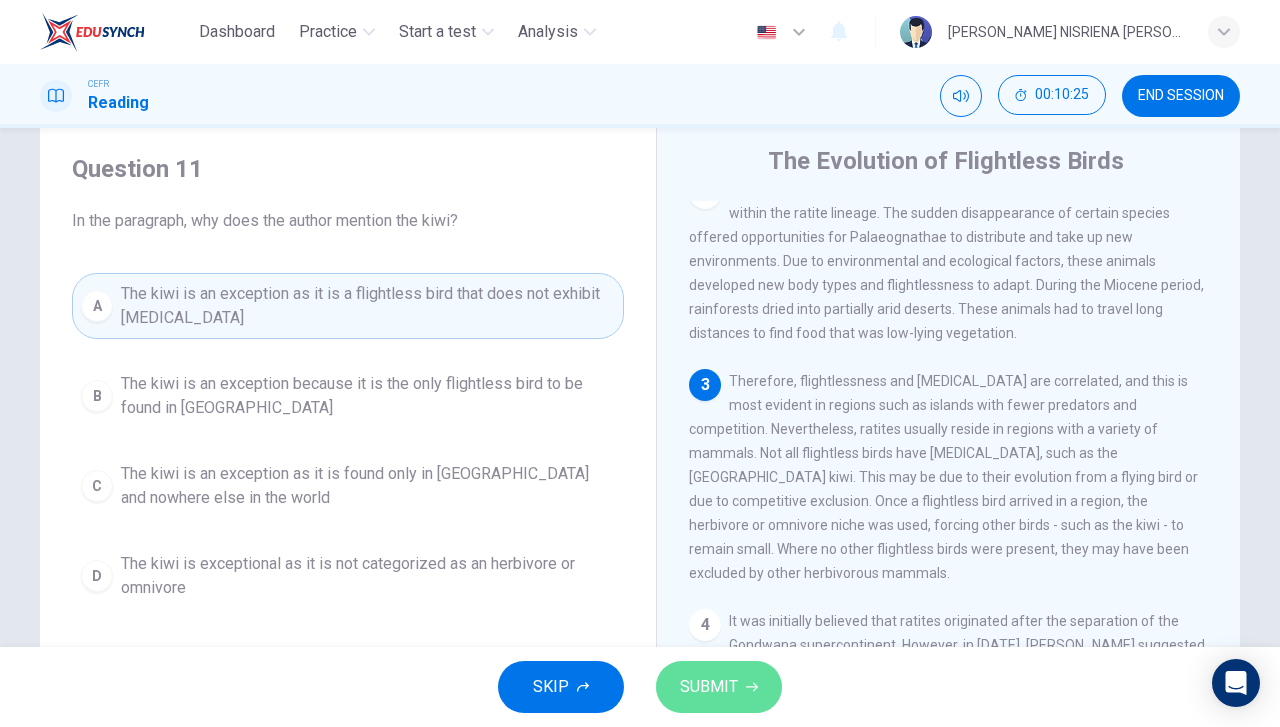click on "SUBMIT" at bounding box center [709, 687] 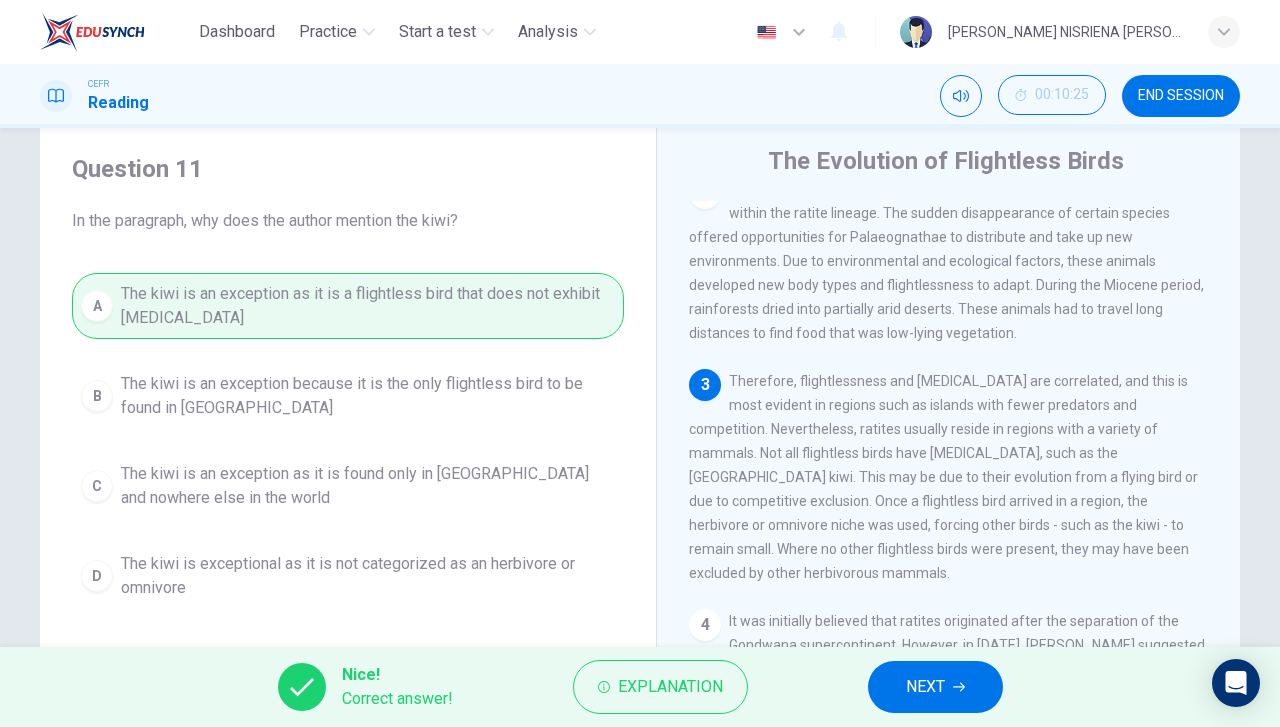 click on "Nice! Correct answer! Explanation NEXT" at bounding box center (640, 687) 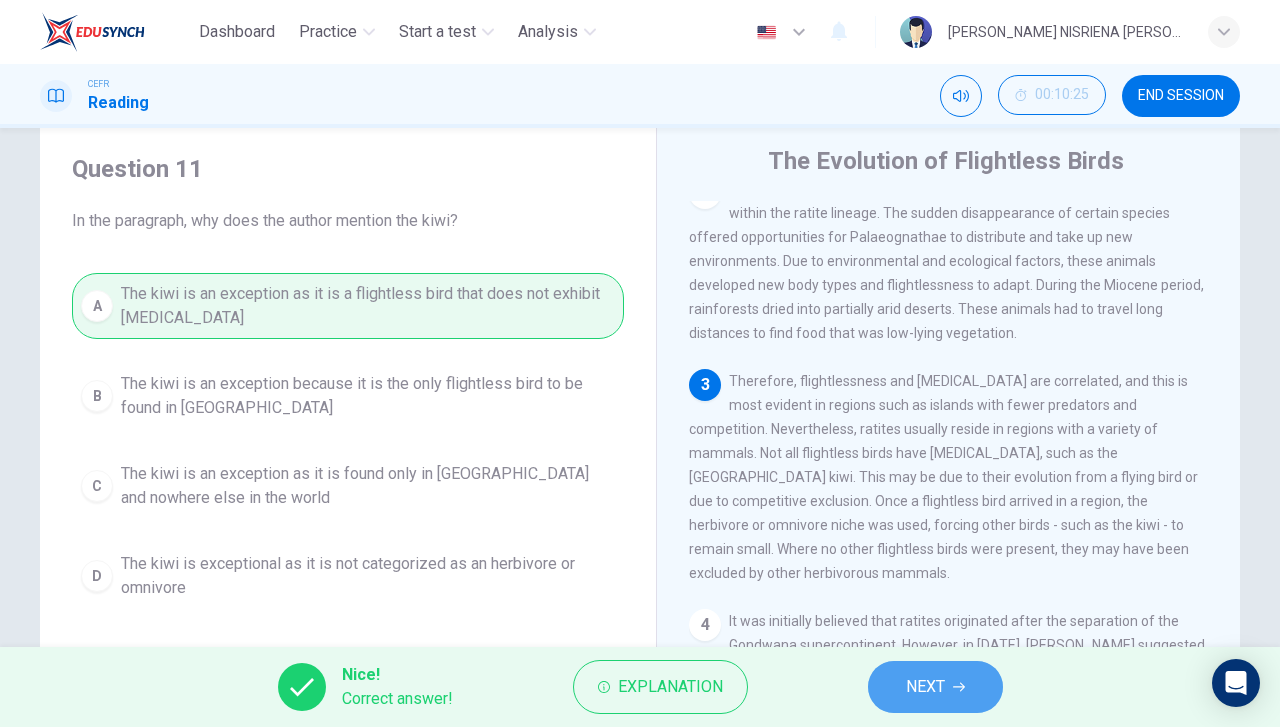 click on "NEXT" at bounding box center [925, 687] 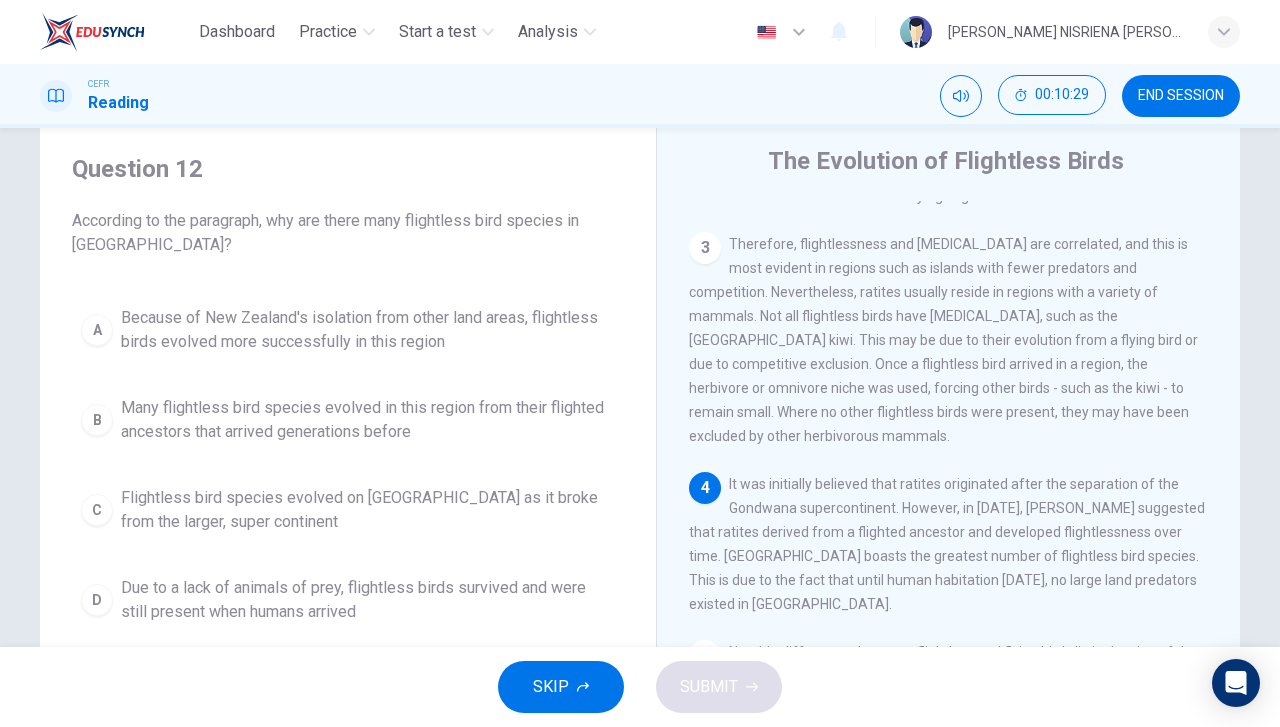 scroll, scrollTop: 407, scrollLeft: 0, axis: vertical 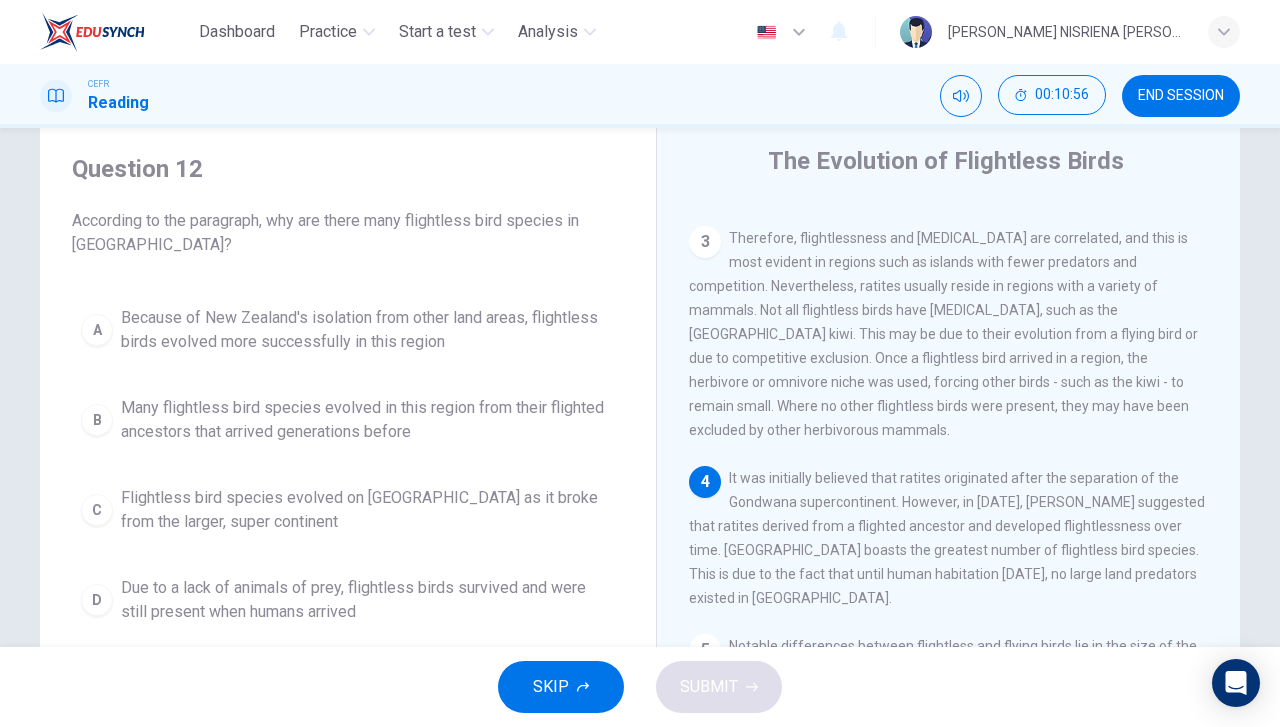 click on "Due to a lack of animals of prey, flightless birds survived and were still present when humans arrived" at bounding box center (368, 600) 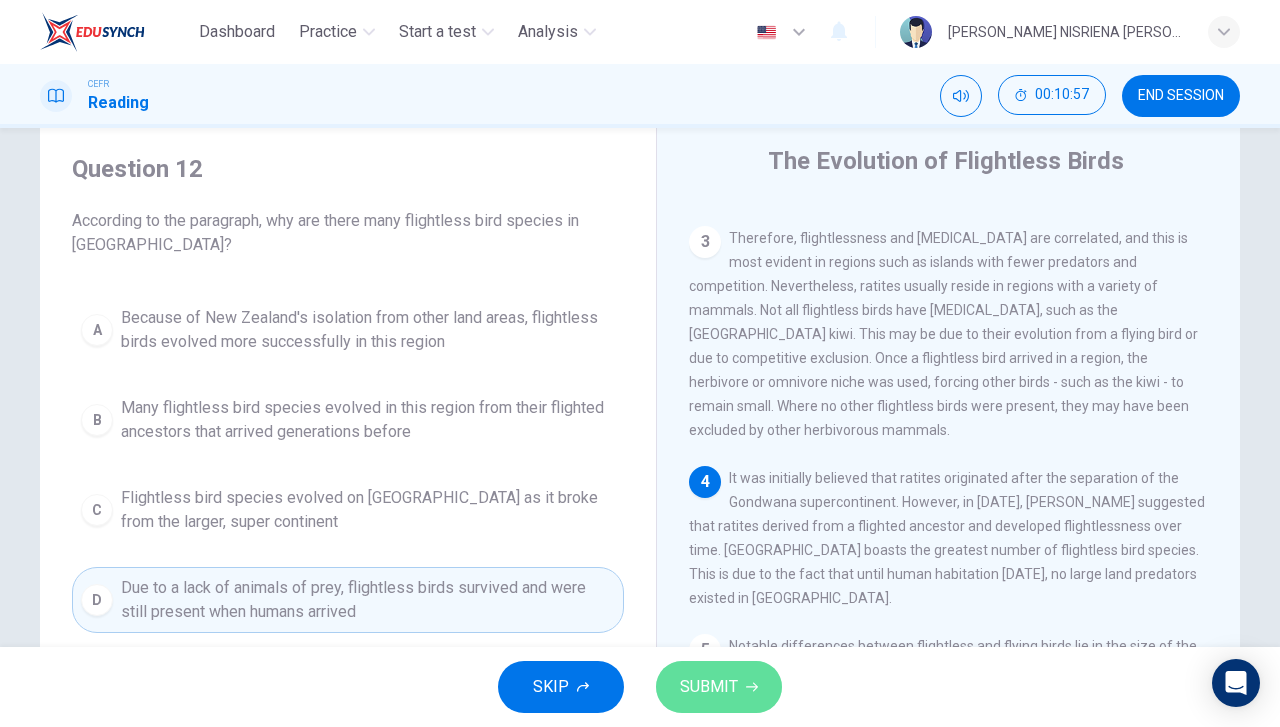 click on "SUBMIT" at bounding box center [709, 687] 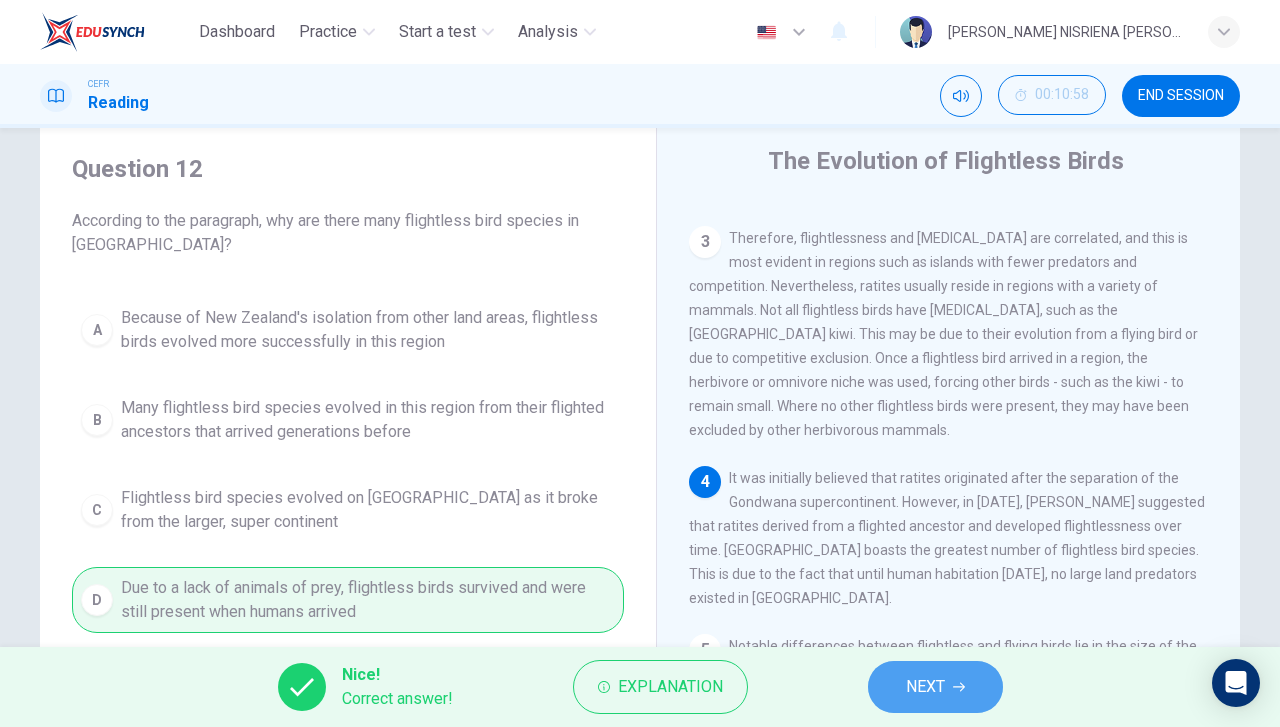 click 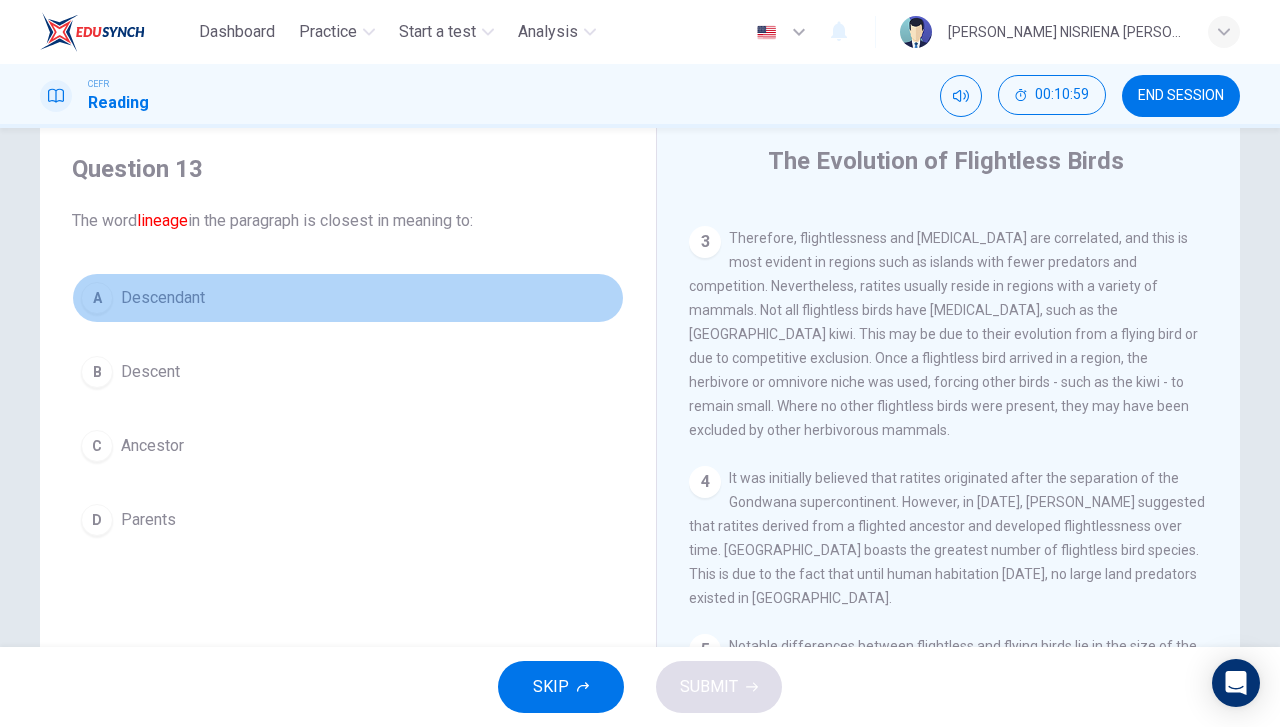 click on "A Descendant" at bounding box center [348, 298] 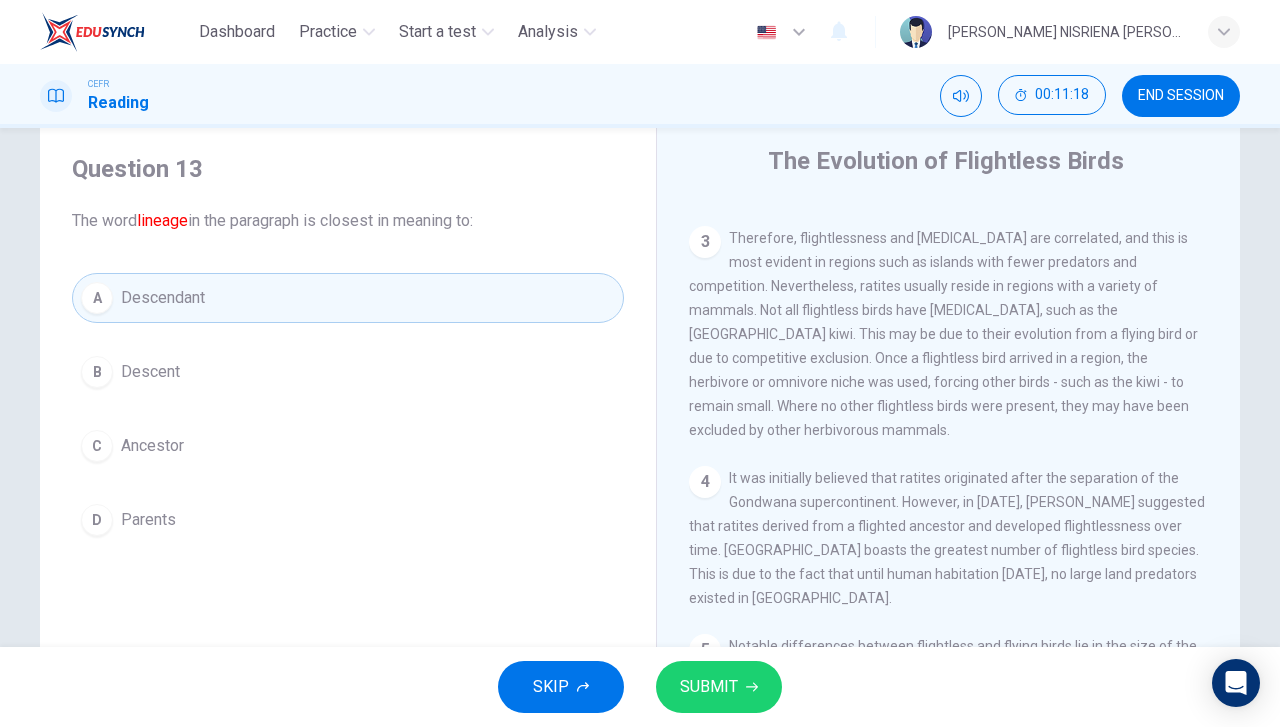 click on "C Ancestor" at bounding box center [348, 446] 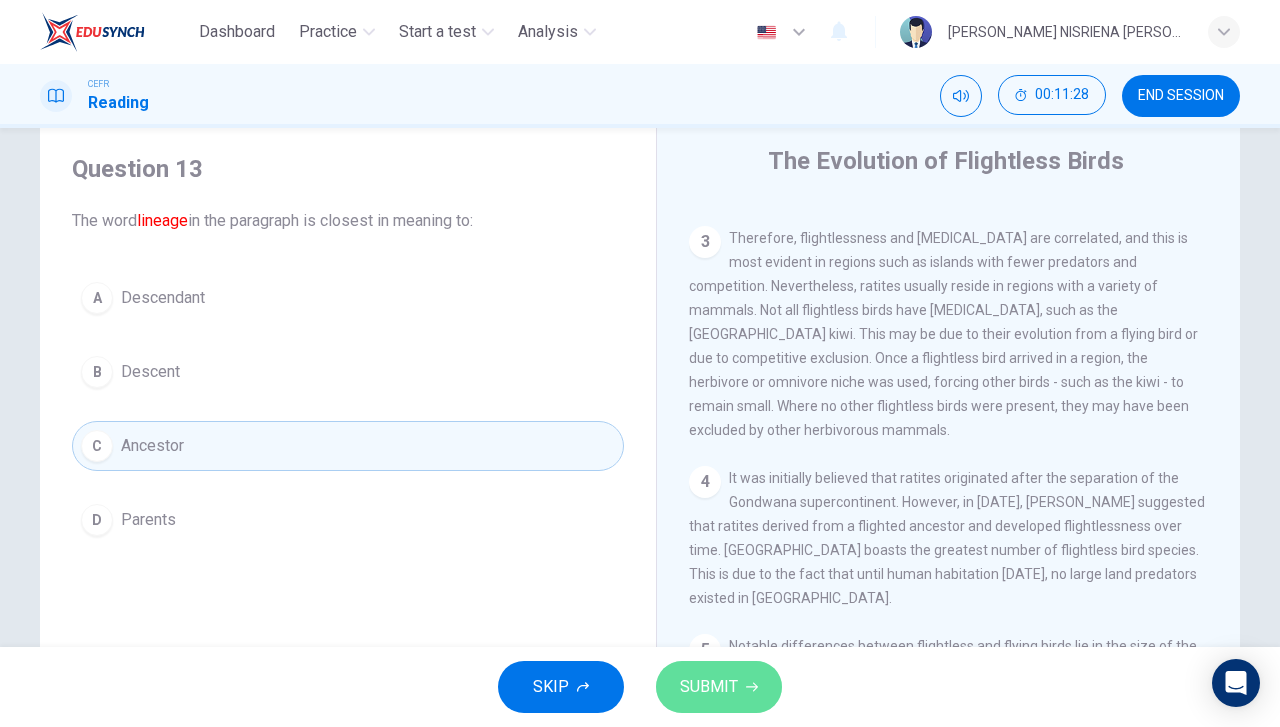 click on "SUBMIT" at bounding box center (709, 687) 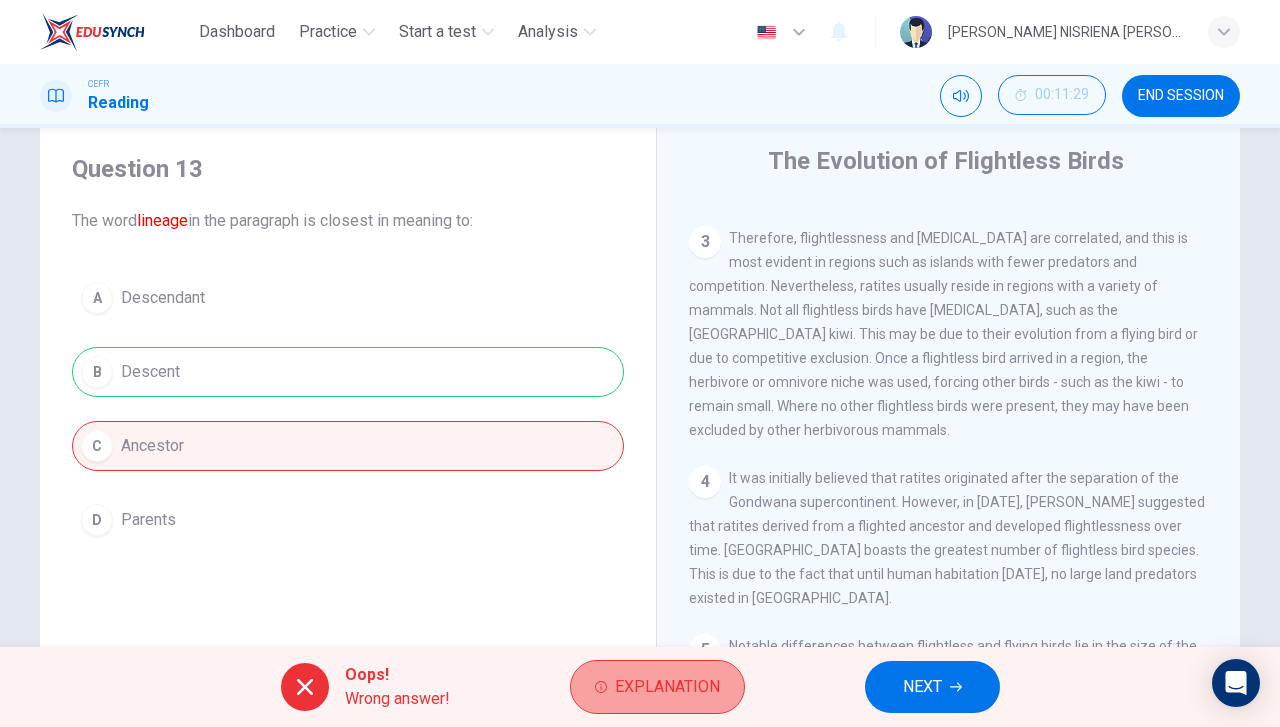 click on "Explanation" at bounding box center (657, 687) 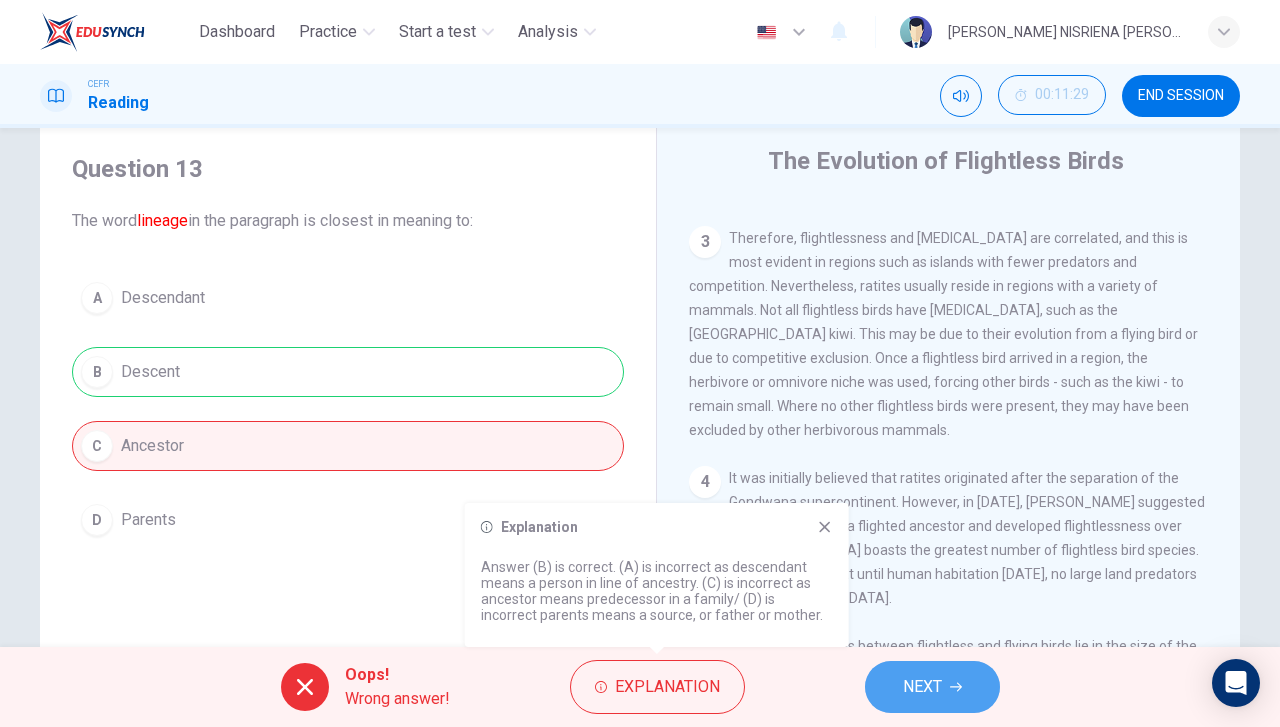 click on "NEXT" at bounding box center (932, 687) 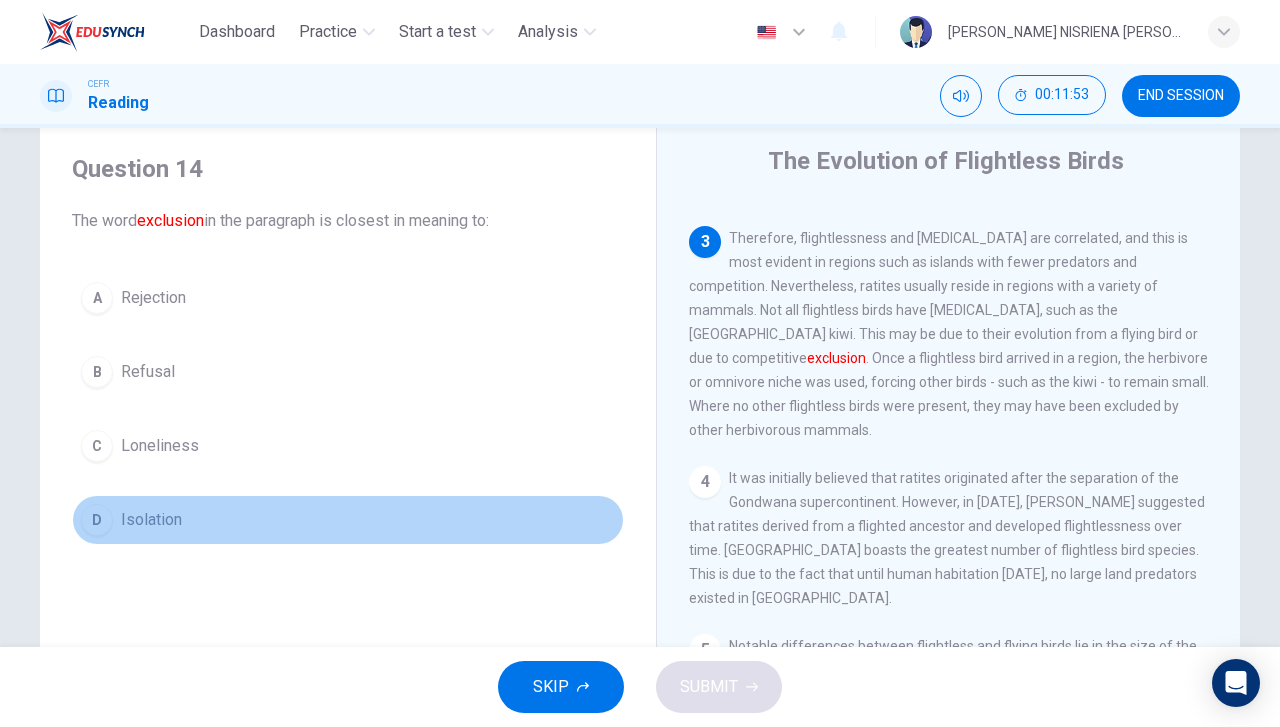 click on "D Isolation" at bounding box center [348, 520] 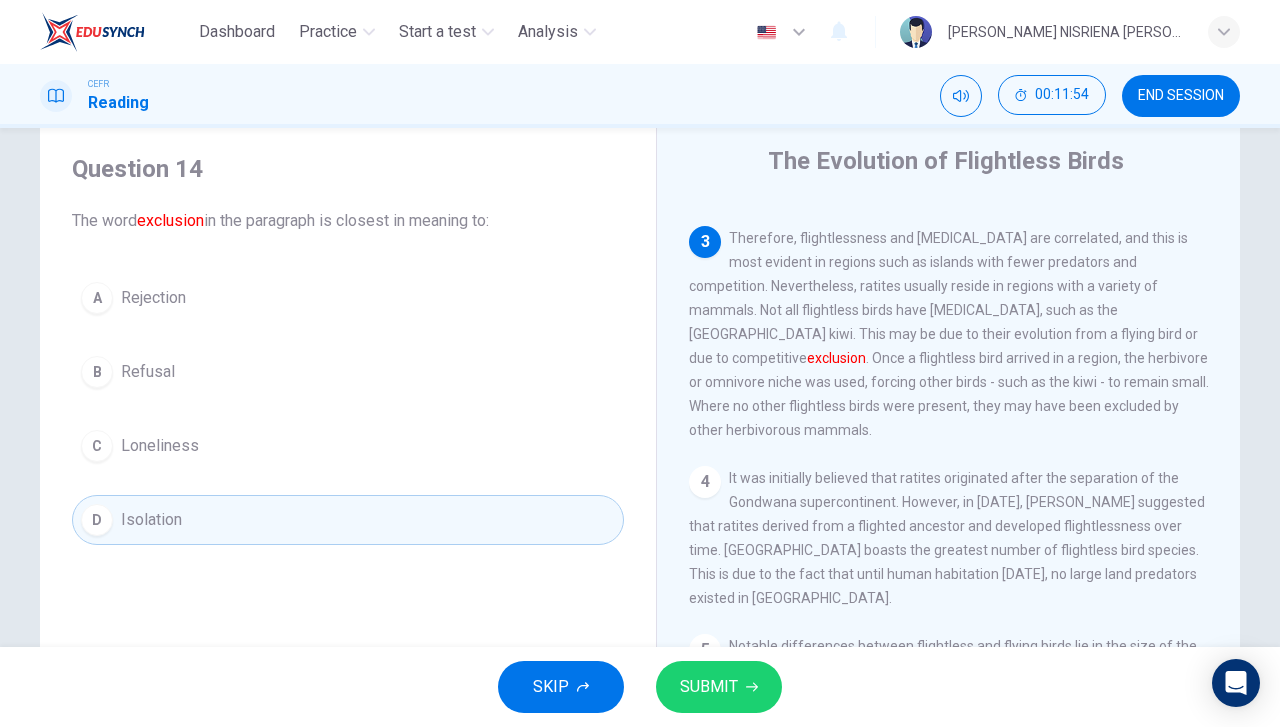 click on "SUBMIT" at bounding box center [709, 687] 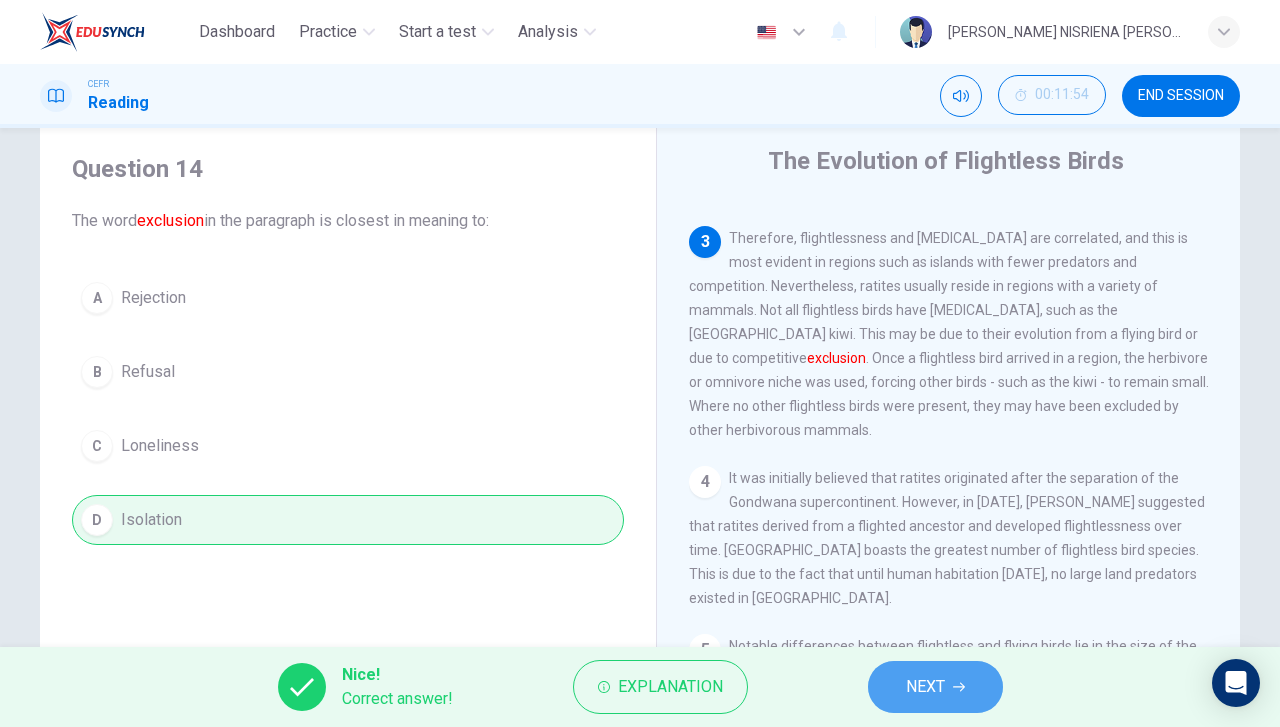 click on "NEXT" at bounding box center [935, 687] 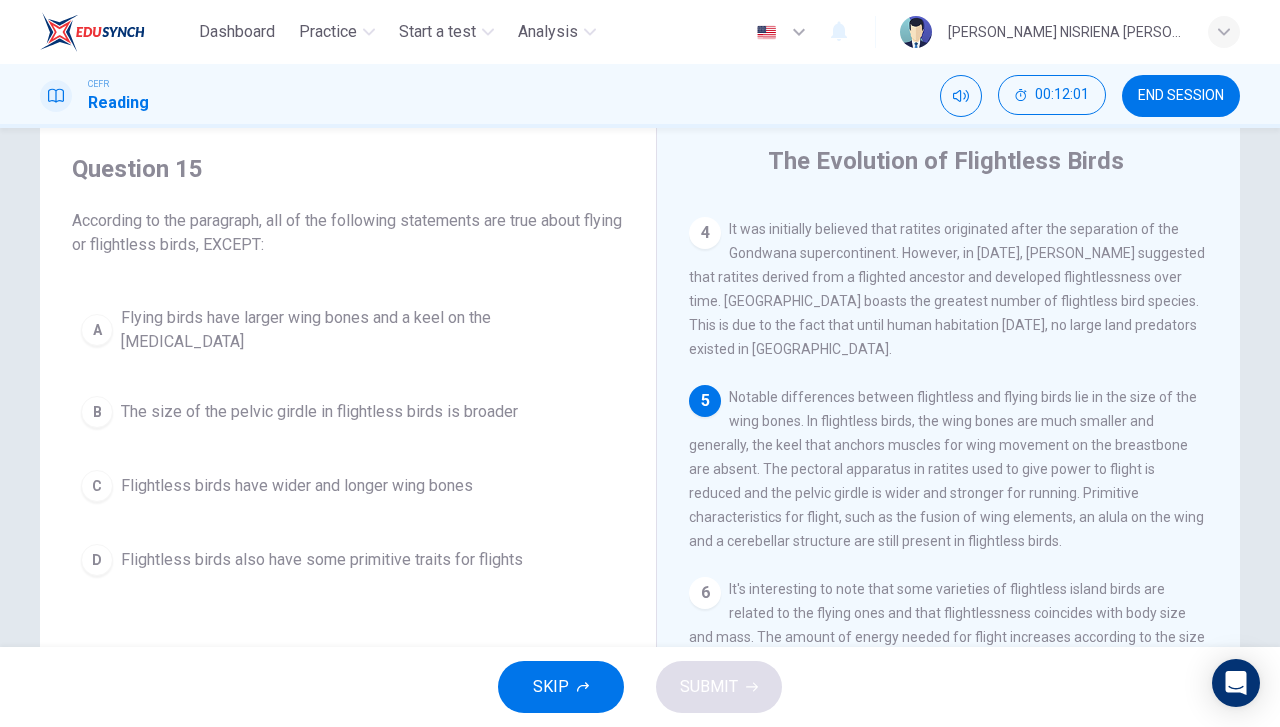 scroll, scrollTop: 683, scrollLeft: 0, axis: vertical 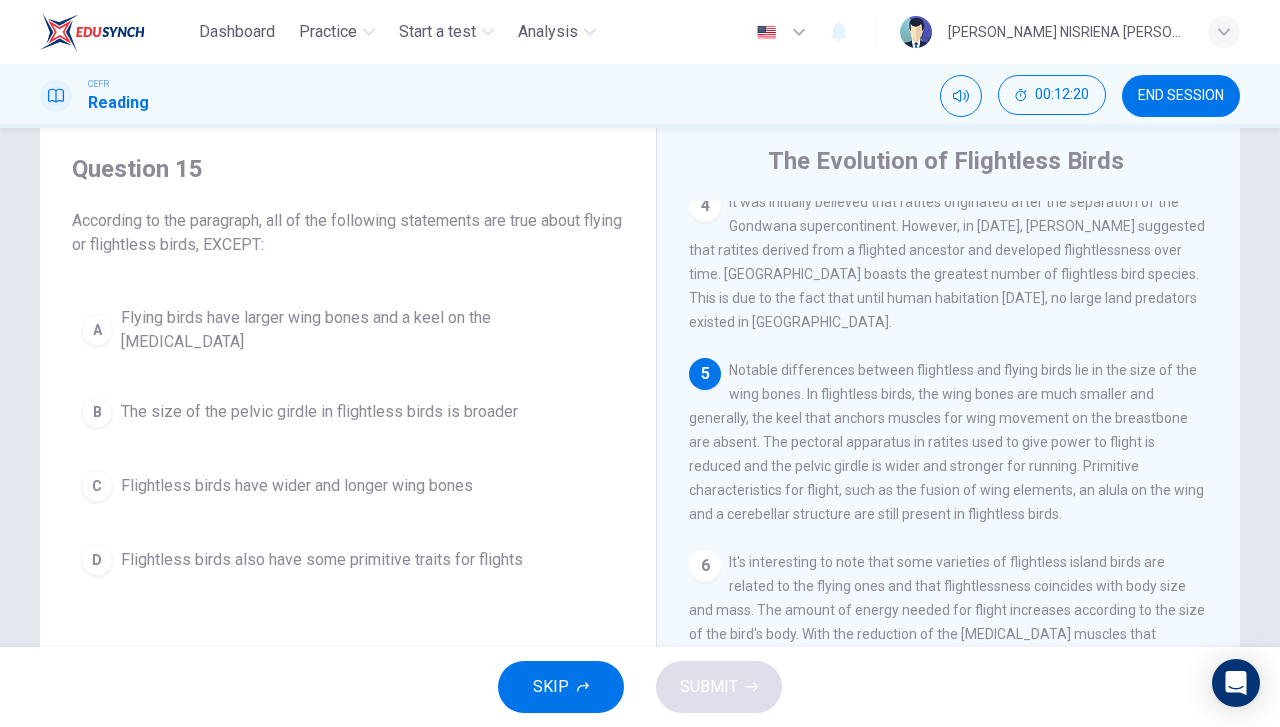 click on "C Flightless birds have wider and longer wing bones" at bounding box center (348, 486) 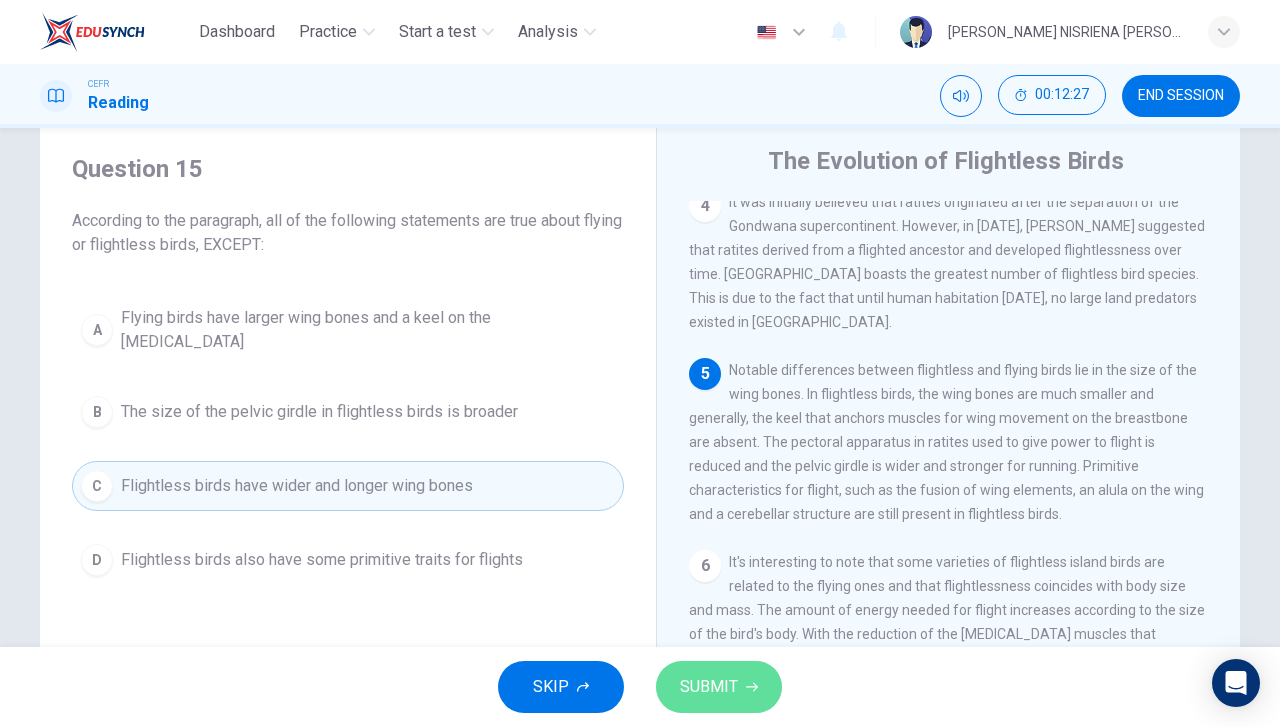 click on "SUBMIT" at bounding box center (719, 687) 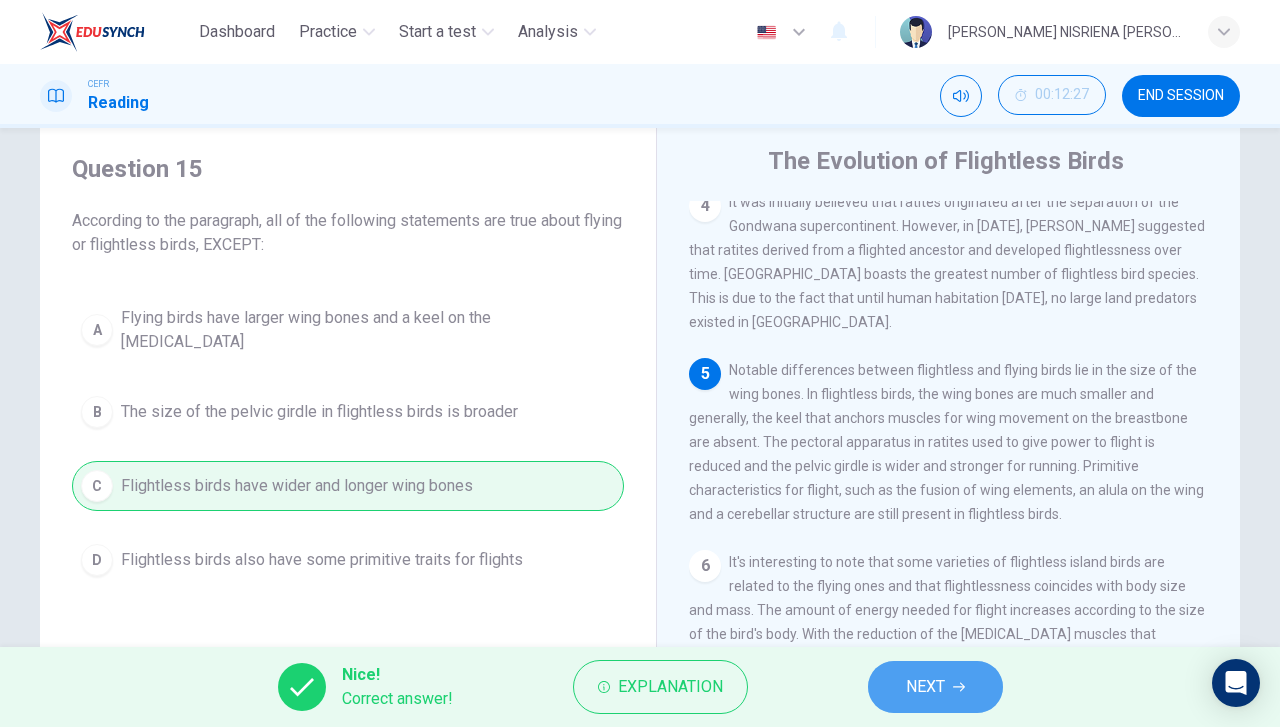 click on "NEXT" at bounding box center [925, 687] 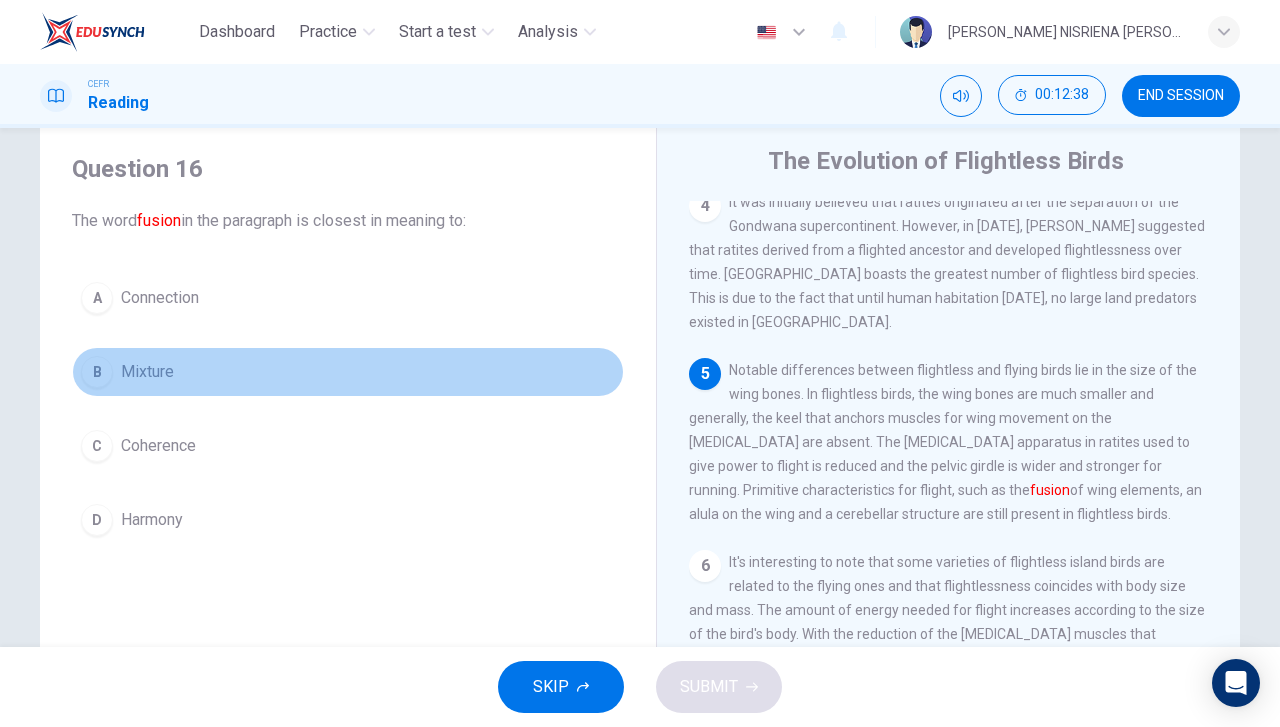 click on "B Mixture" at bounding box center (348, 372) 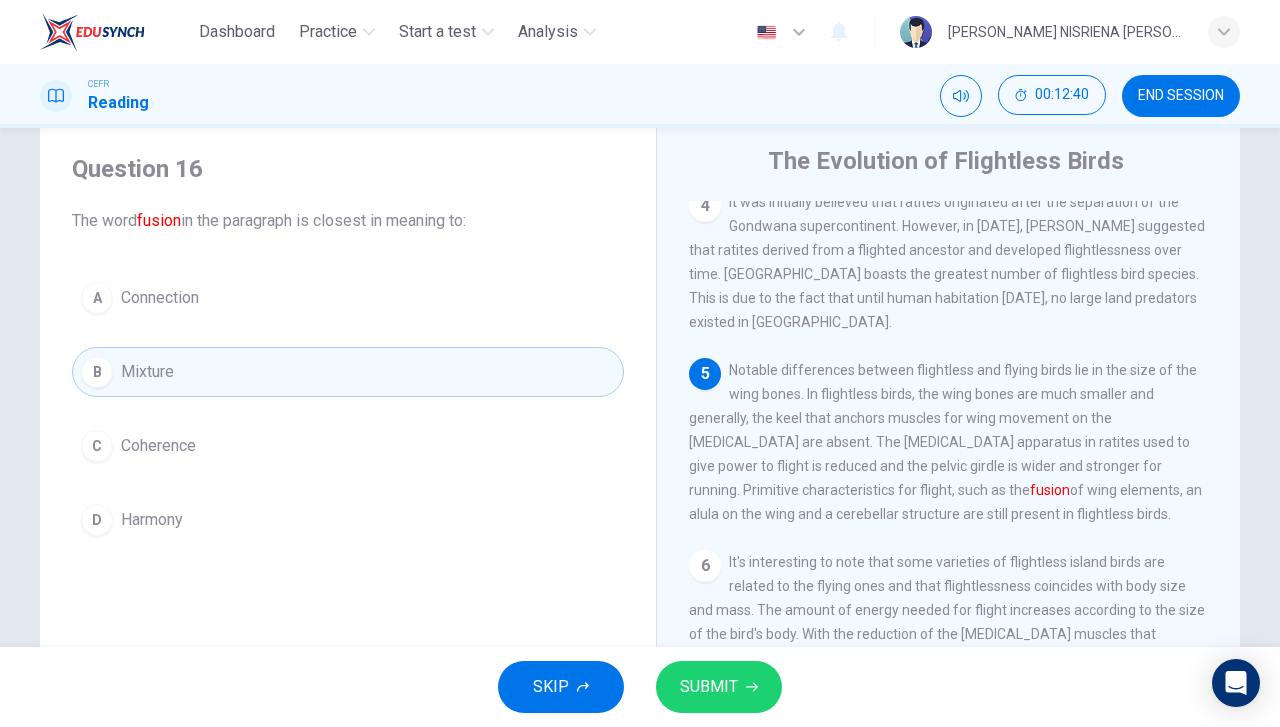 click on "SUBMIT" at bounding box center (709, 687) 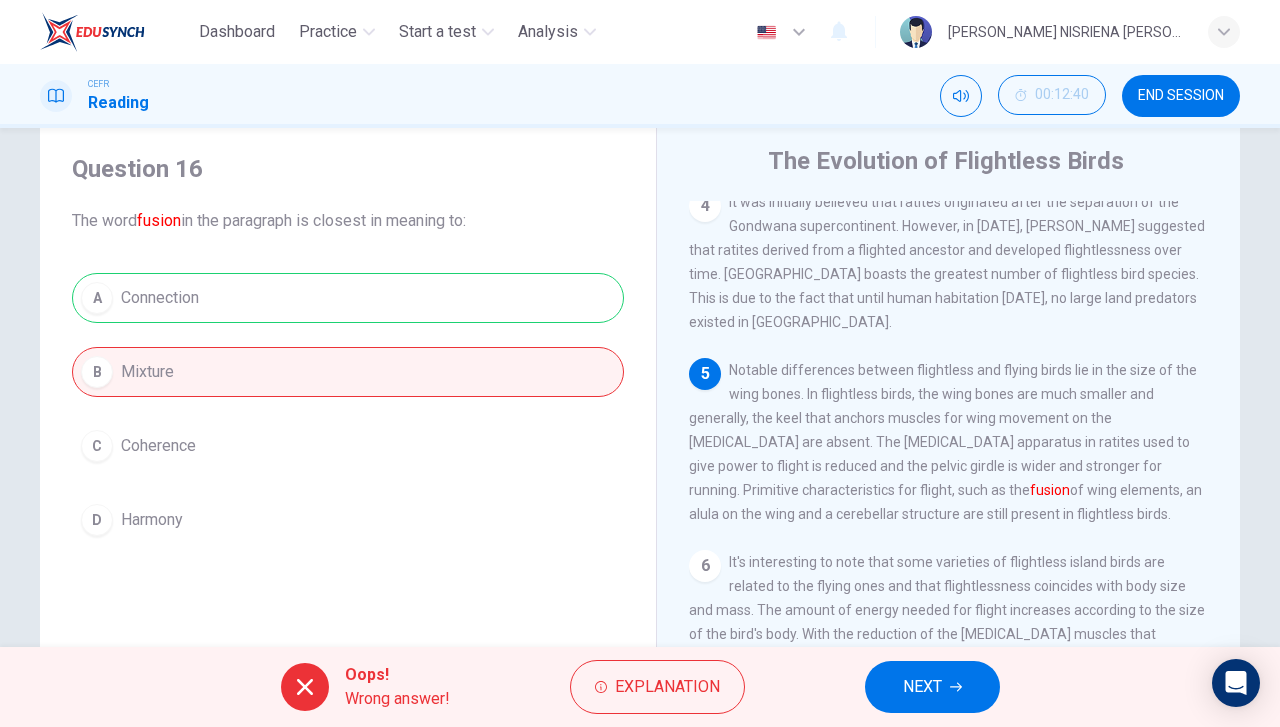 click on "NEXT" at bounding box center (932, 687) 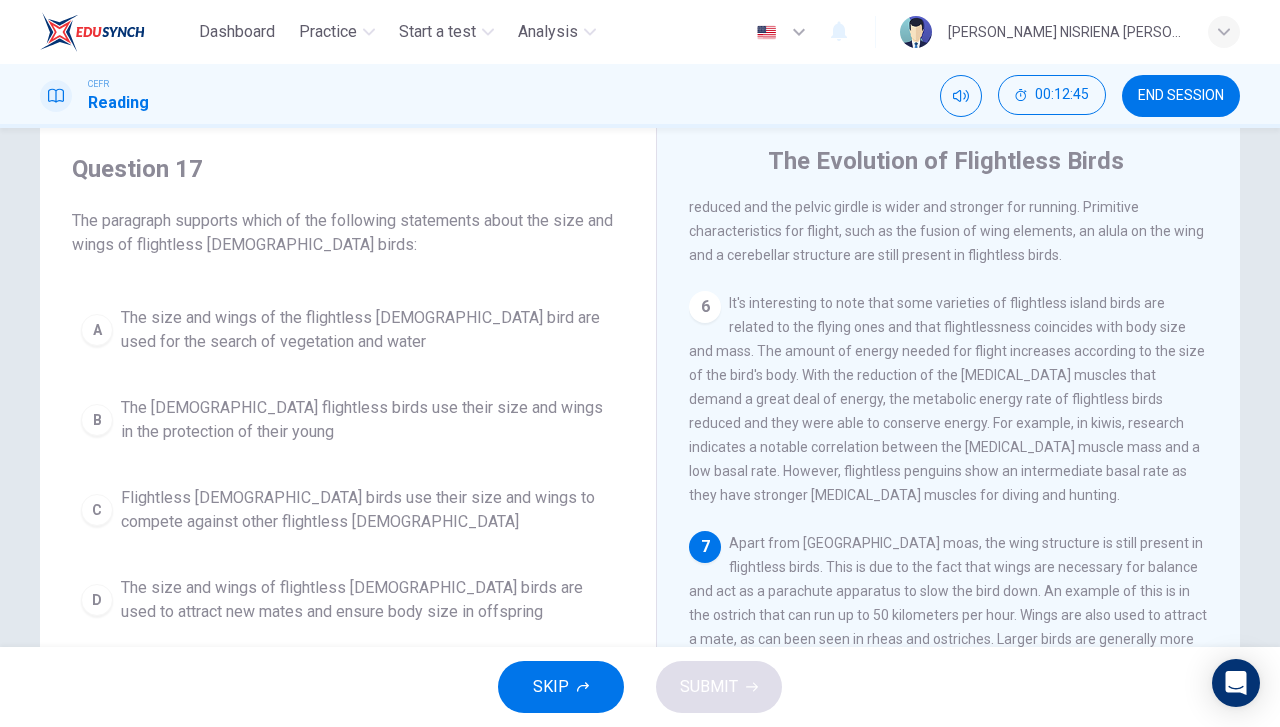 scroll, scrollTop: 991, scrollLeft: 0, axis: vertical 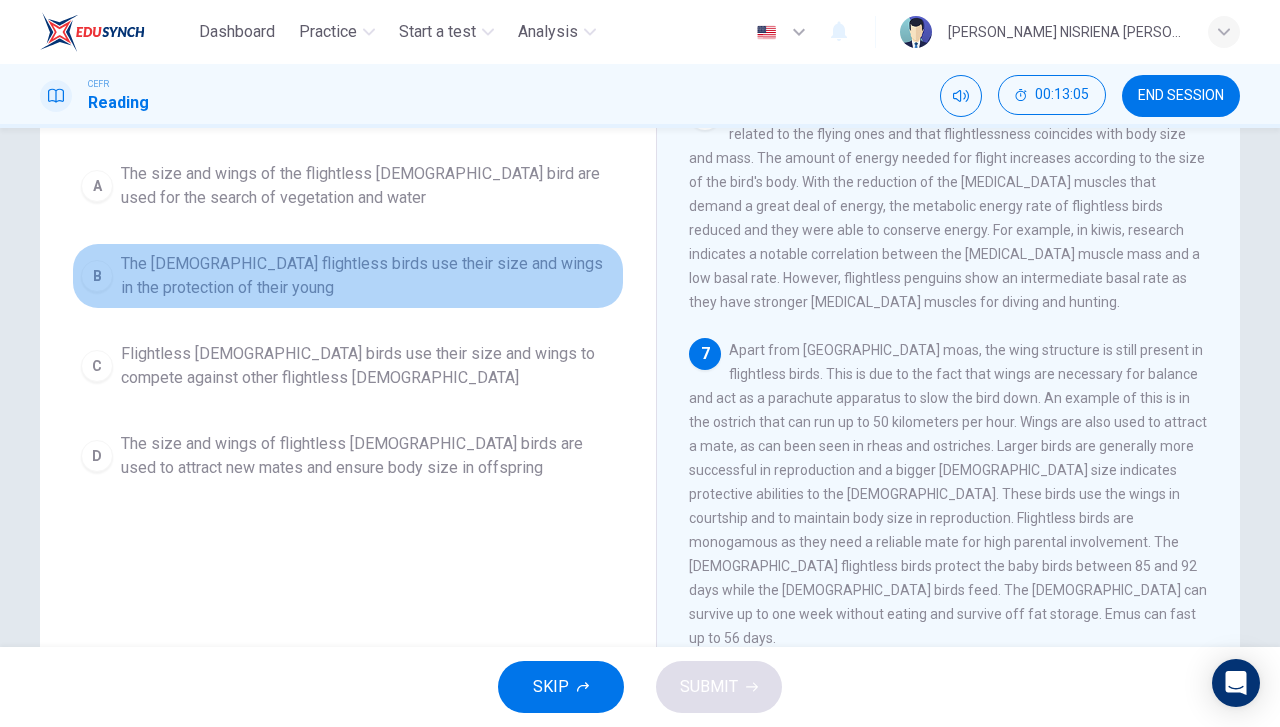 click on "The [DEMOGRAPHIC_DATA] flightless birds use their size and wings in the protection of their young" at bounding box center (368, 276) 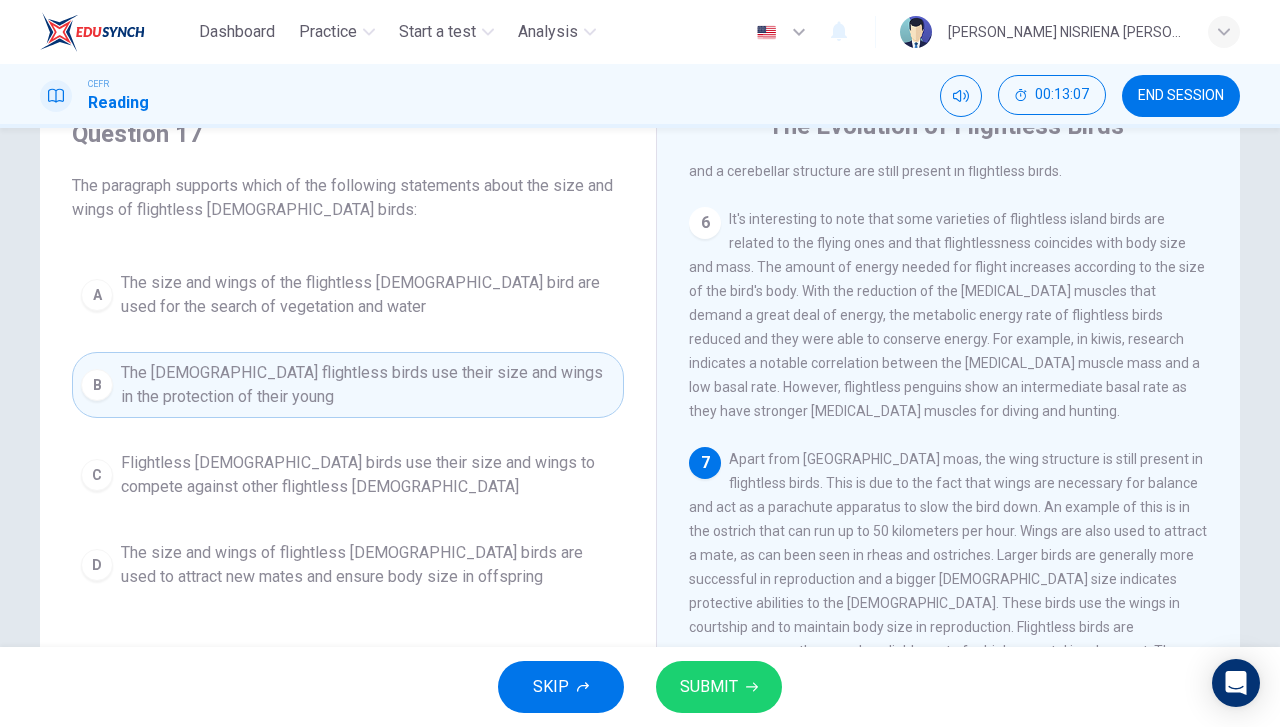 scroll, scrollTop: 89, scrollLeft: 0, axis: vertical 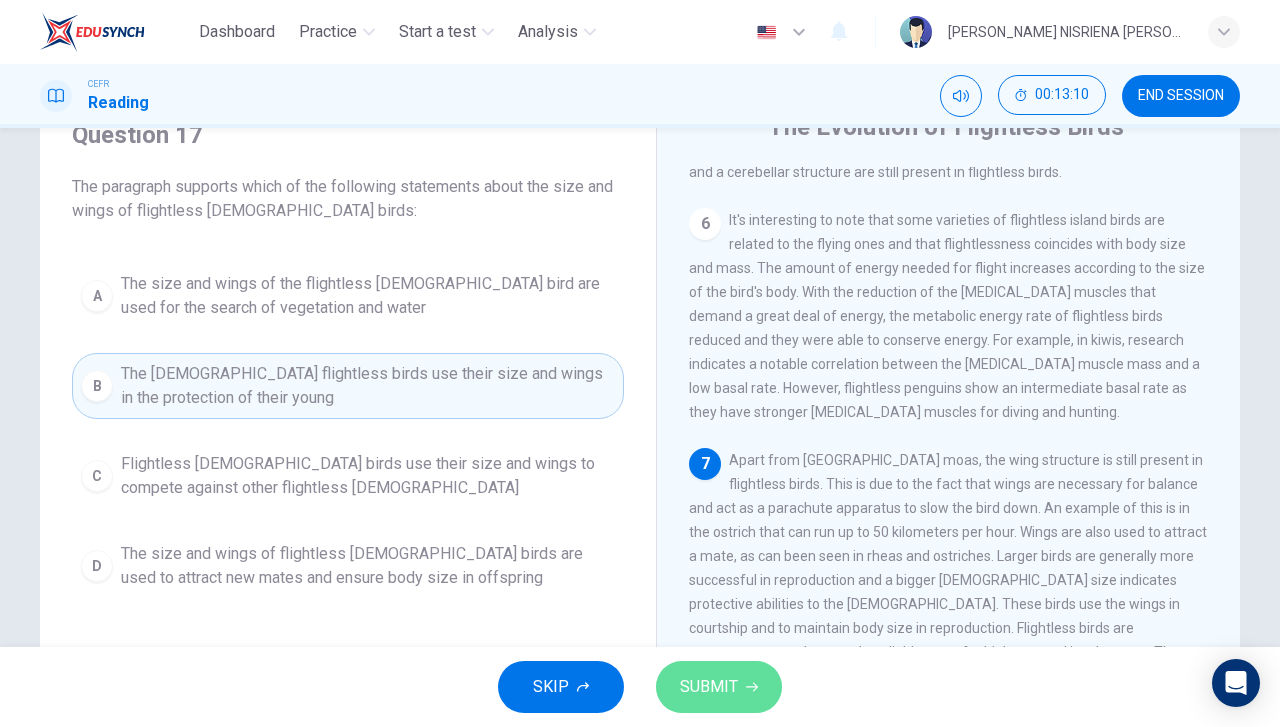 click on "SUBMIT" at bounding box center [719, 687] 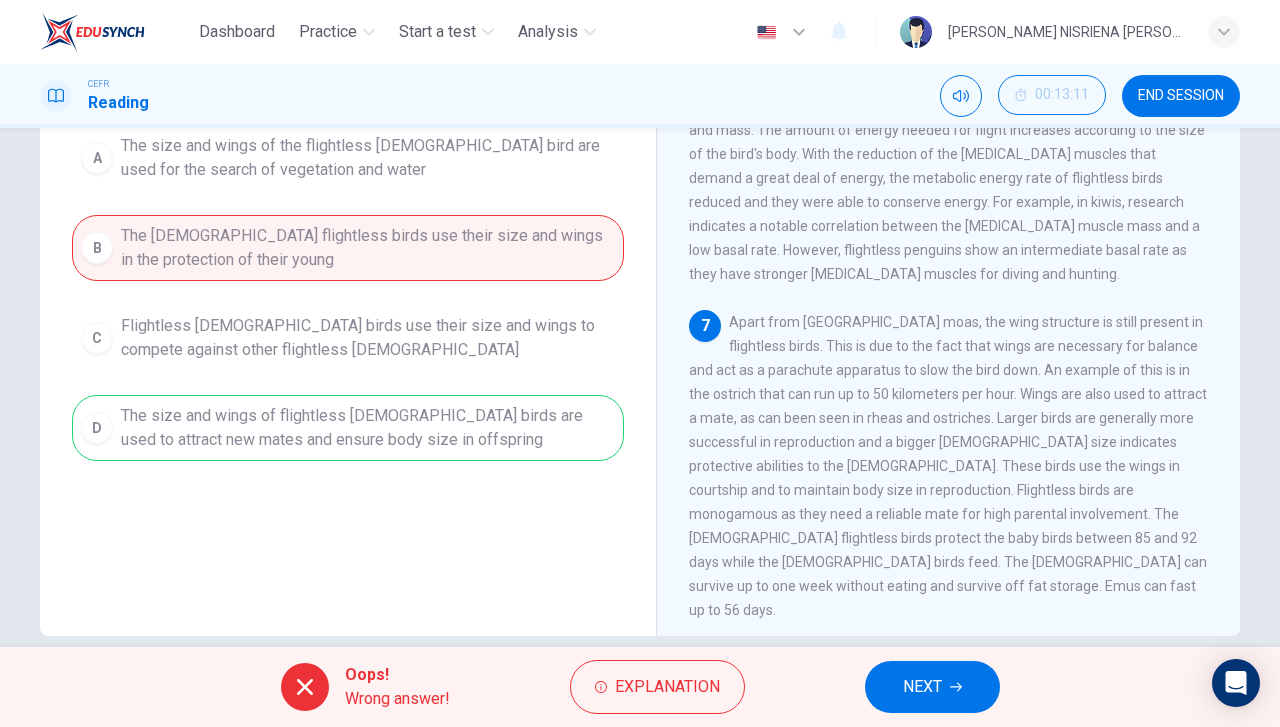 scroll, scrollTop: 228, scrollLeft: 0, axis: vertical 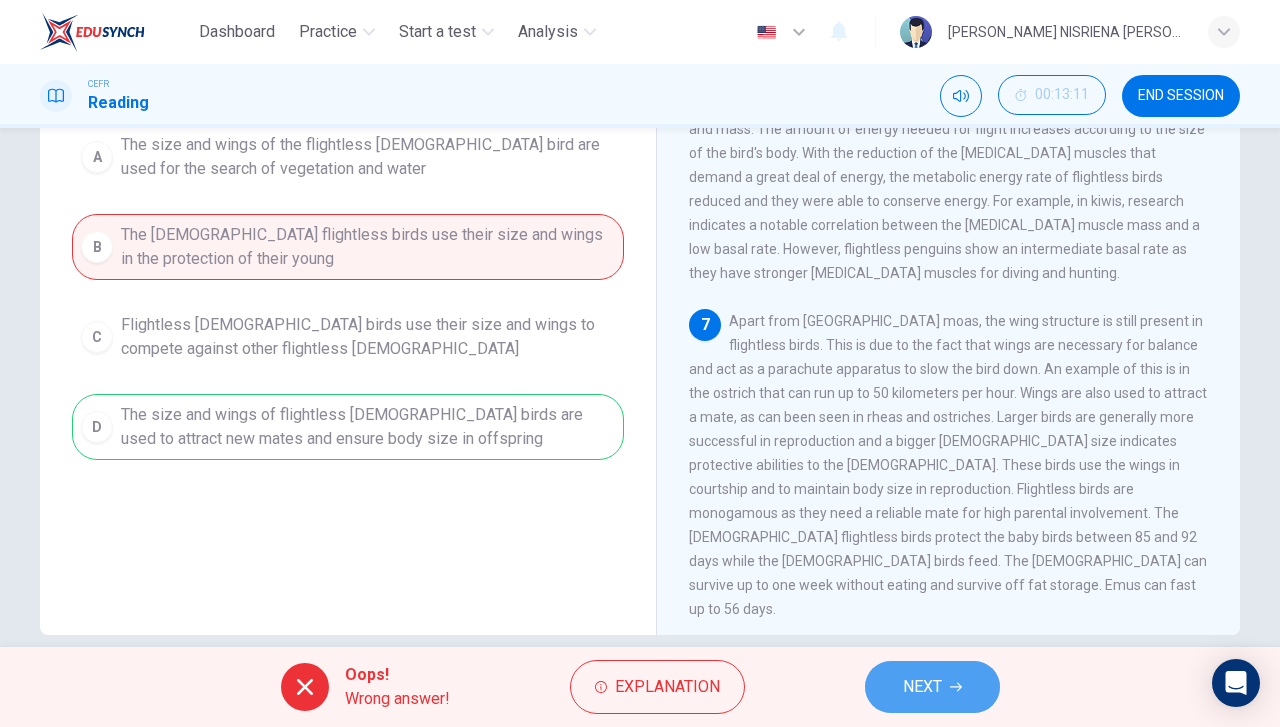 click on "NEXT" at bounding box center [932, 687] 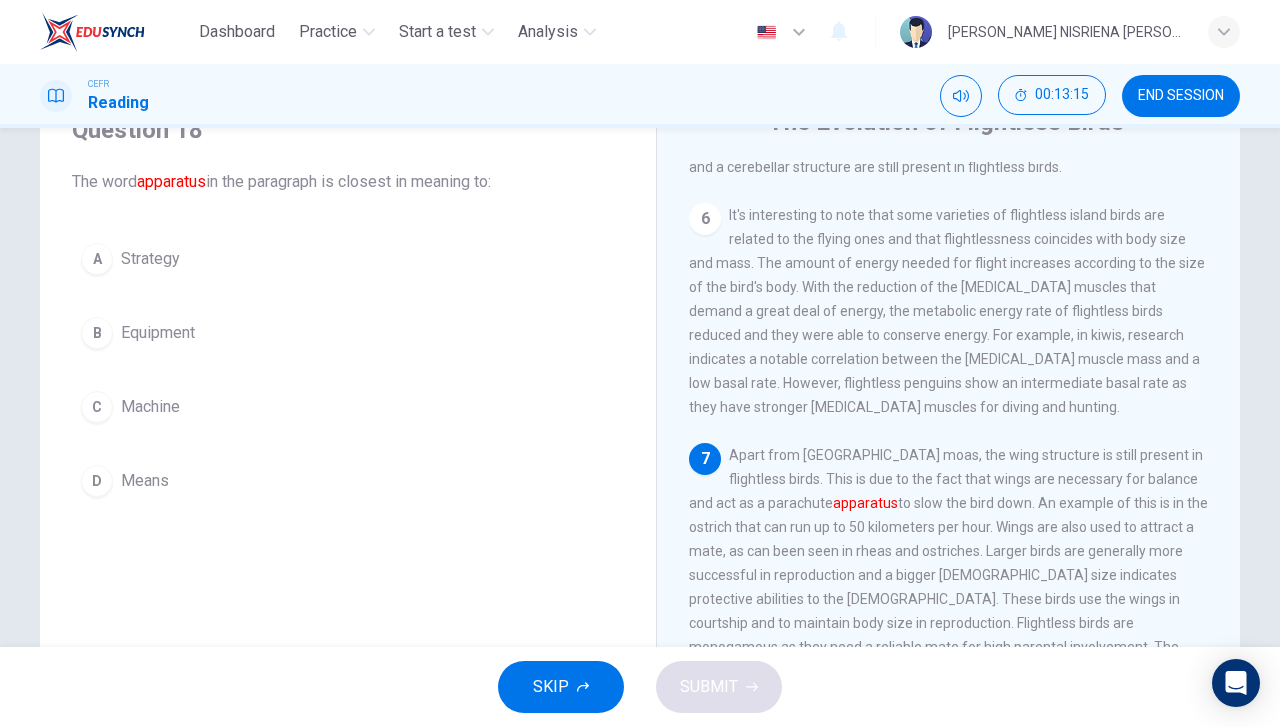scroll, scrollTop: 97, scrollLeft: 0, axis: vertical 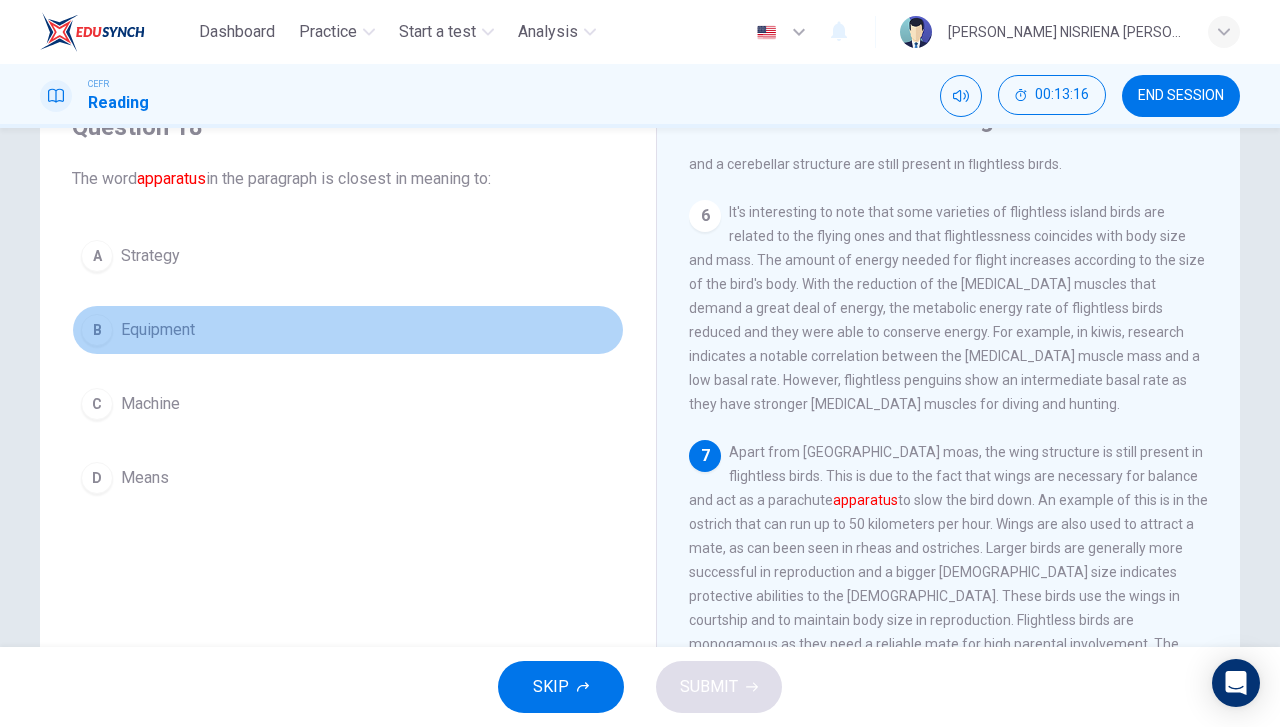 click on "B Equipment" at bounding box center [348, 330] 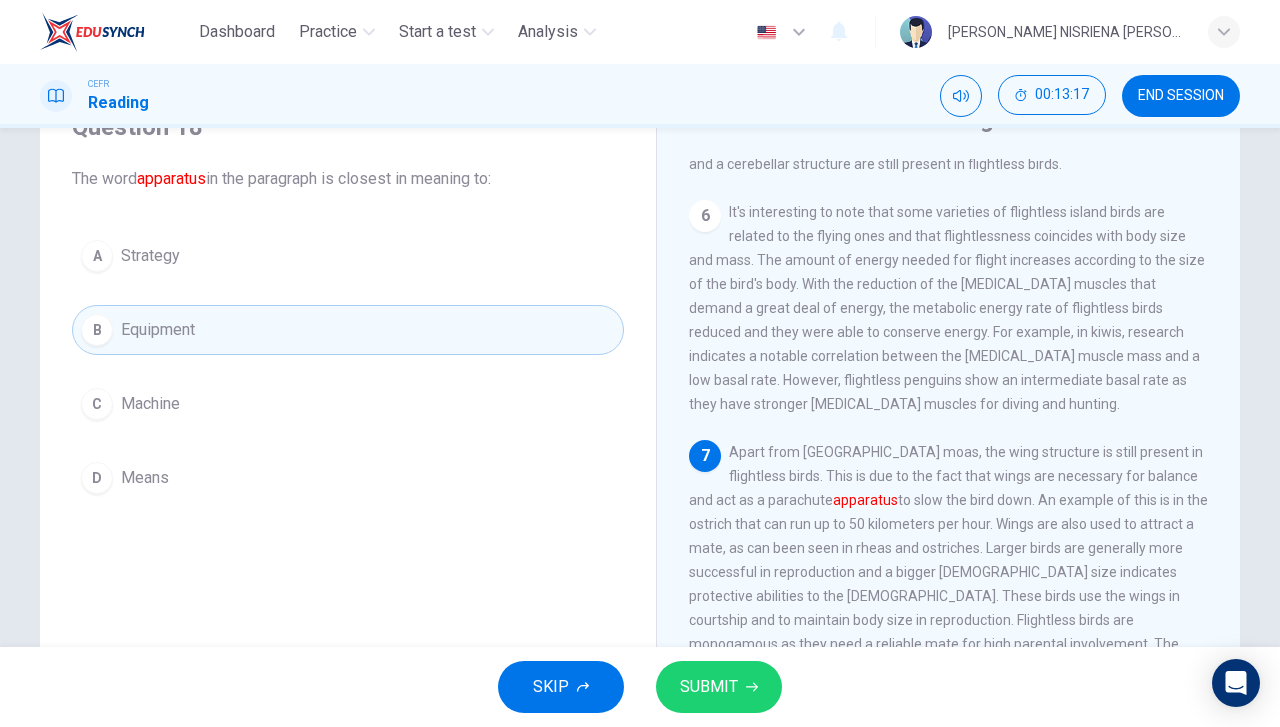 click on "SUBMIT" at bounding box center (709, 687) 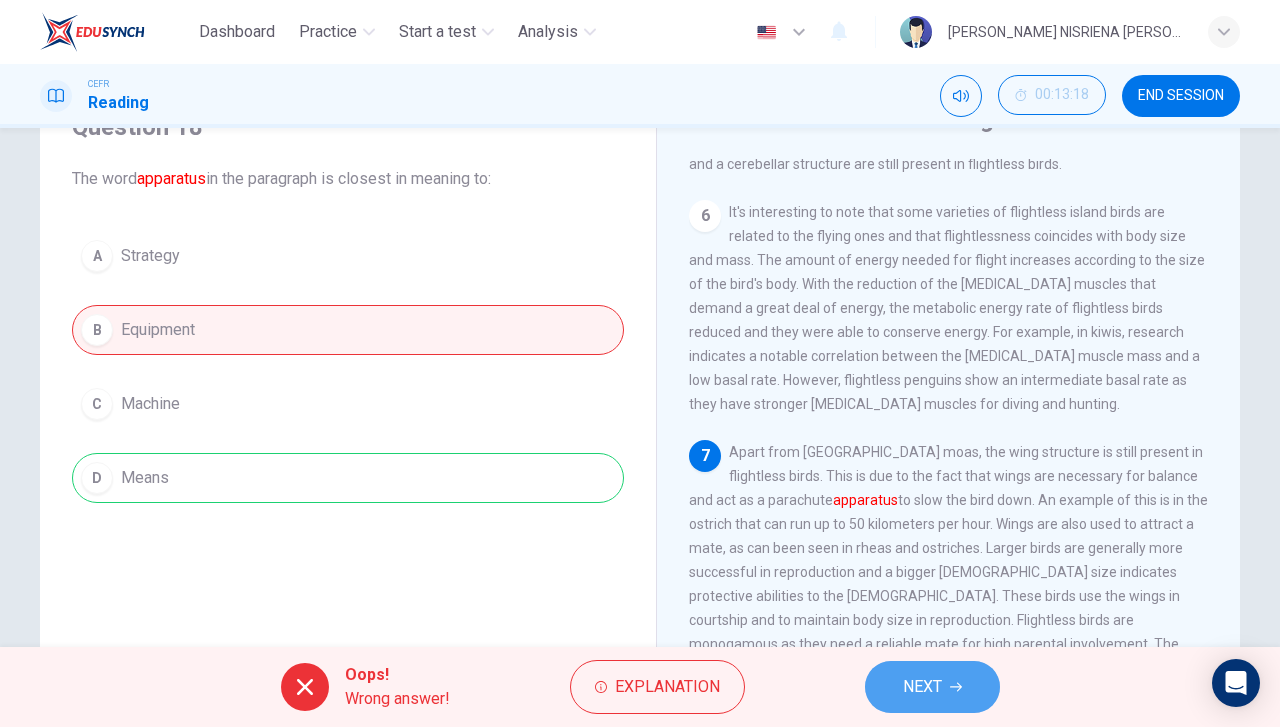 click on "NEXT" at bounding box center (932, 687) 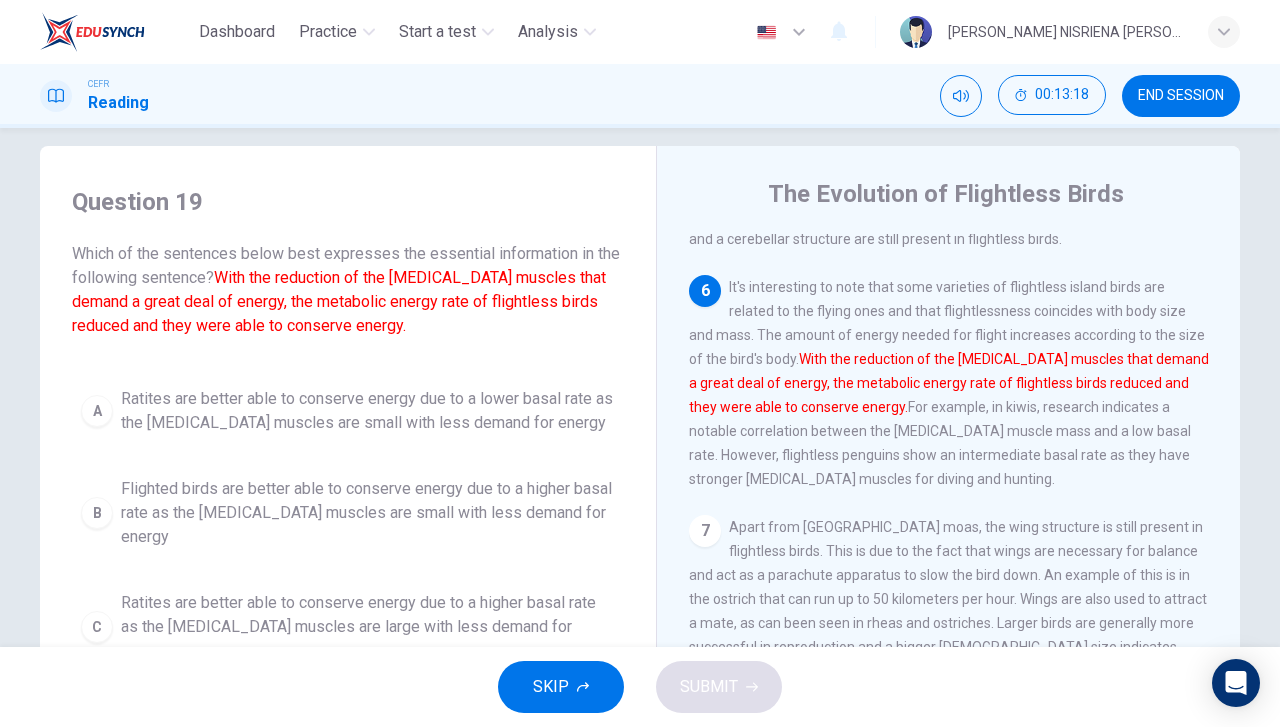 scroll, scrollTop: 15, scrollLeft: 0, axis: vertical 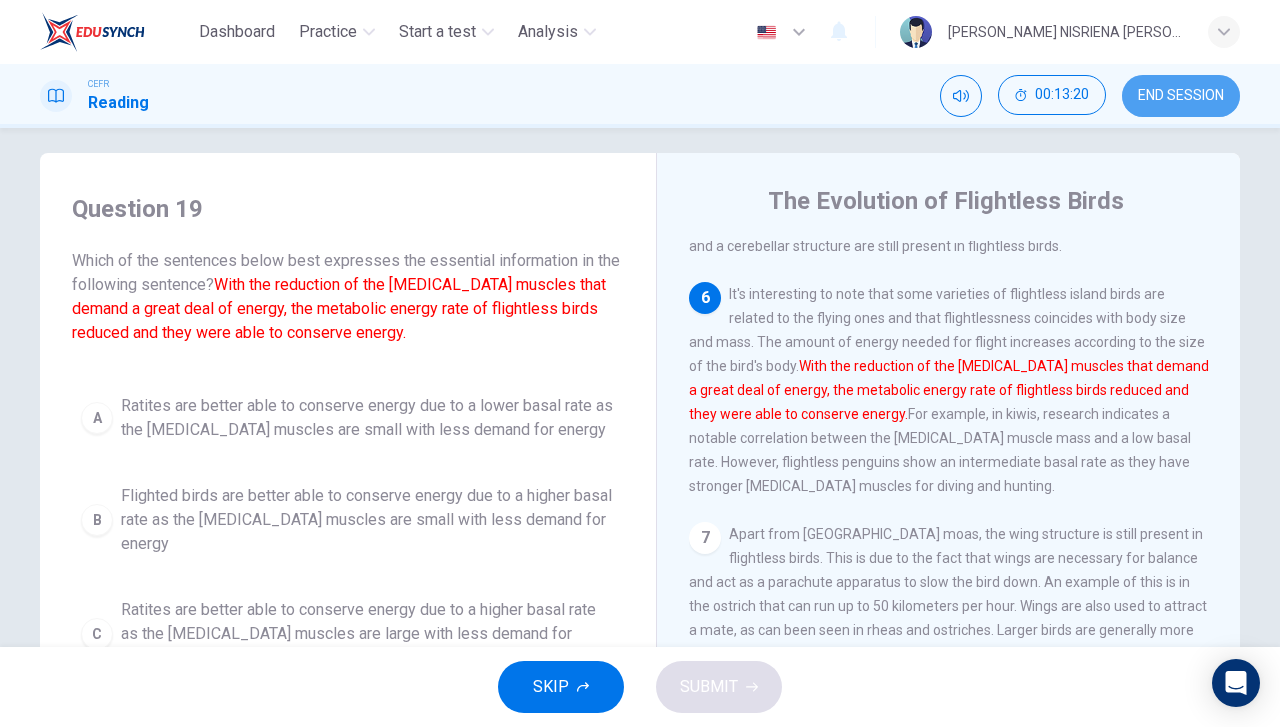 click on "END SESSION" at bounding box center (1181, 96) 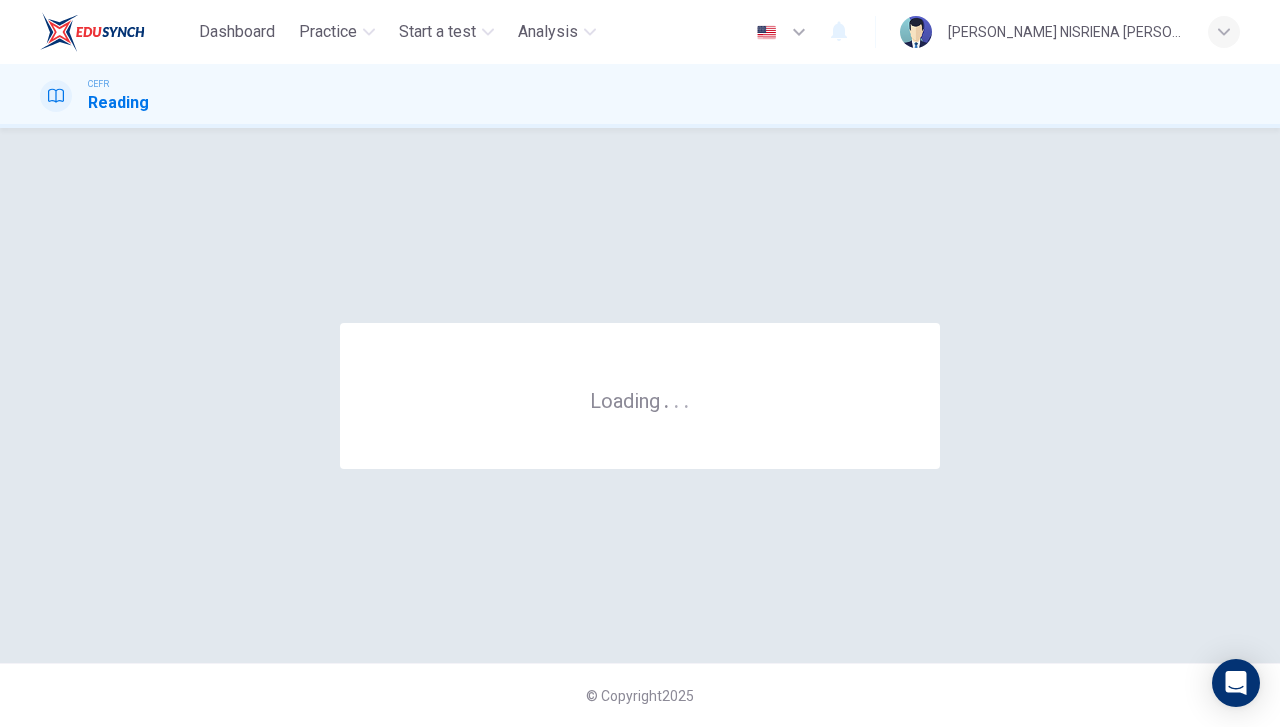 scroll, scrollTop: 0, scrollLeft: 0, axis: both 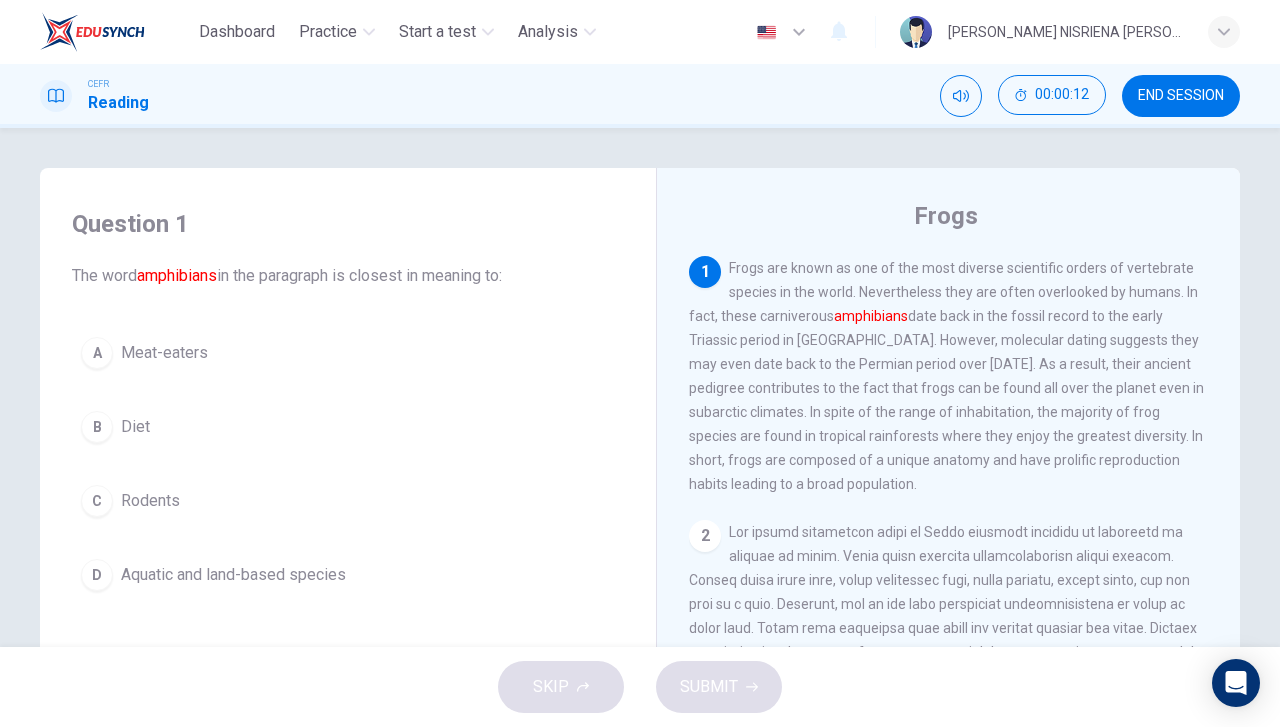 click on "Aquatic and land-based species" at bounding box center [233, 575] 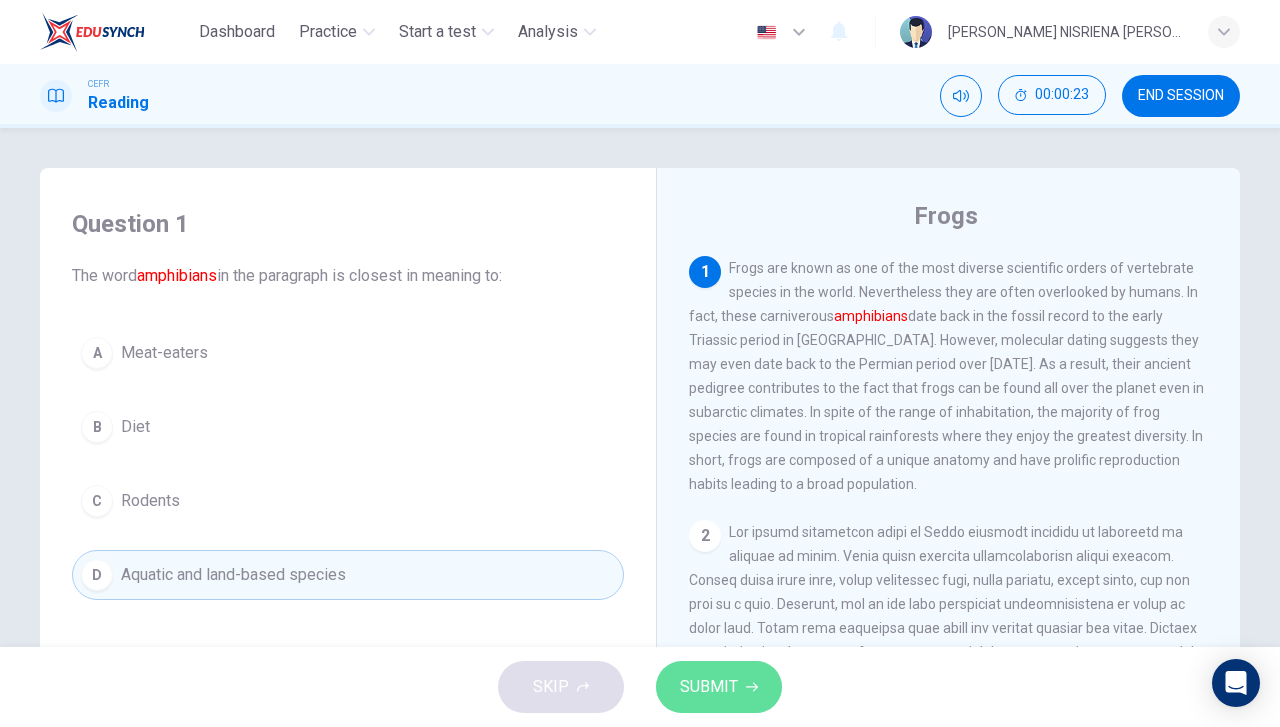 click on "SUBMIT" at bounding box center (709, 687) 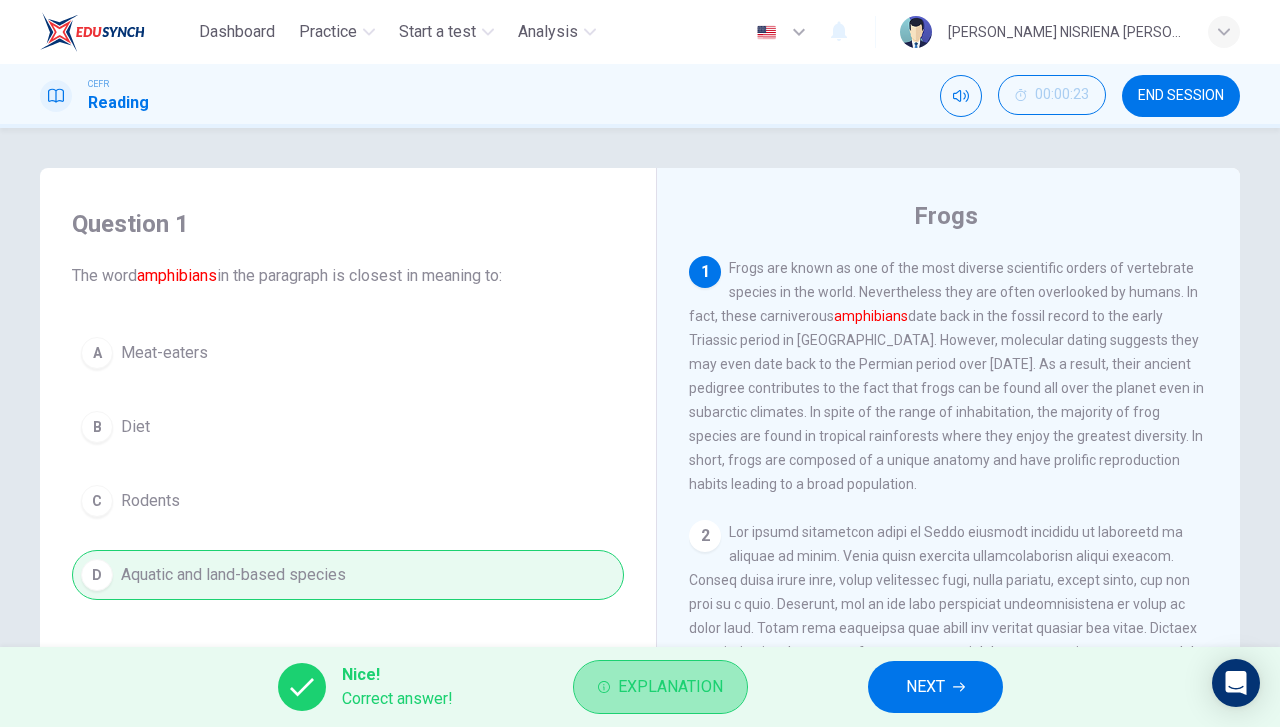 click on "Explanation" at bounding box center (670, 687) 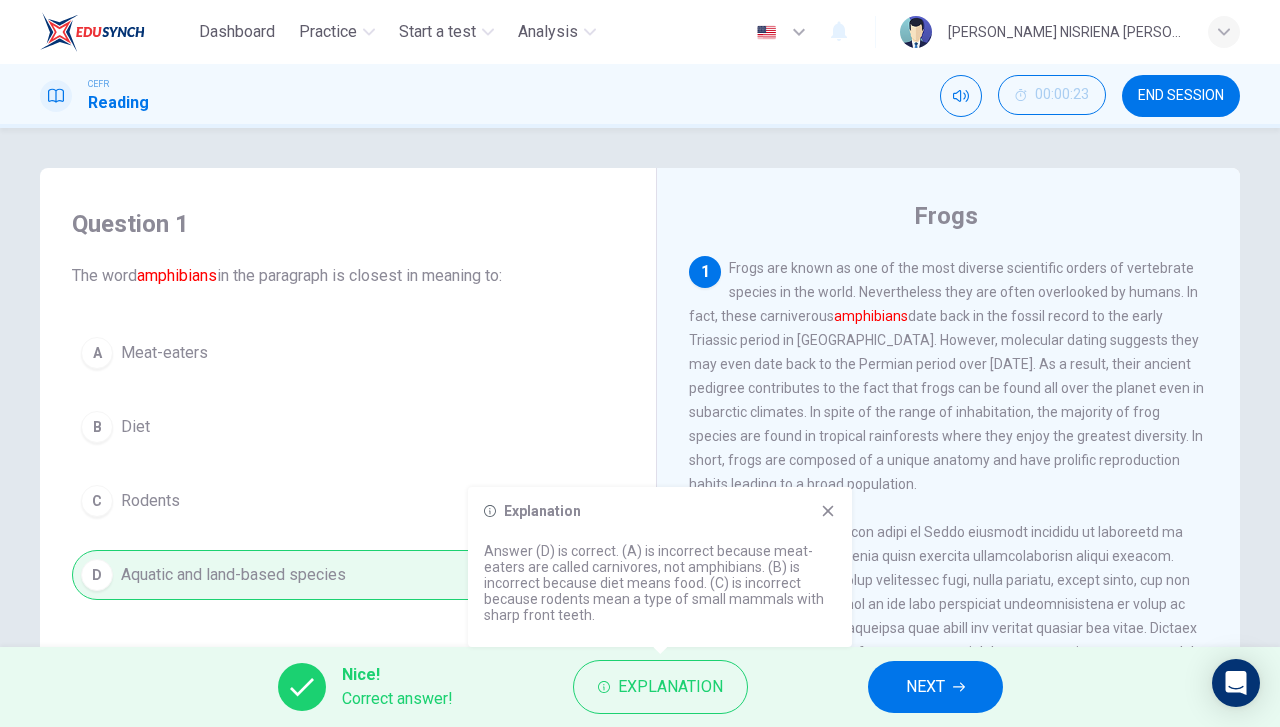 click 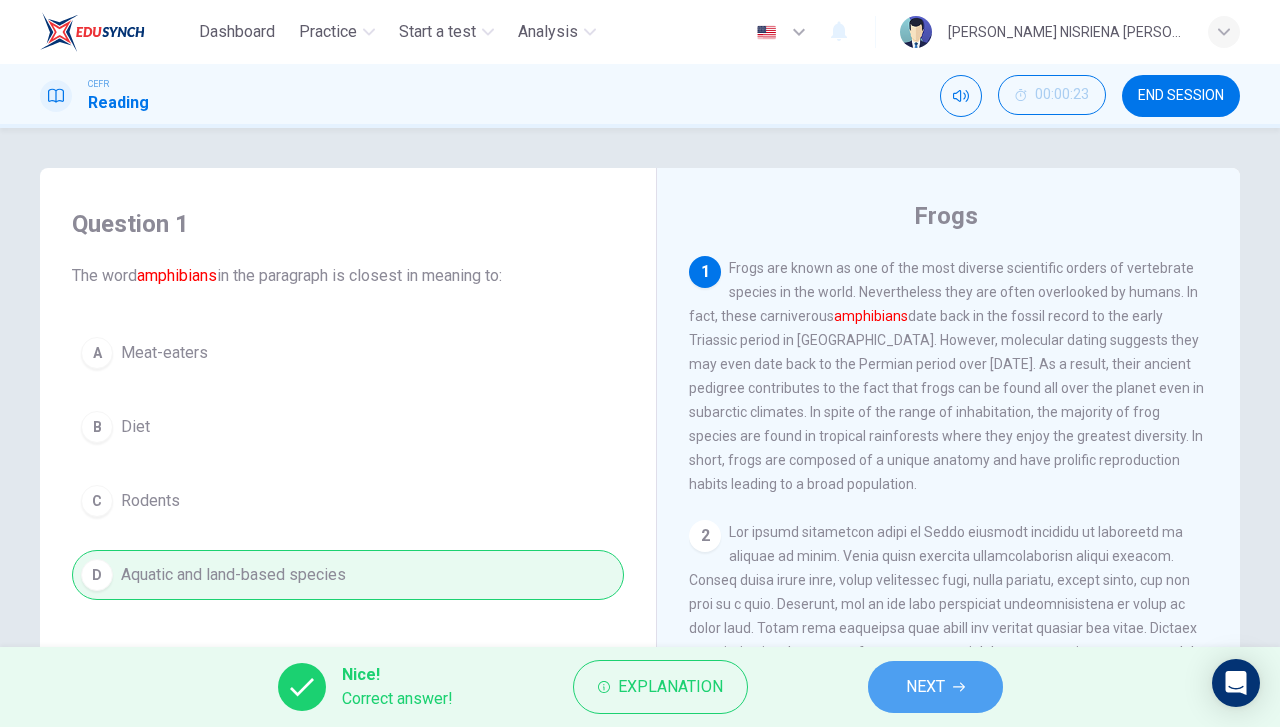 click on "NEXT" at bounding box center [925, 687] 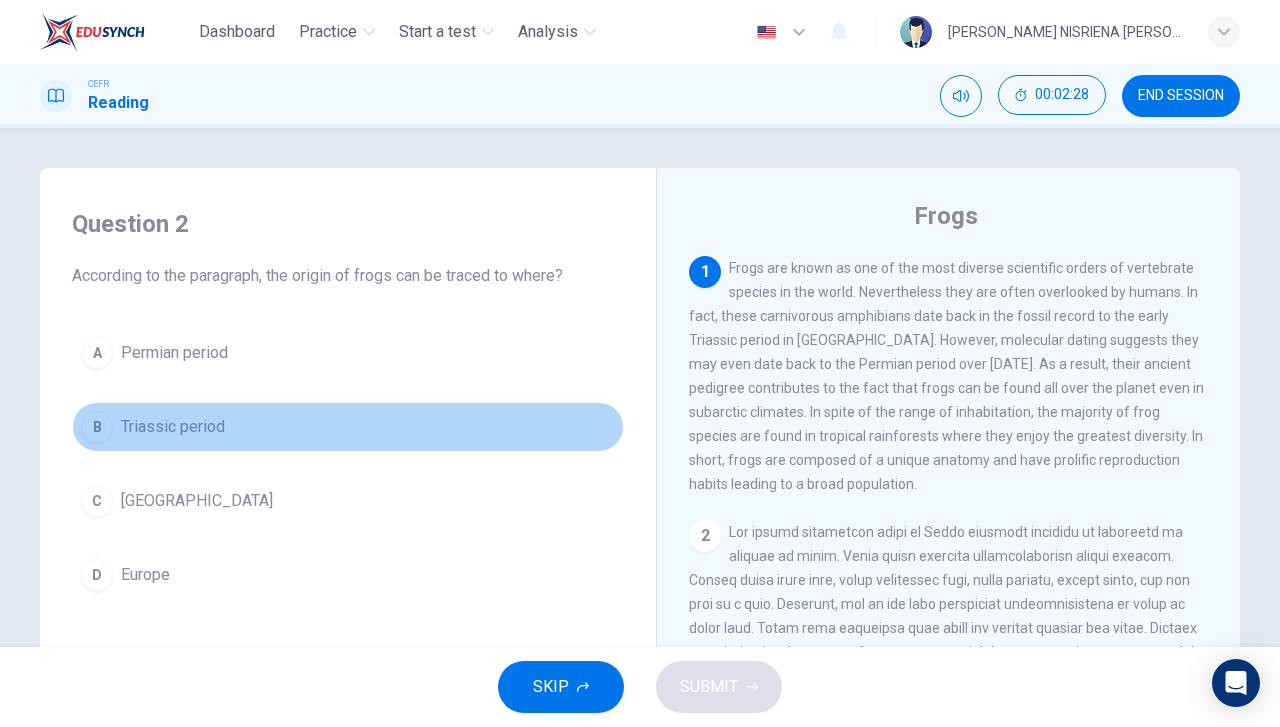 click on "B Triassic period" at bounding box center (348, 427) 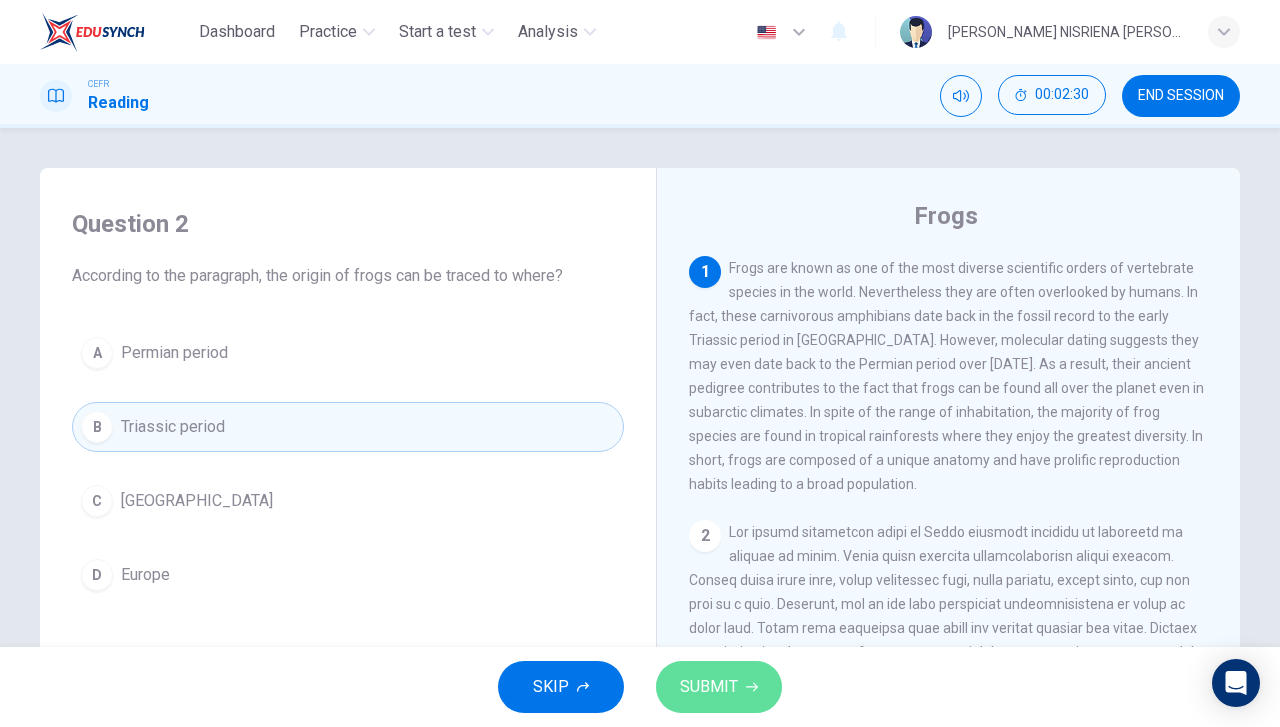 click on "SUBMIT" at bounding box center (709, 687) 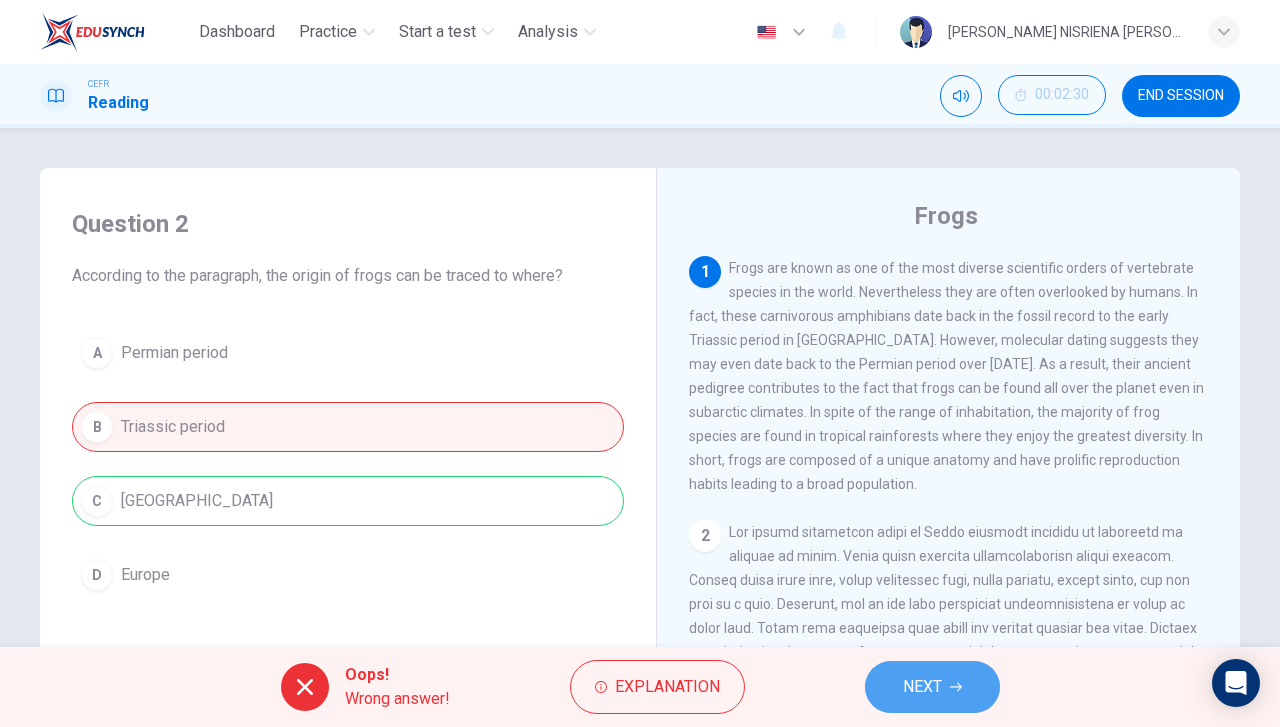 click on "NEXT" at bounding box center [922, 687] 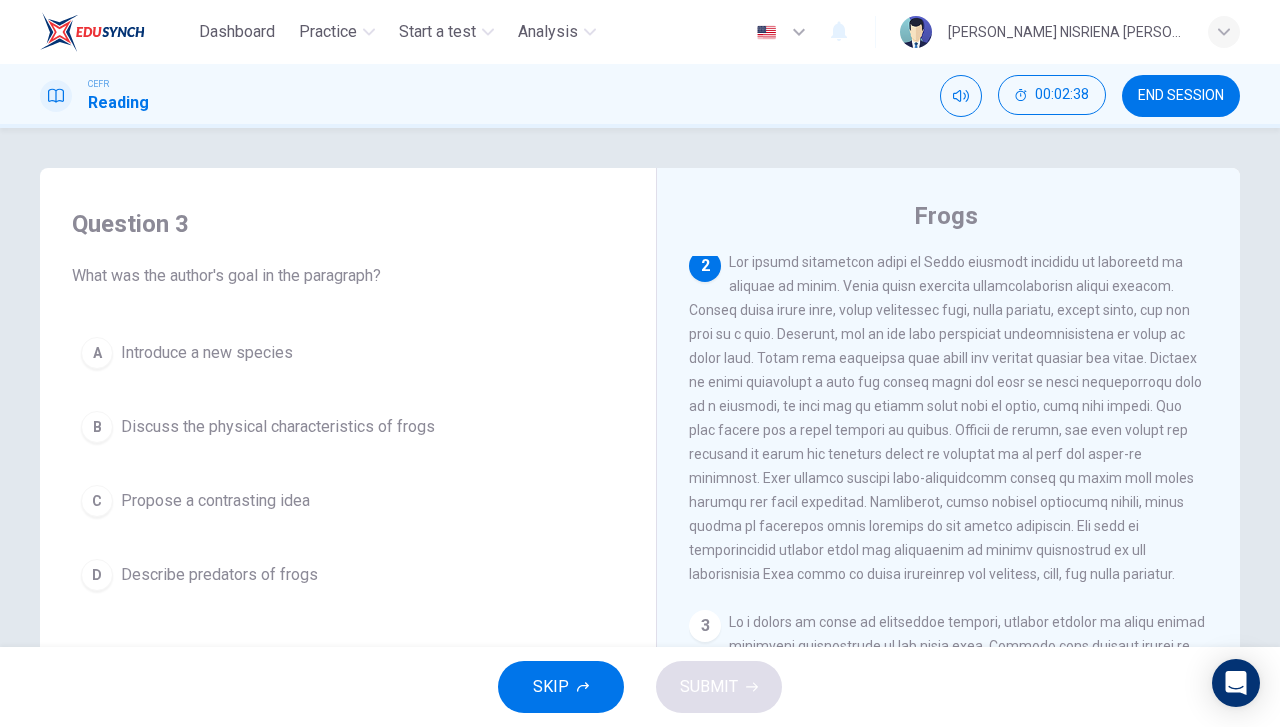 scroll, scrollTop: 271, scrollLeft: 0, axis: vertical 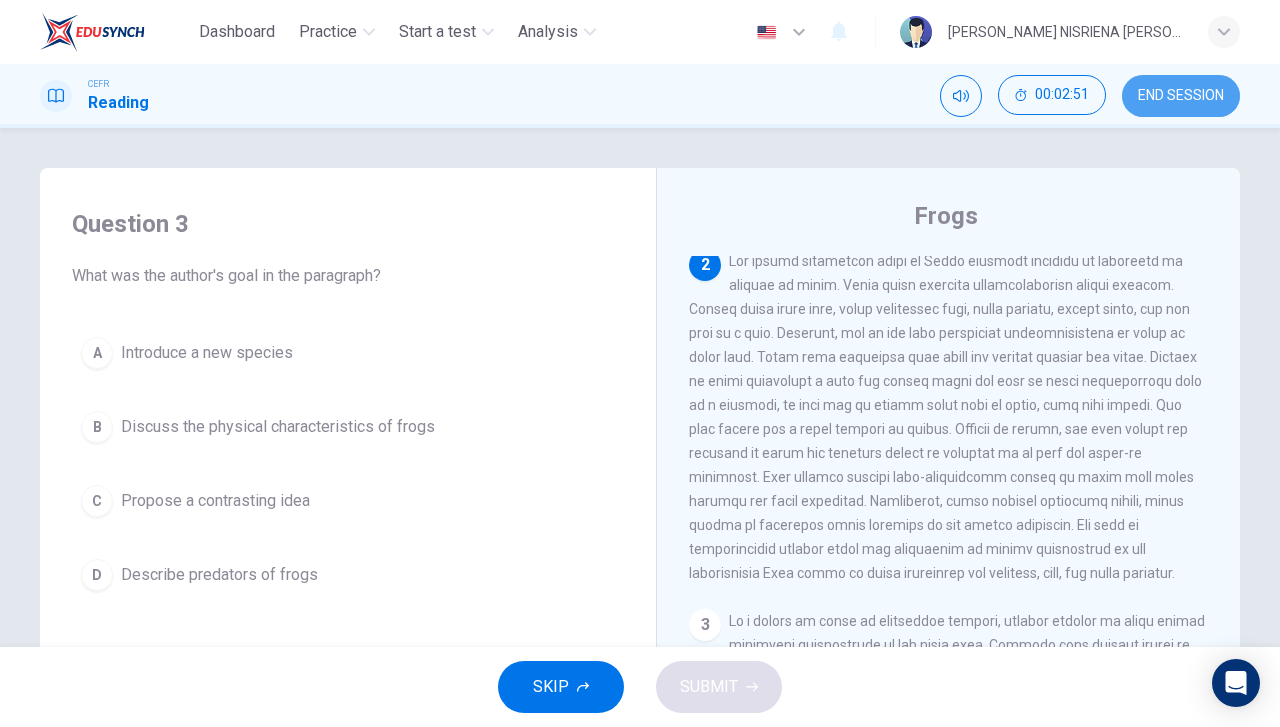 click on "END SESSION" at bounding box center [1181, 96] 